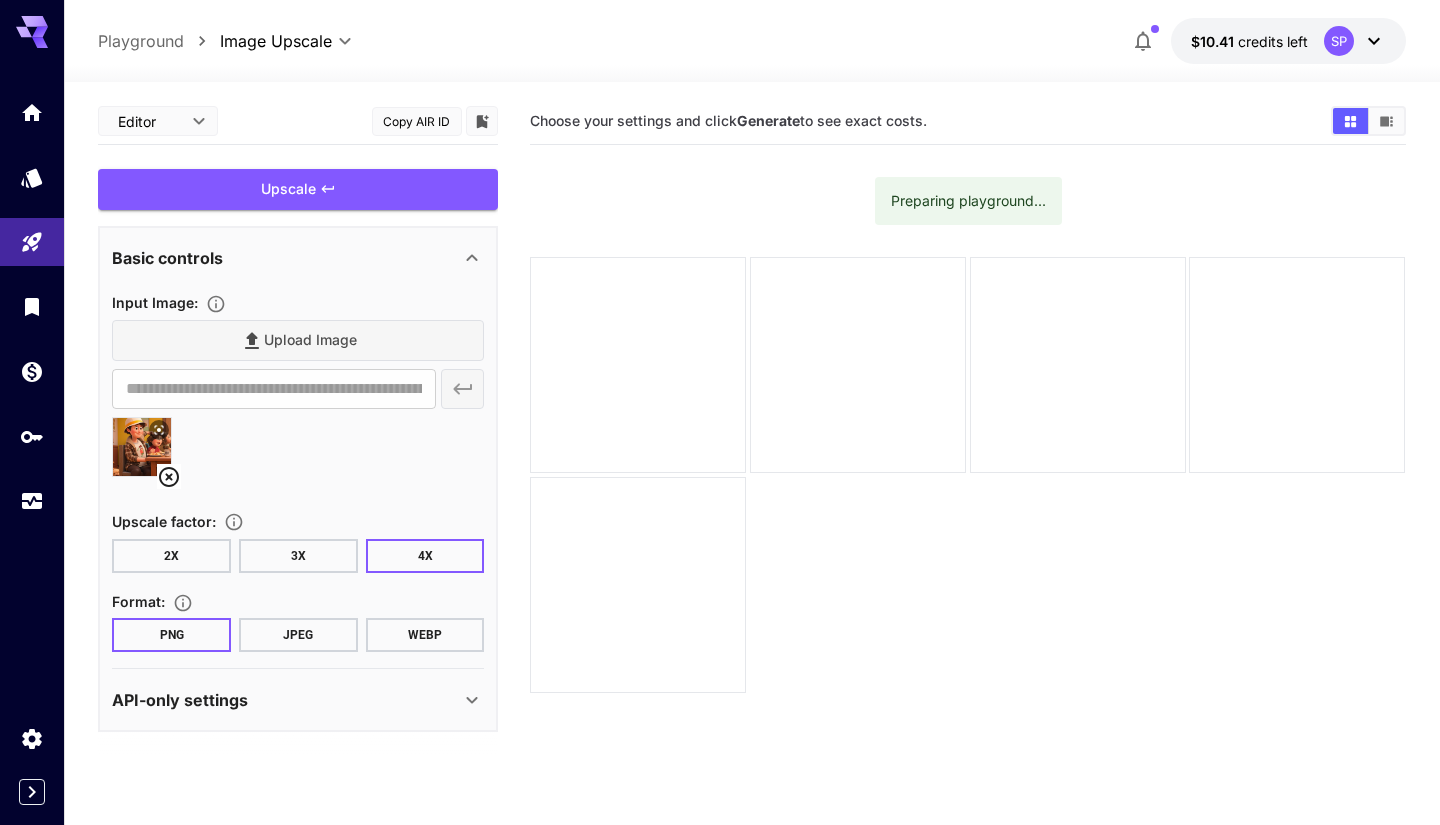 scroll, scrollTop: 0, scrollLeft: 0, axis: both 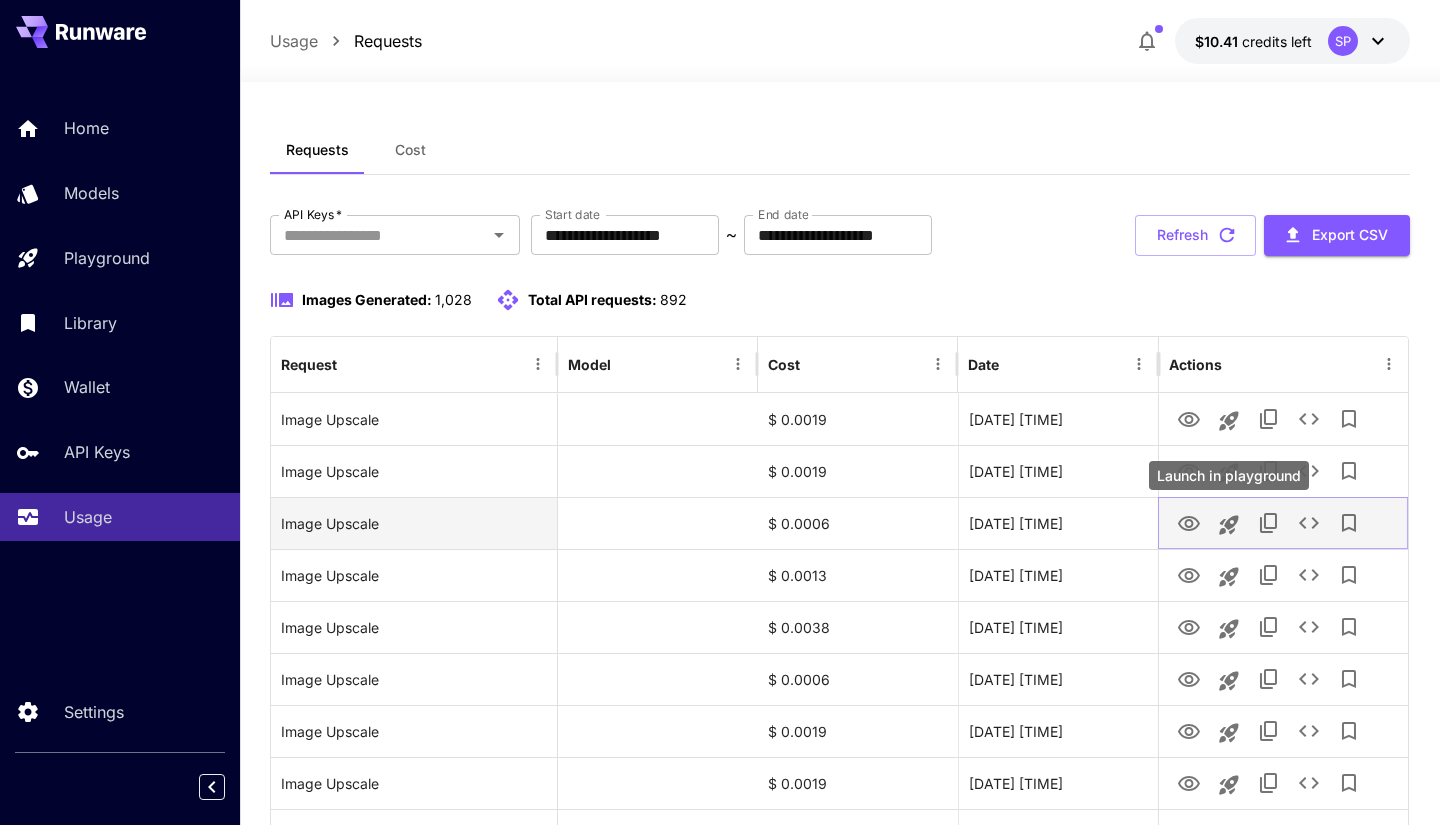 click 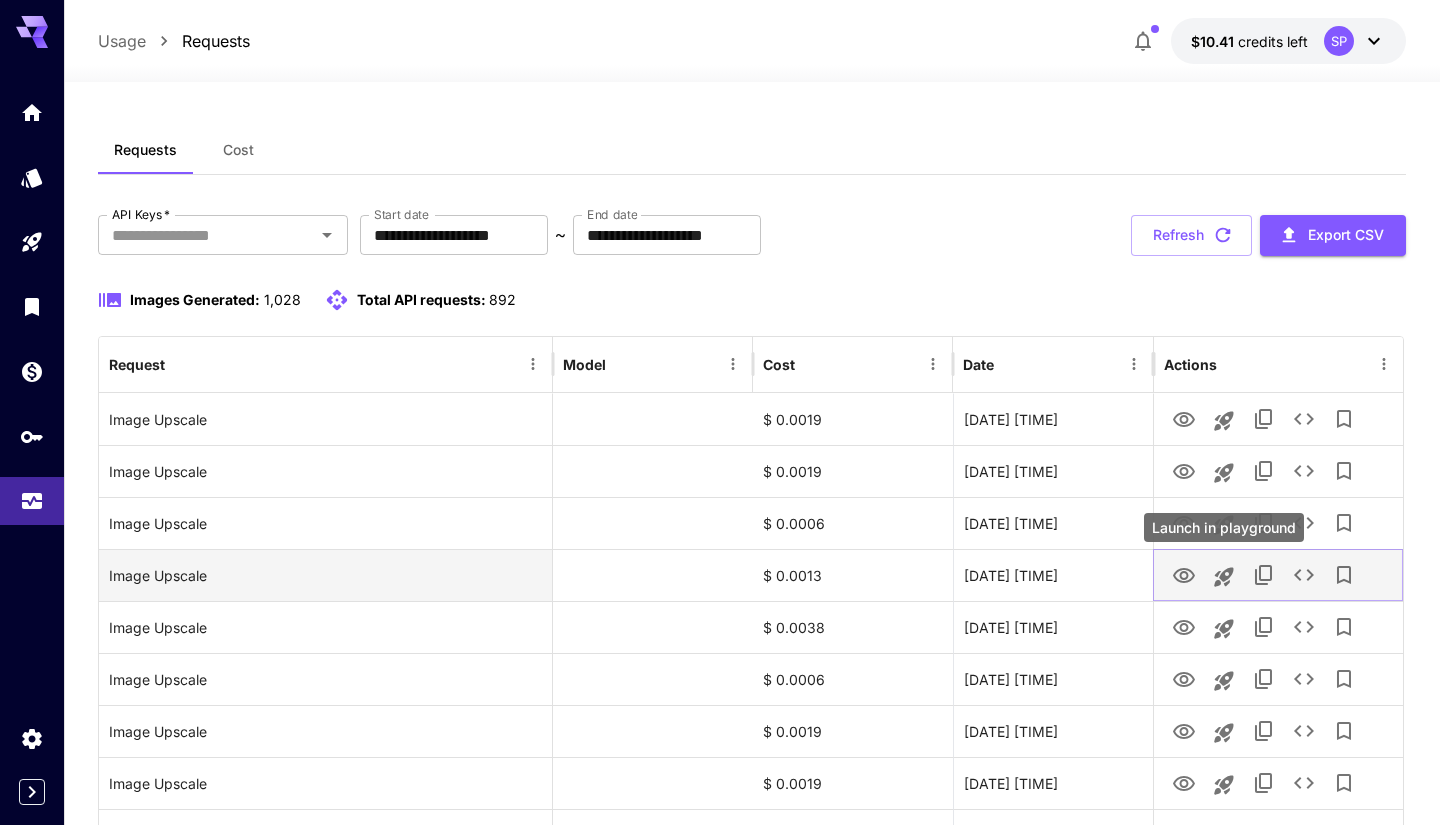 click 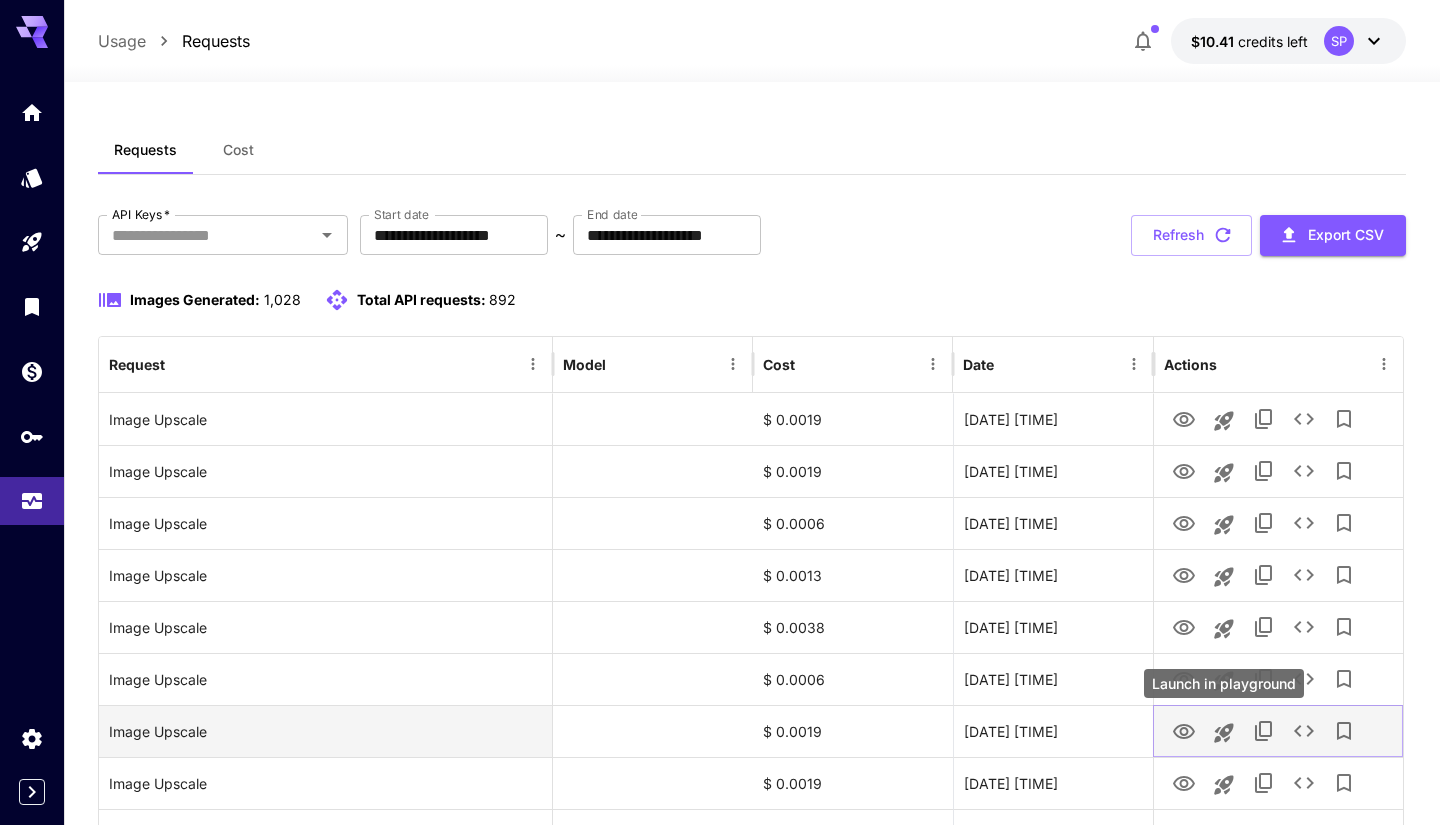 click 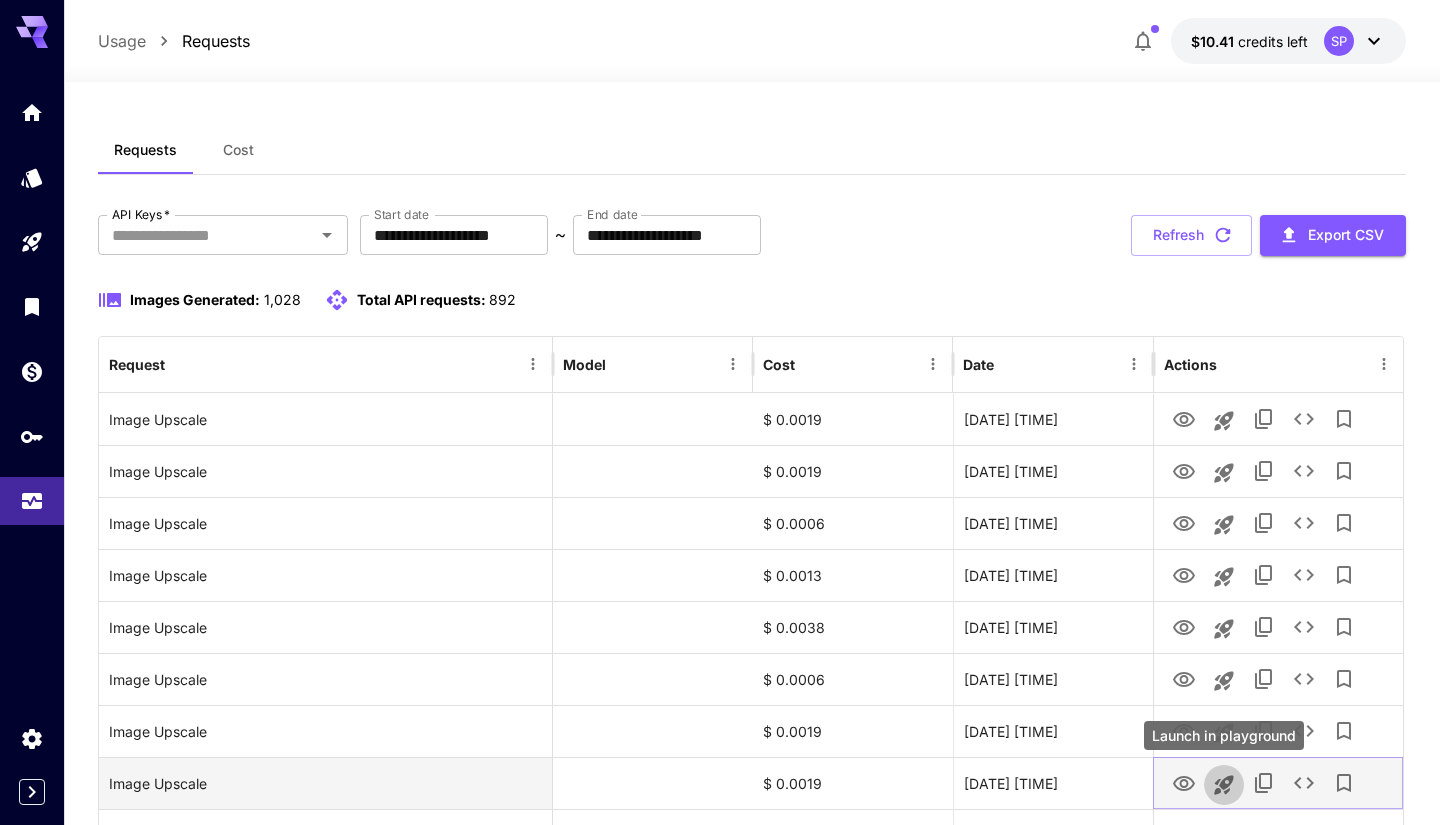 click 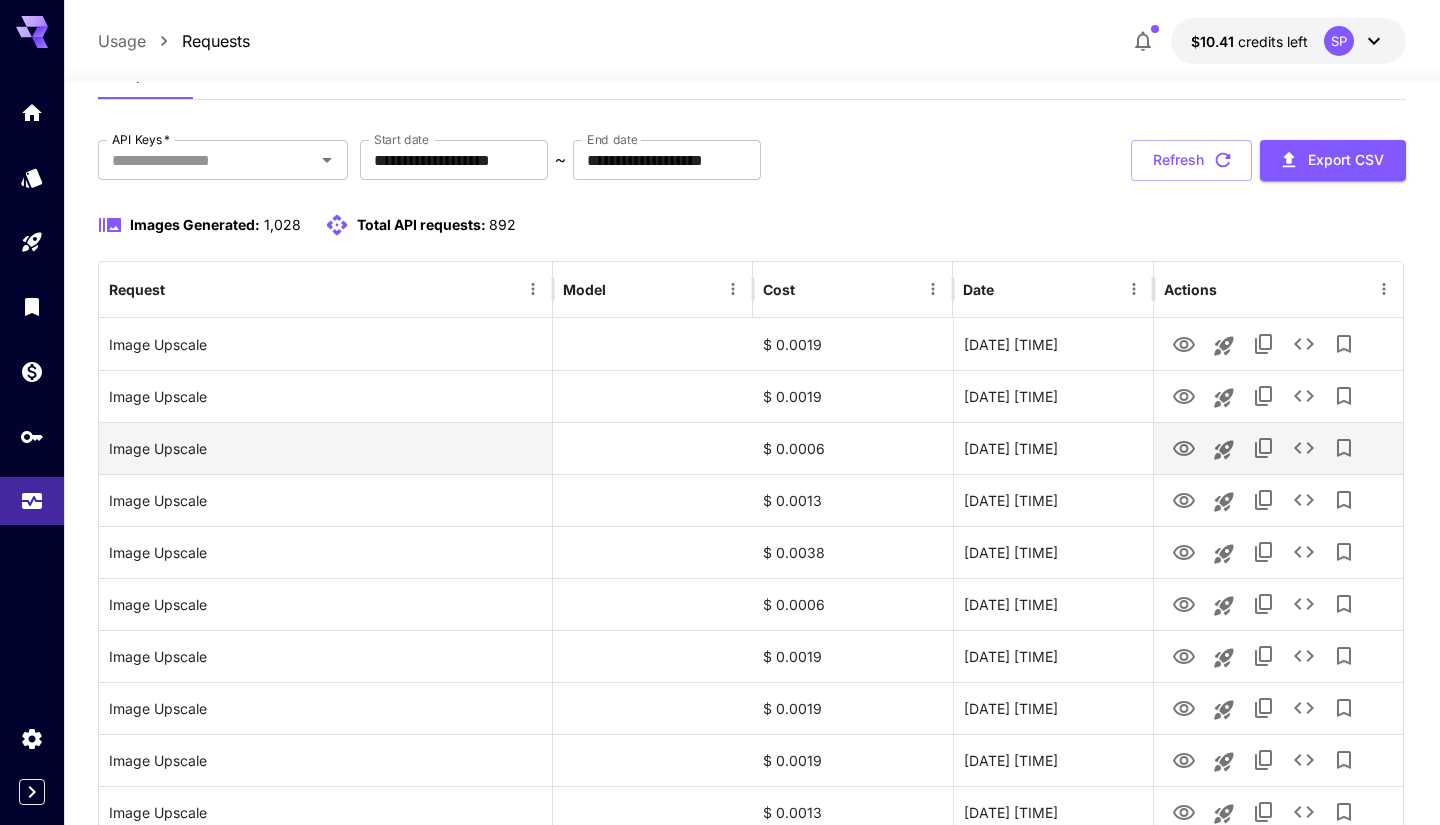 scroll, scrollTop: 89, scrollLeft: 0, axis: vertical 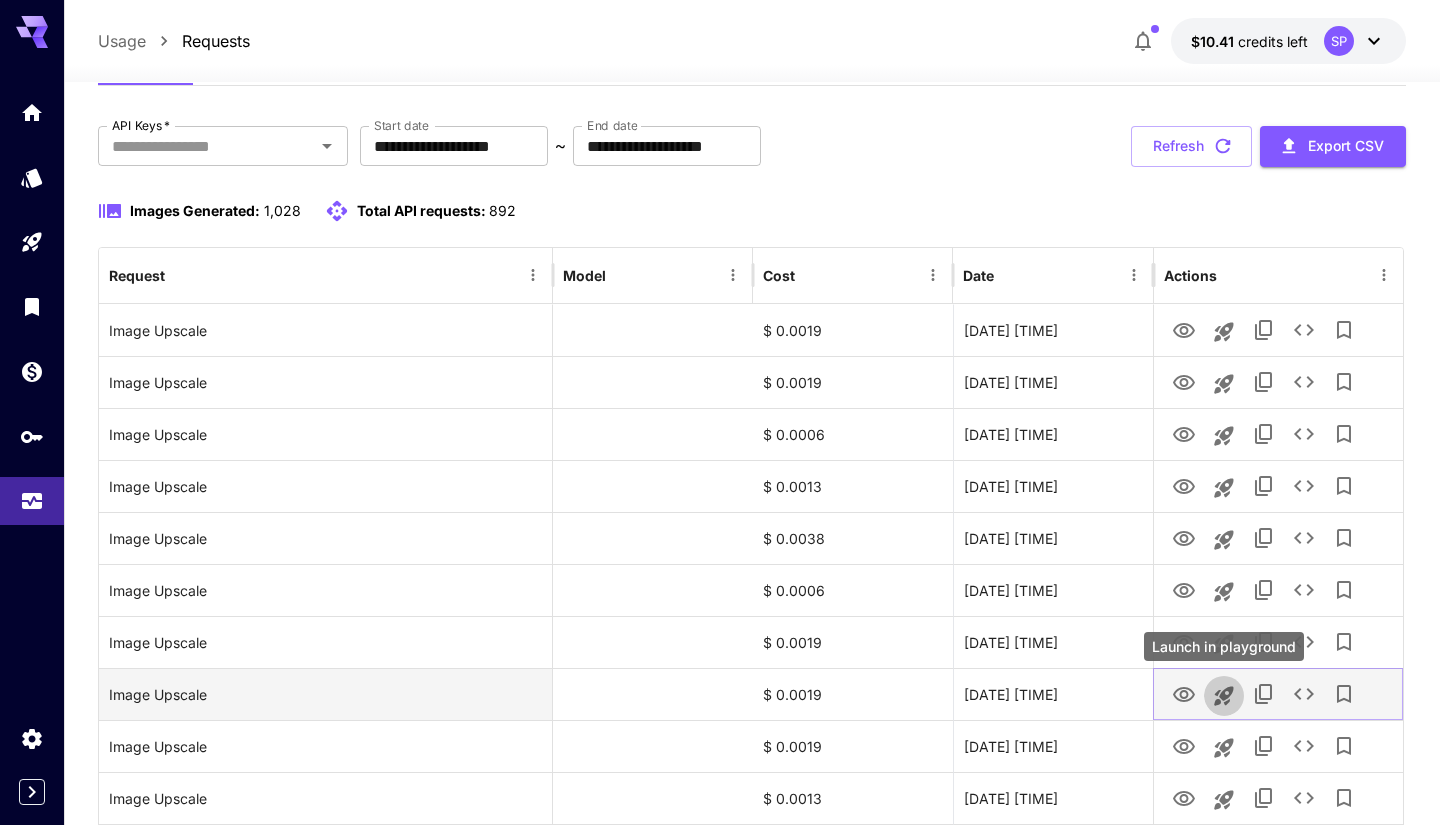 click 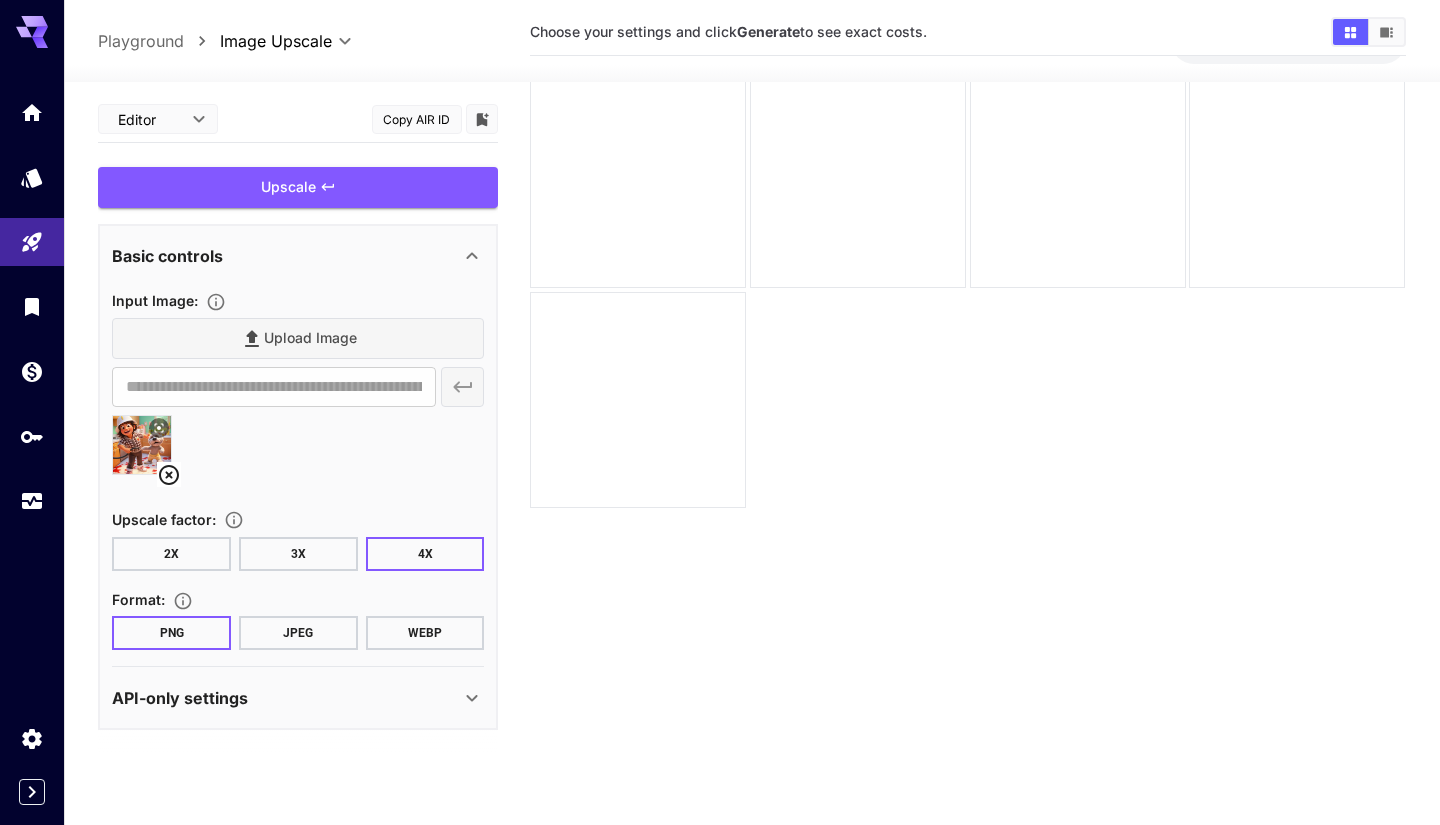 scroll, scrollTop: 0, scrollLeft: 0, axis: both 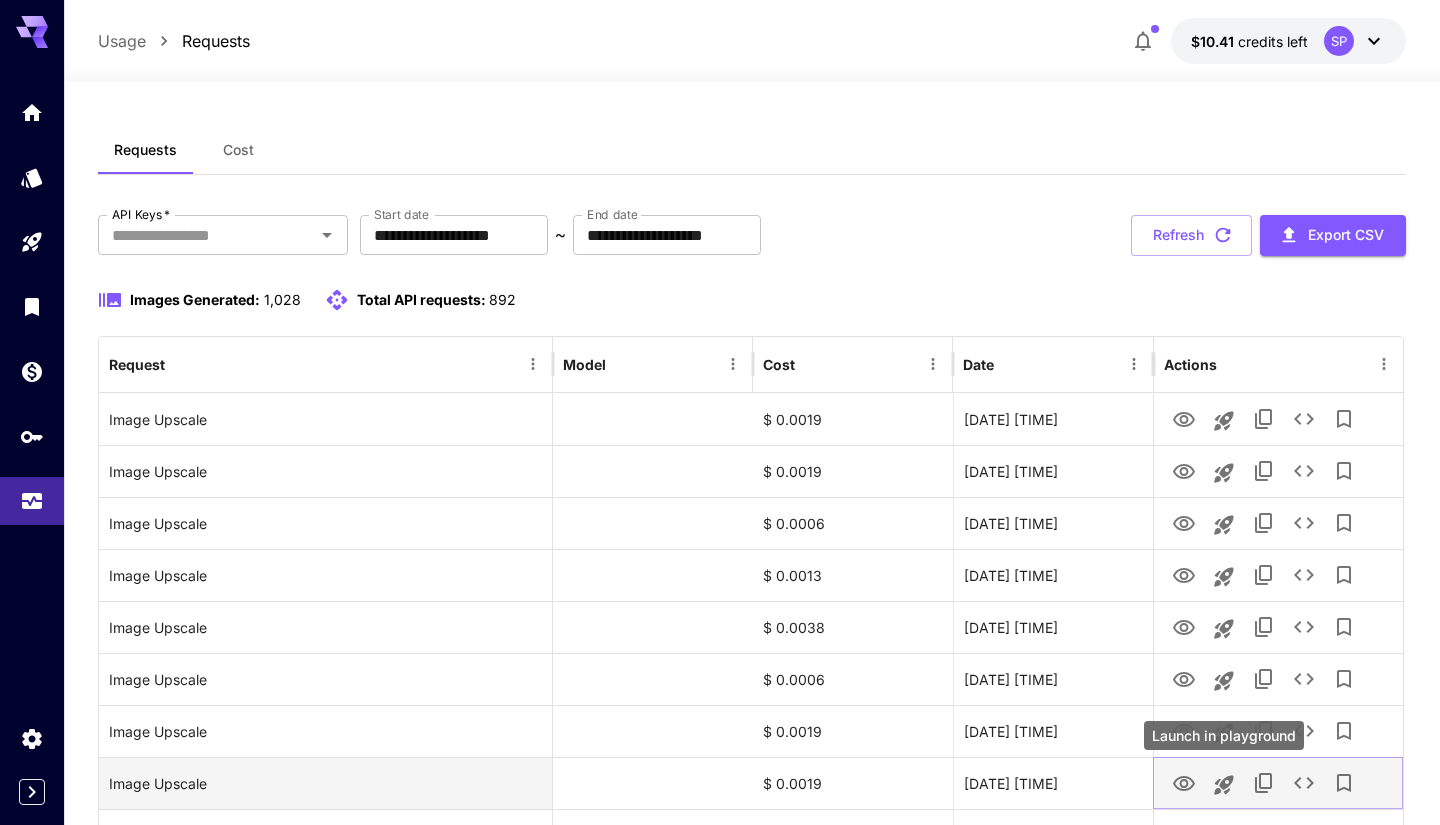 click 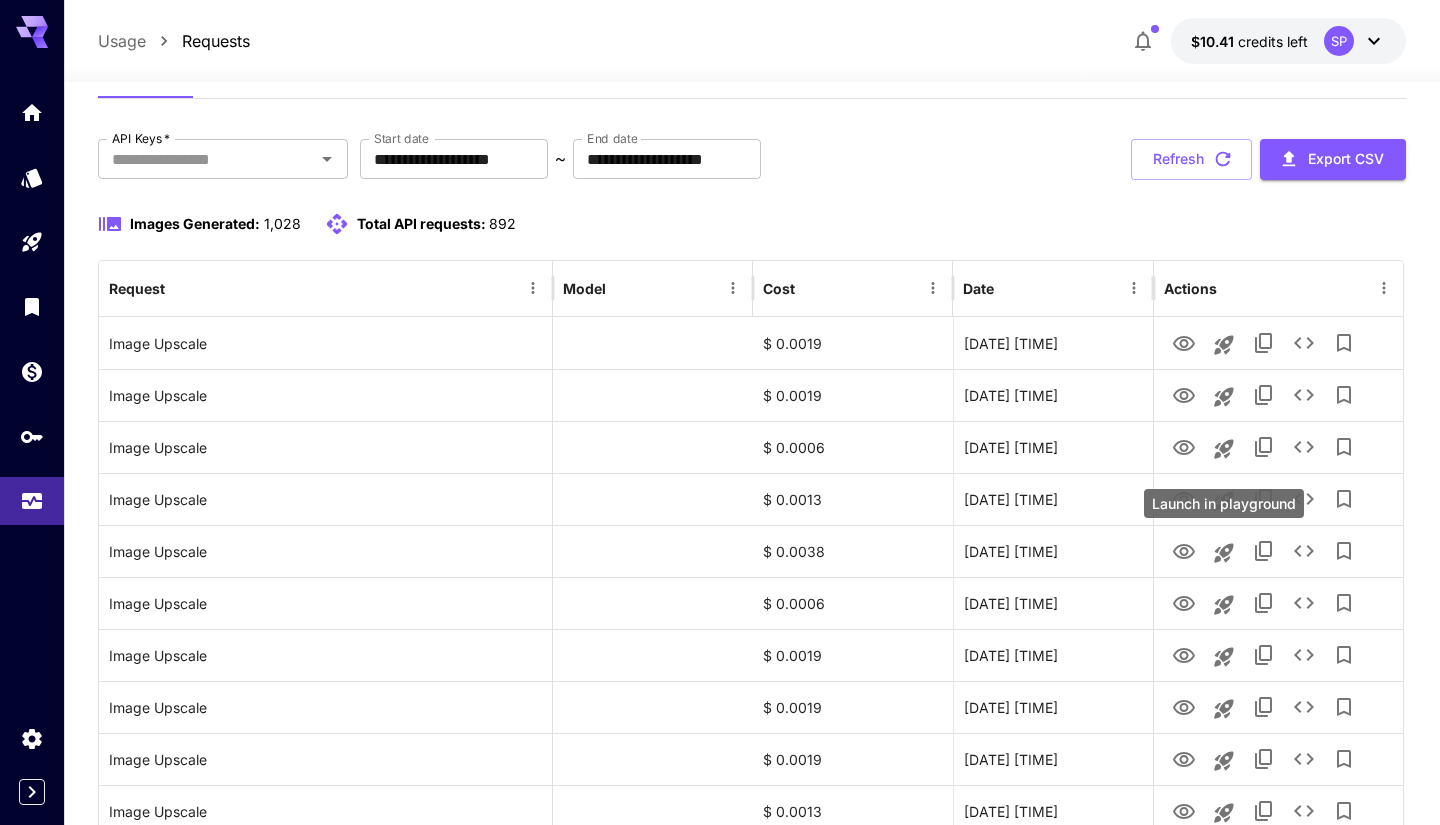 scroll, scrollTop: 94, scrollLeft: 0, axis: vertical 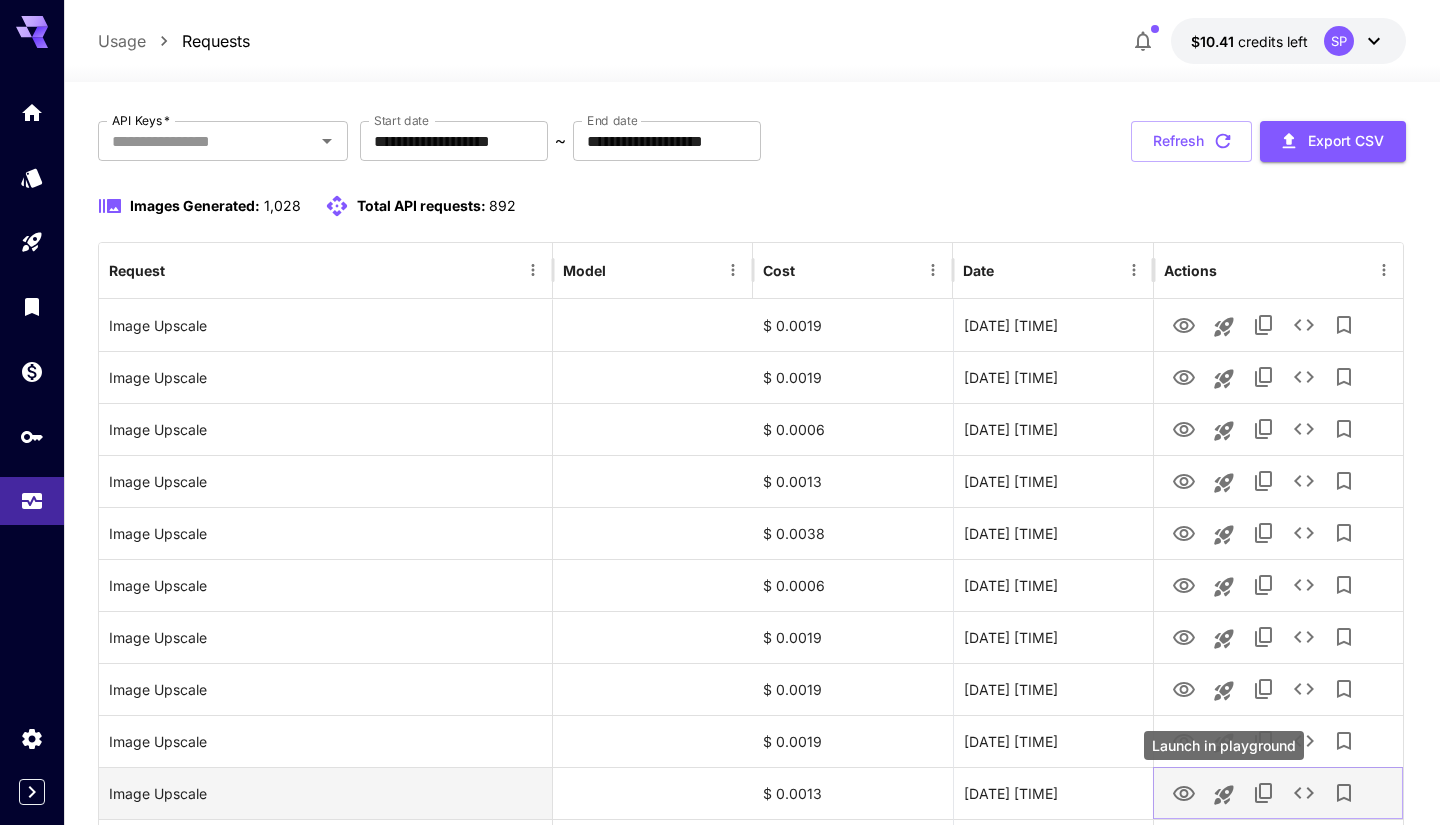 click 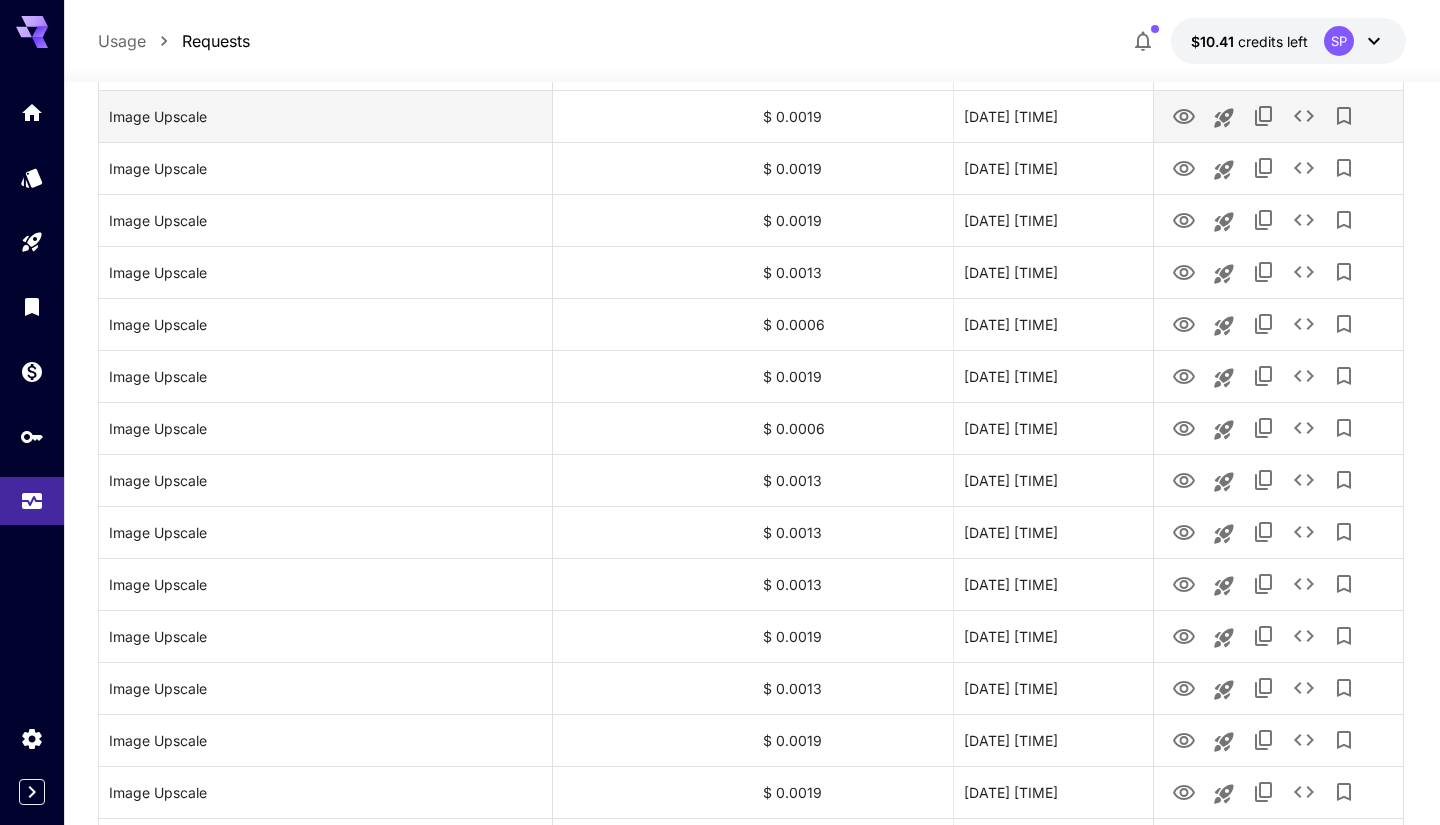 scroll, scrollTop: 619, scrollLeft: 0, axis: vertical 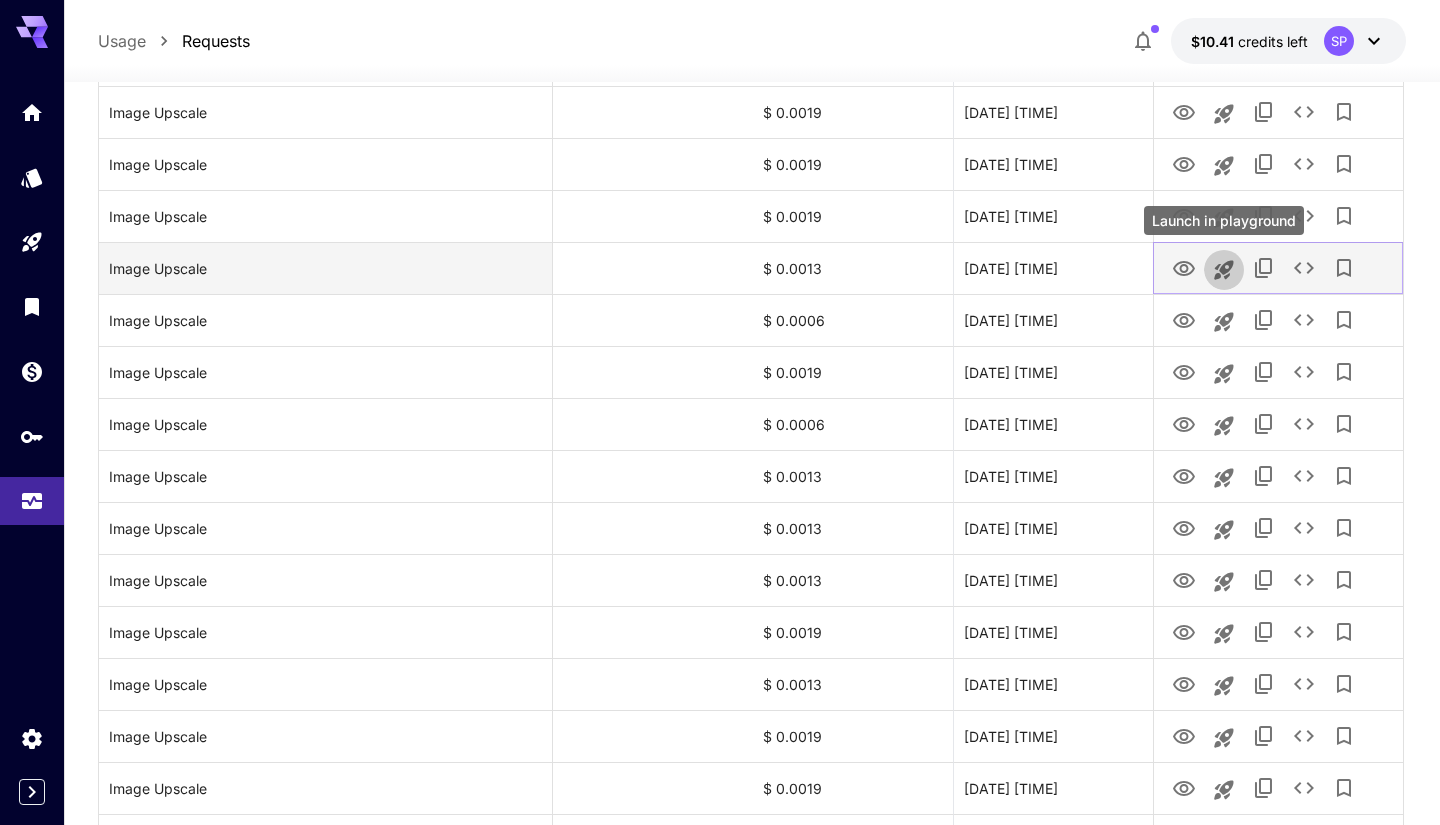 click 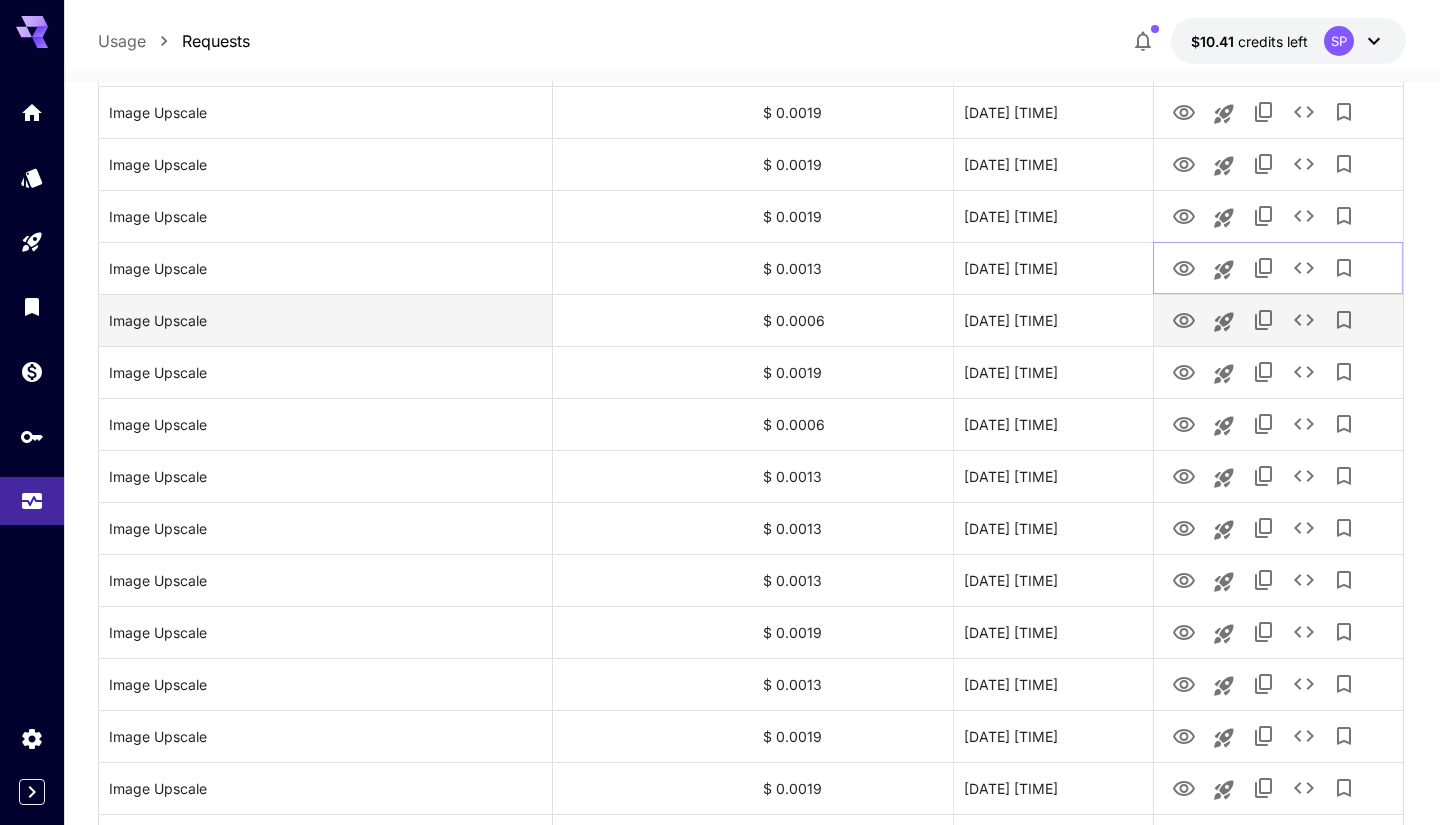type 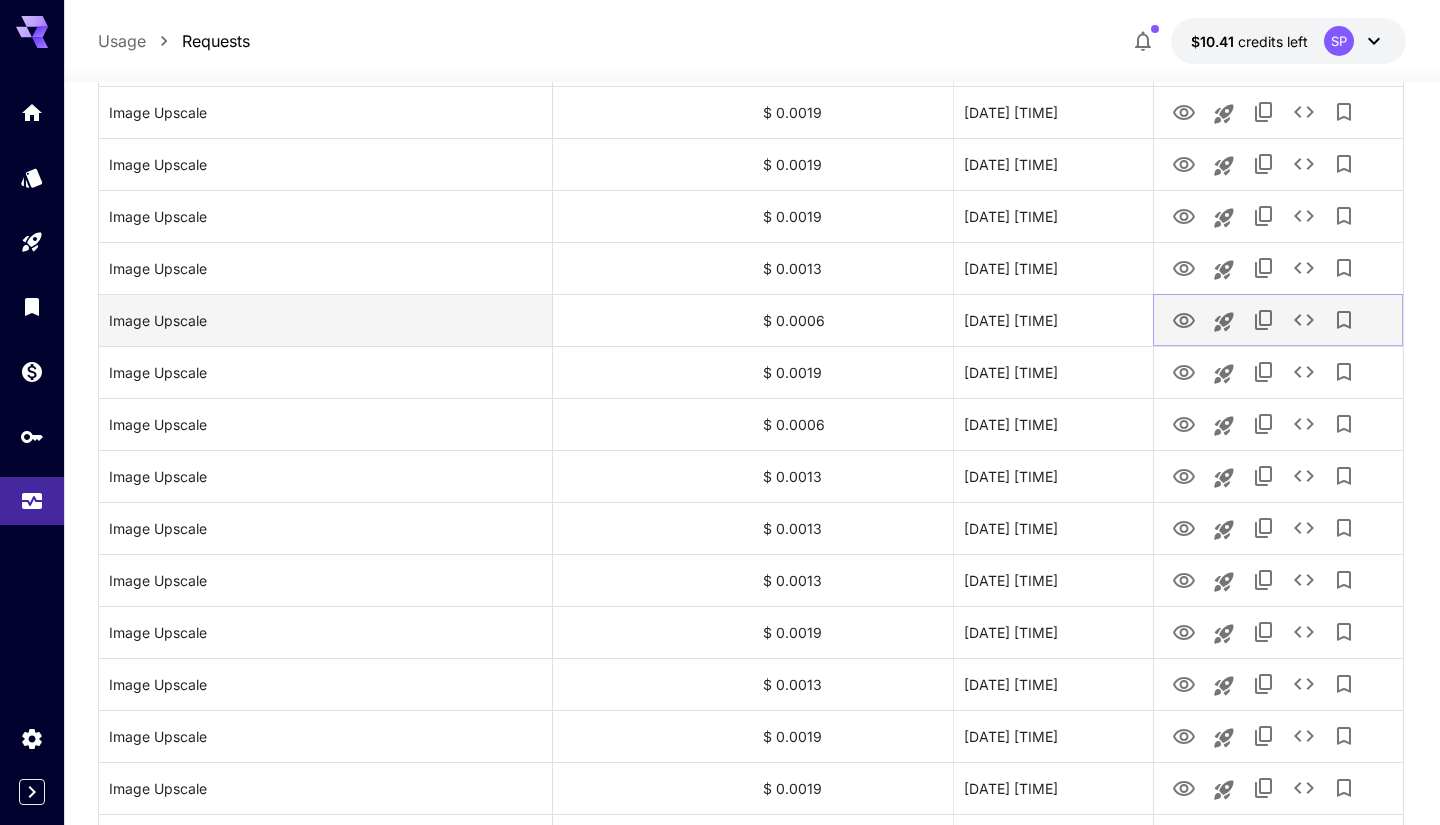 click at bounding box center [1224, 322] 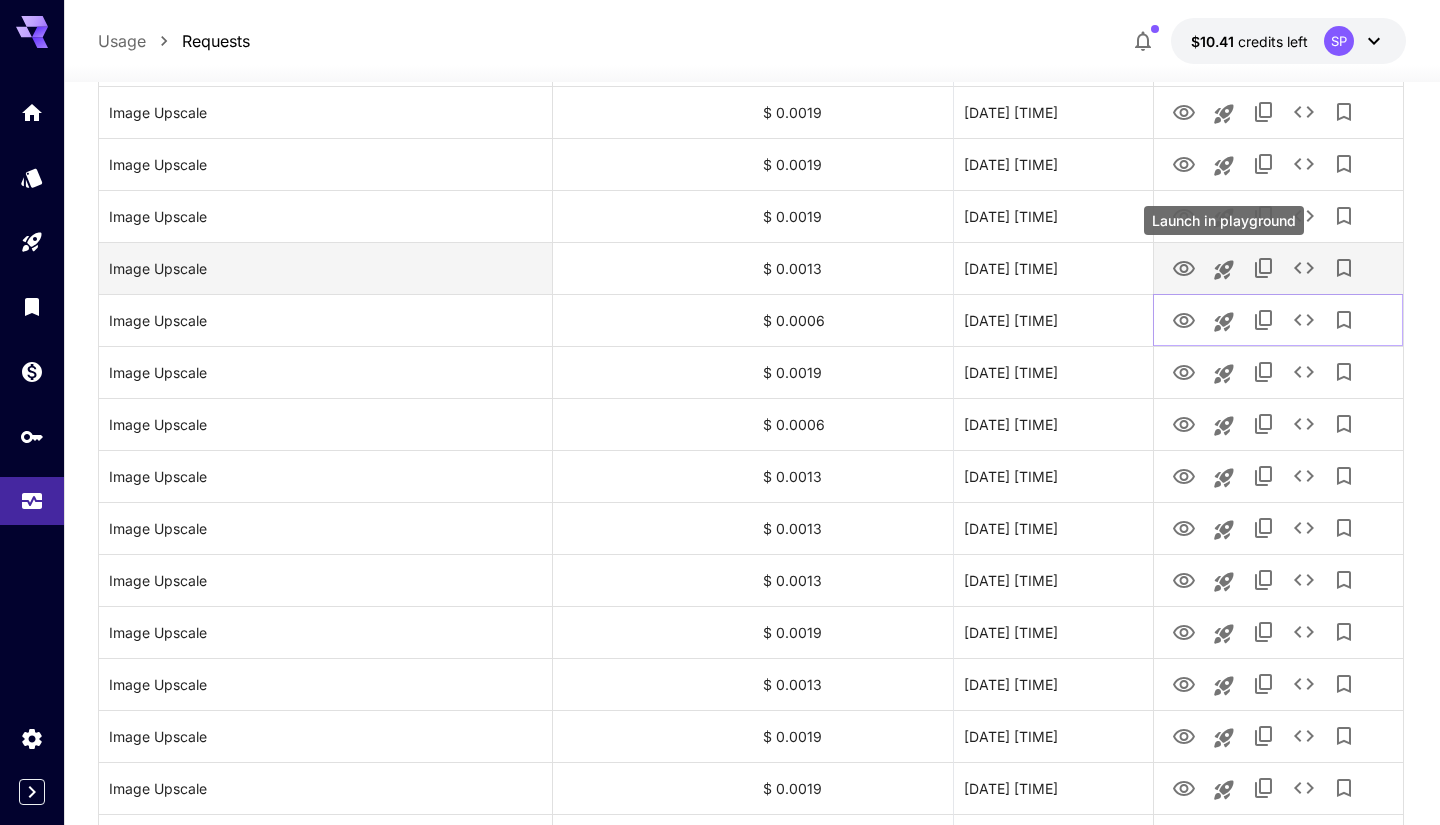 type 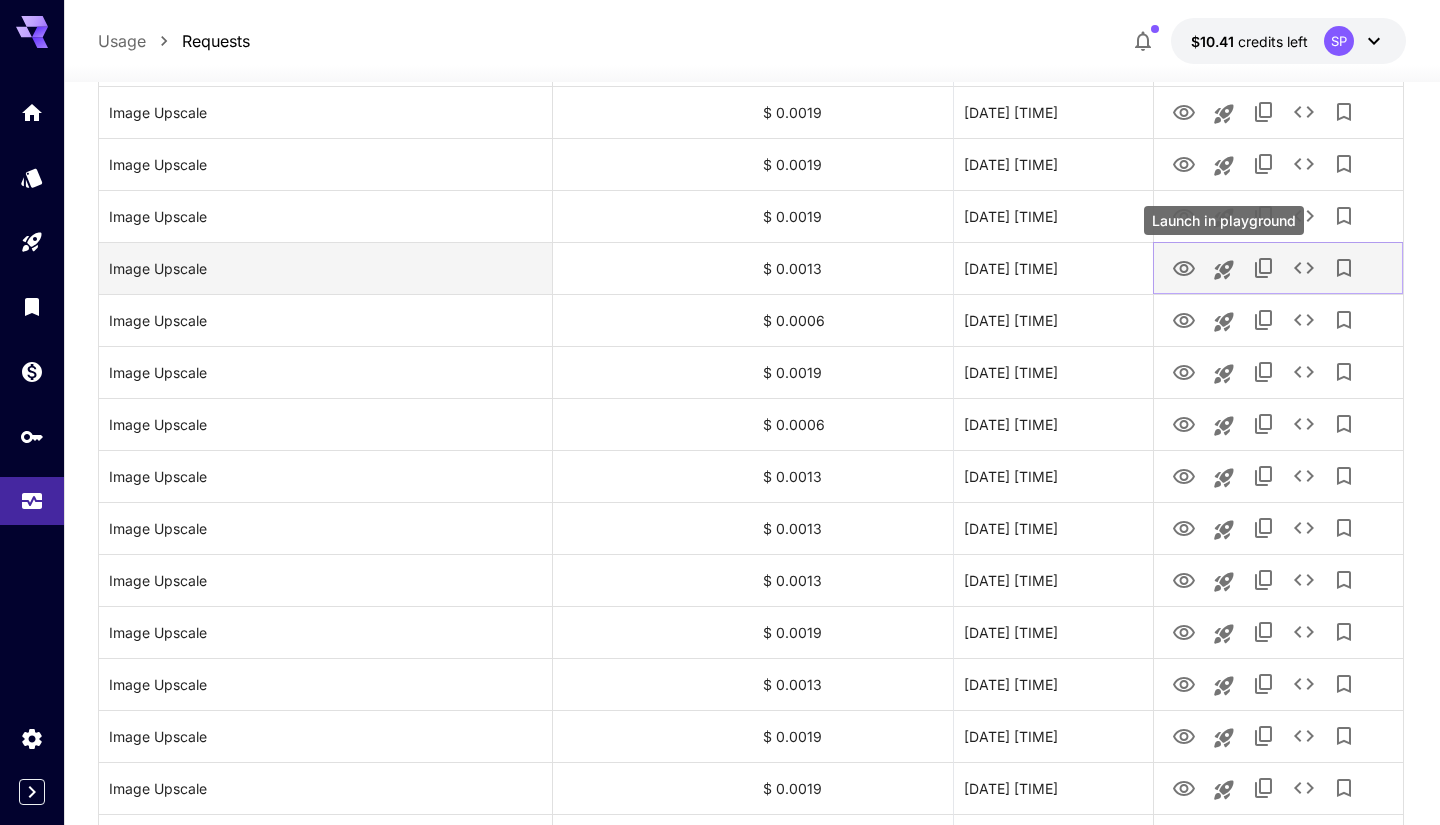 click 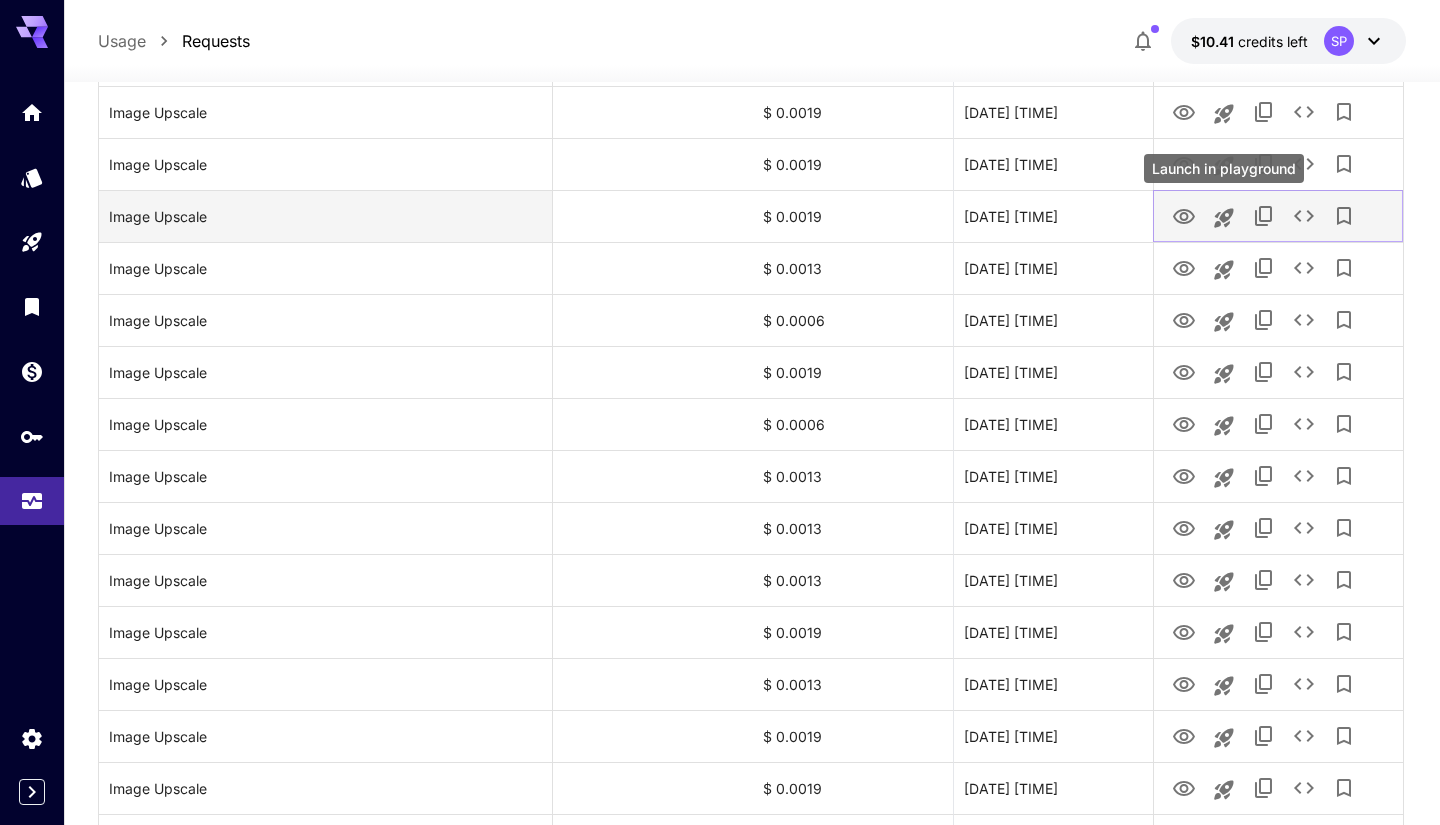 click 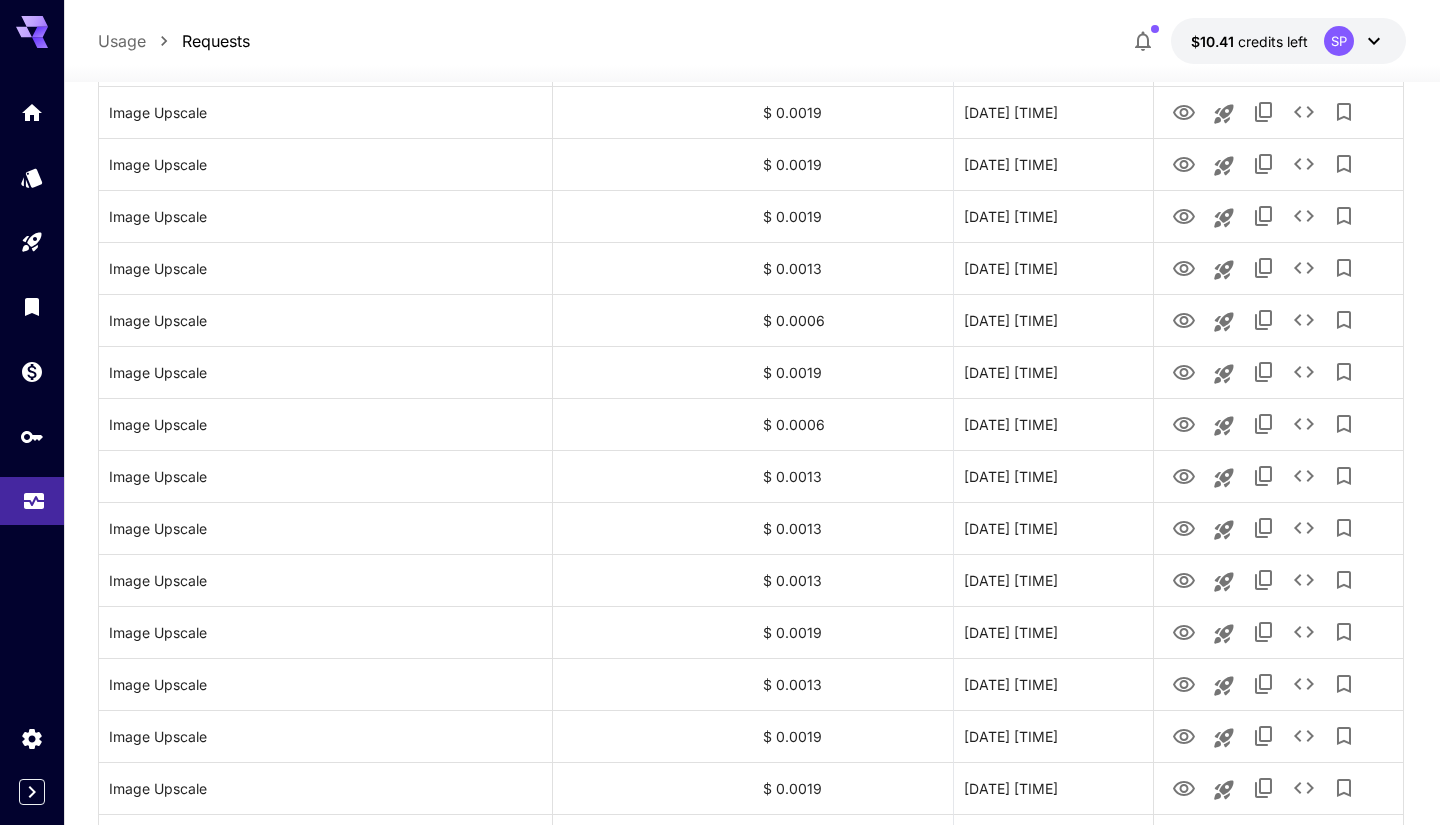click 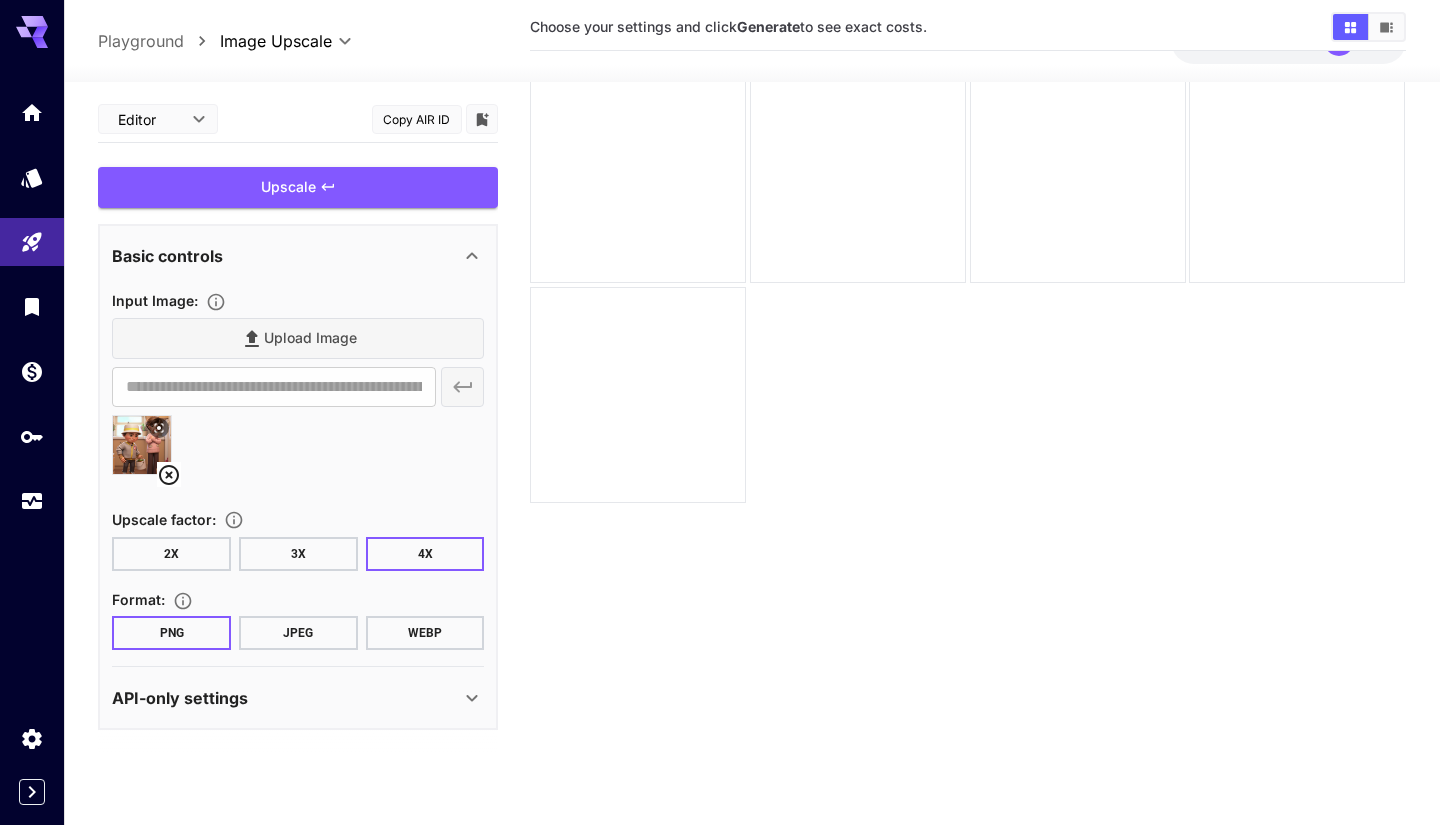 scroll, scrollTop: 0, scrollLeft: 0, axis: both 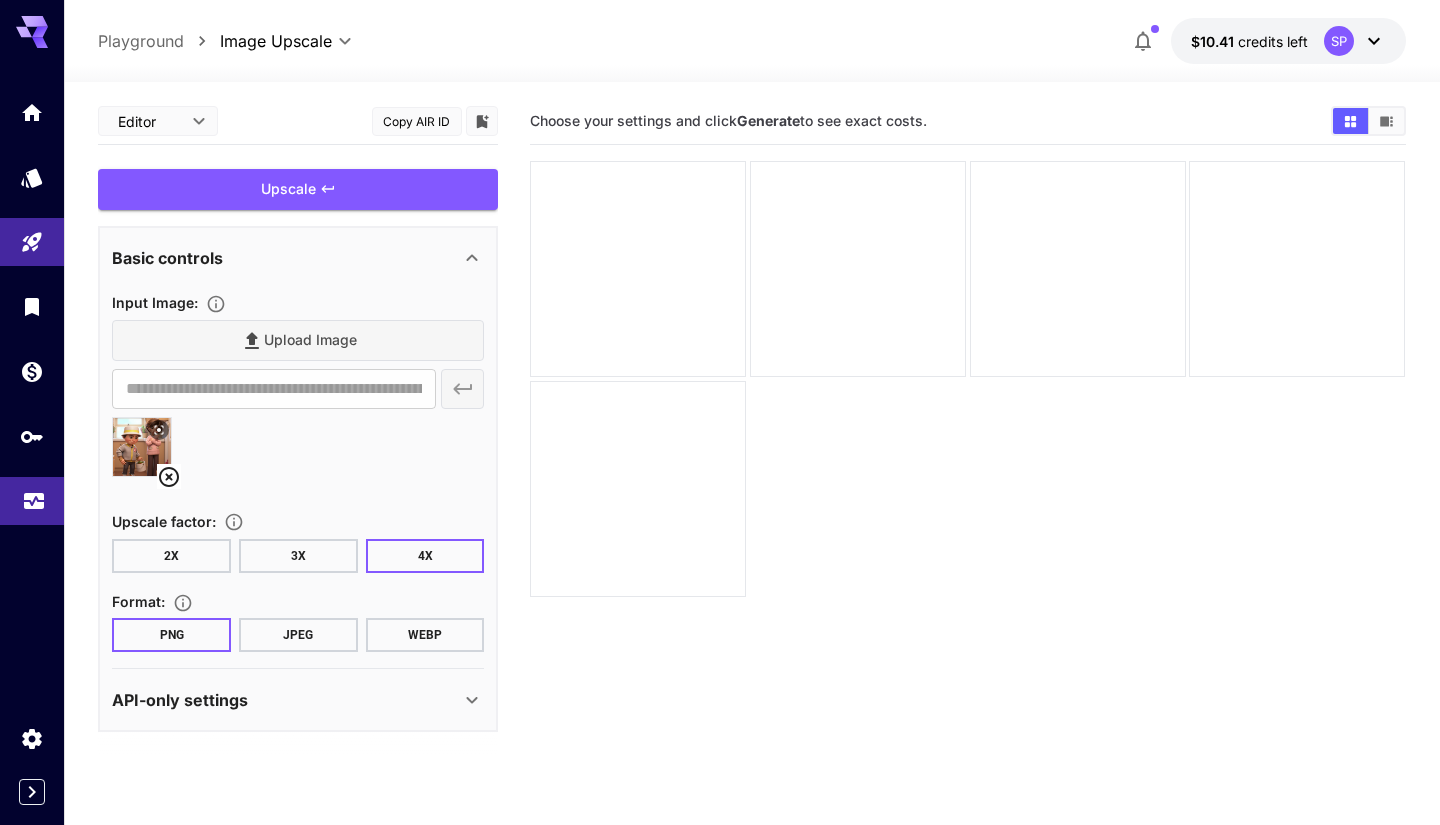 click at bounding box center (32, 501) 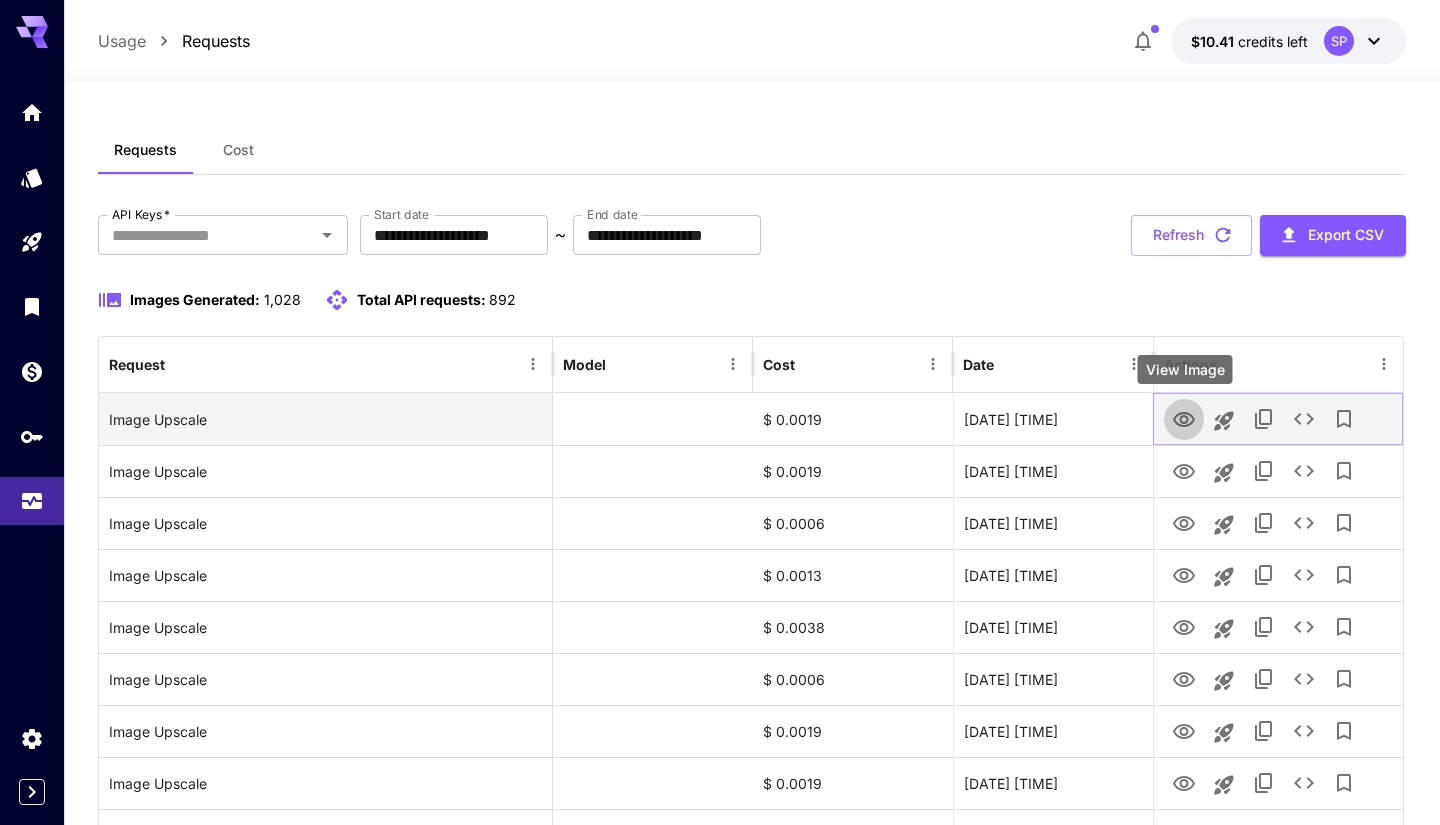 click 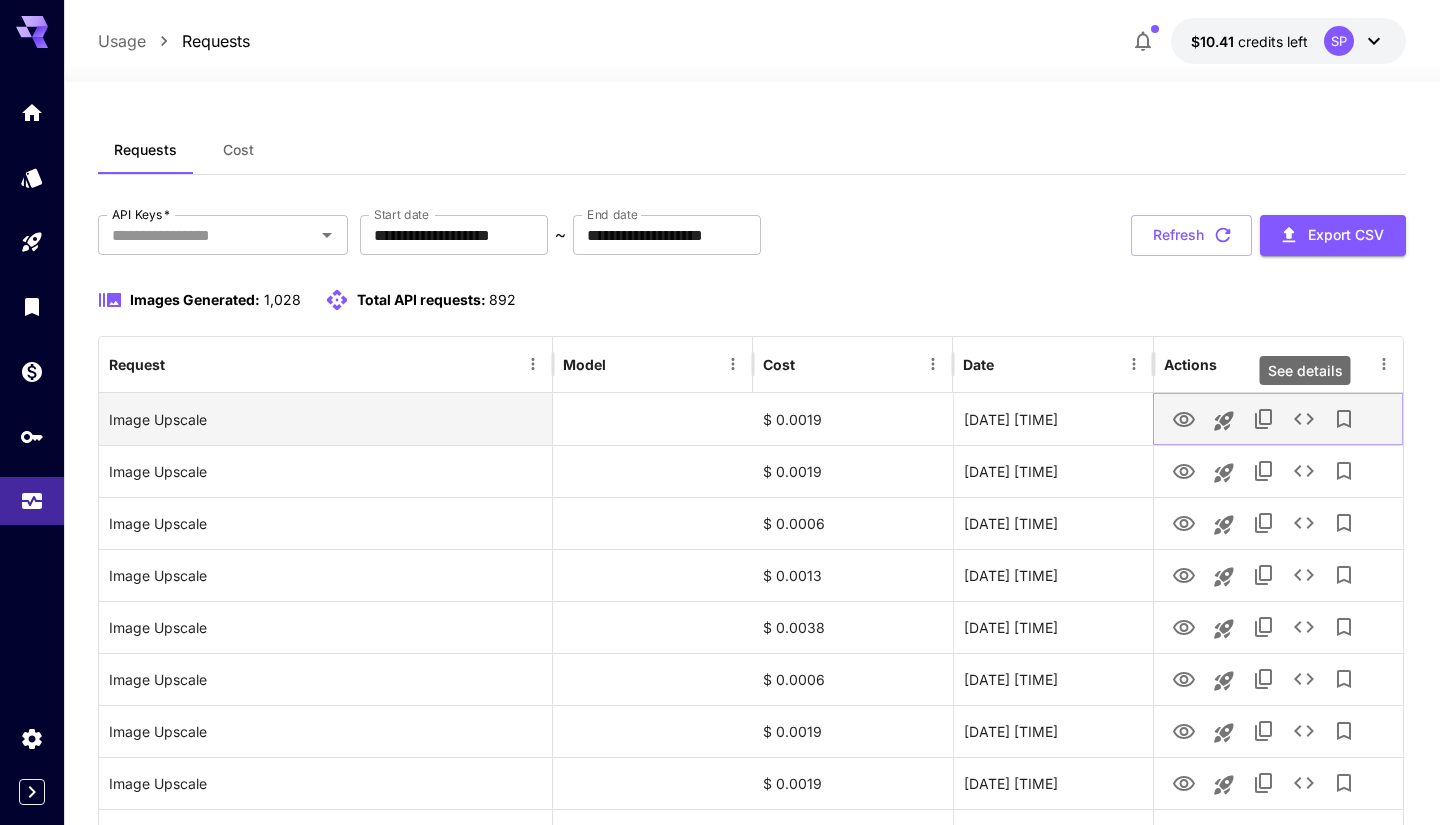 click at bounding box center [1304, 419] 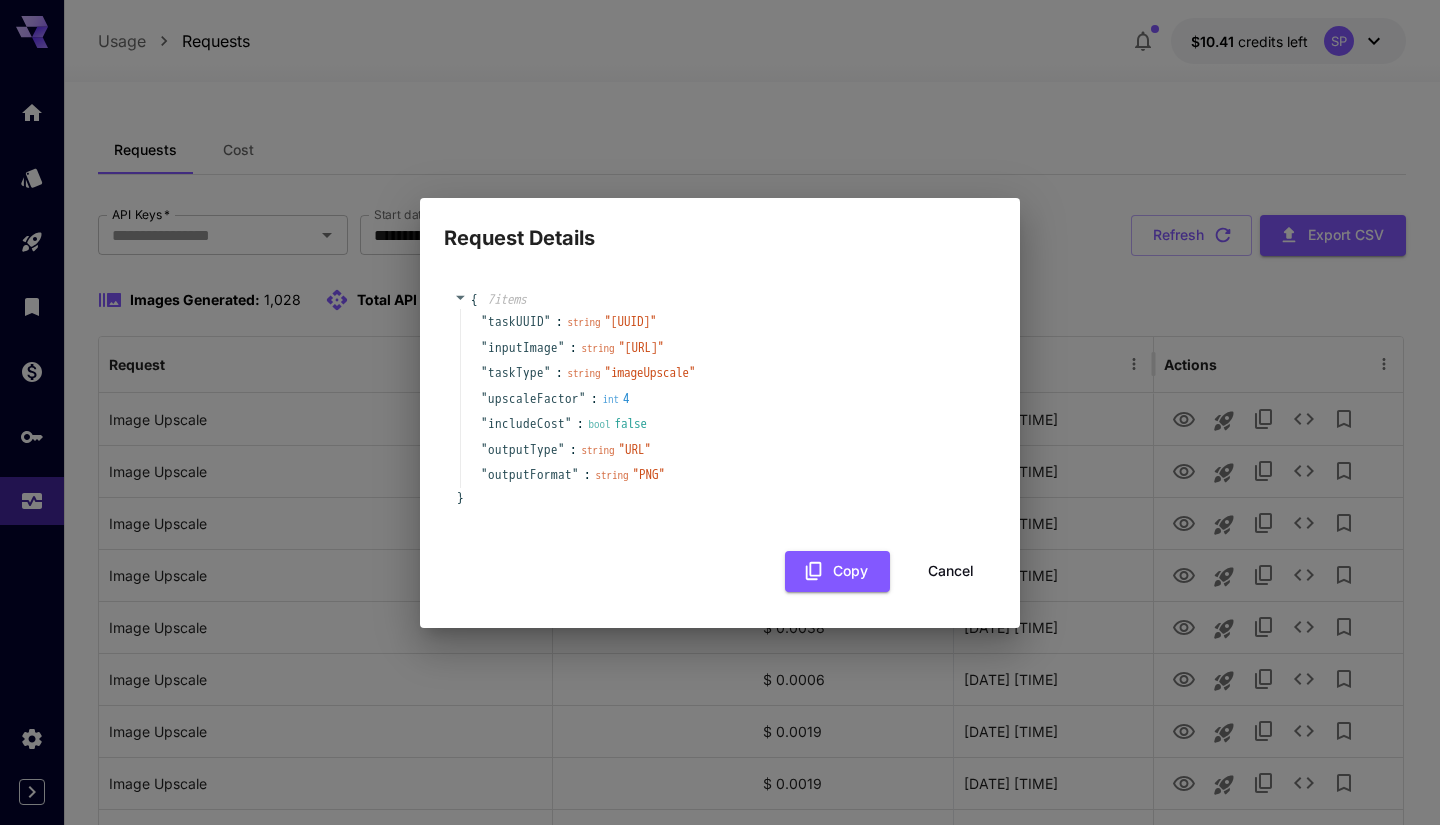 click on "Request Details { 7  item s " taskUUID " : string " 35b069de-9261-4767-8d50-344f596598af " " inputImage " : string " https://im.runware.ai/image/ws/2/ii/f087f3a3-00bf-4fac-a9c9-d372eb839169.jpg " " taskType " : string " imageUpscale " " upscaleFactor " : int 4 " includeCost " : bool false " outputType " : string " URL " " outputFormat " : string " PNG " } Copy Cancel" at bounding box center (720, 412) 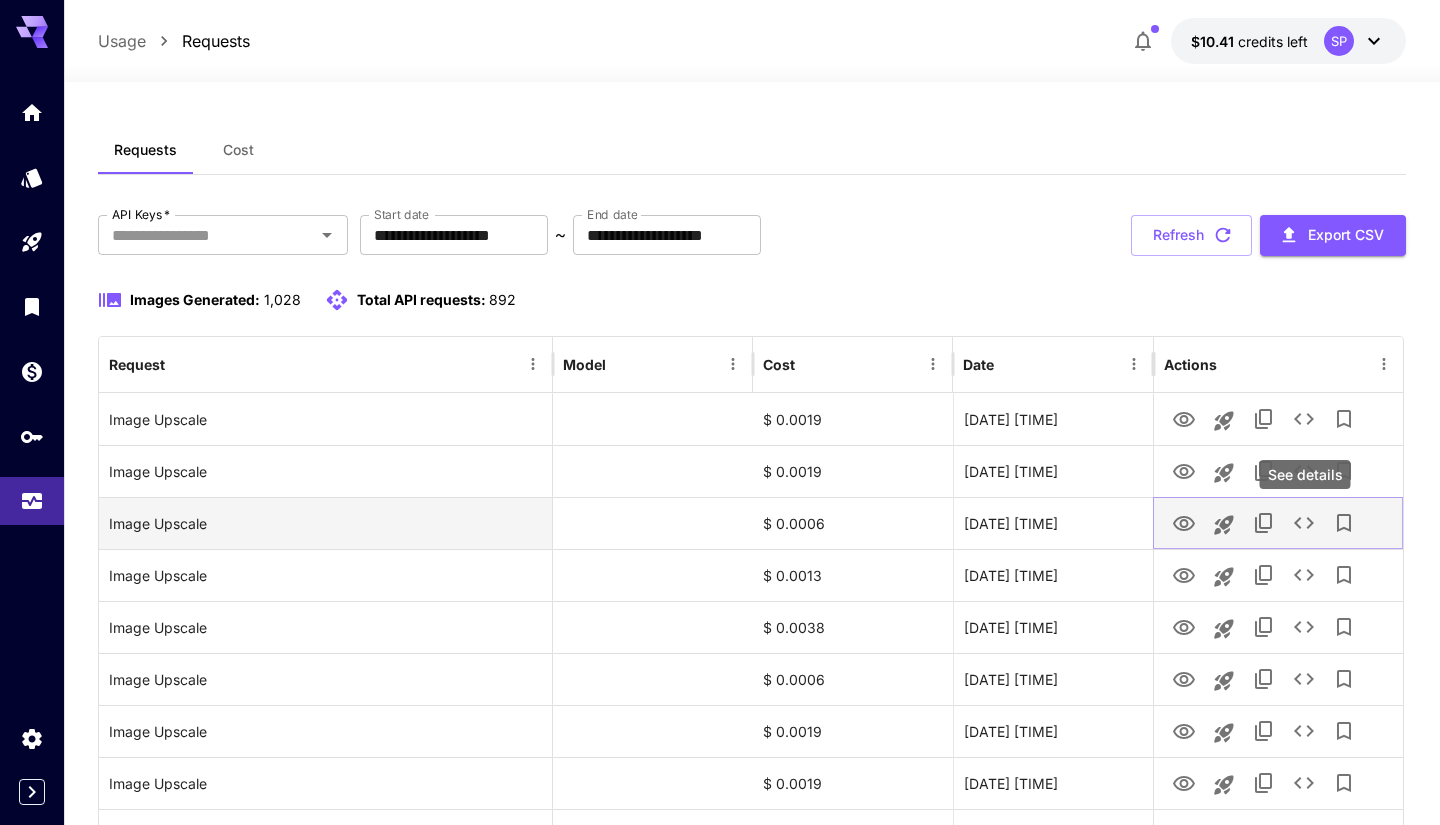 click 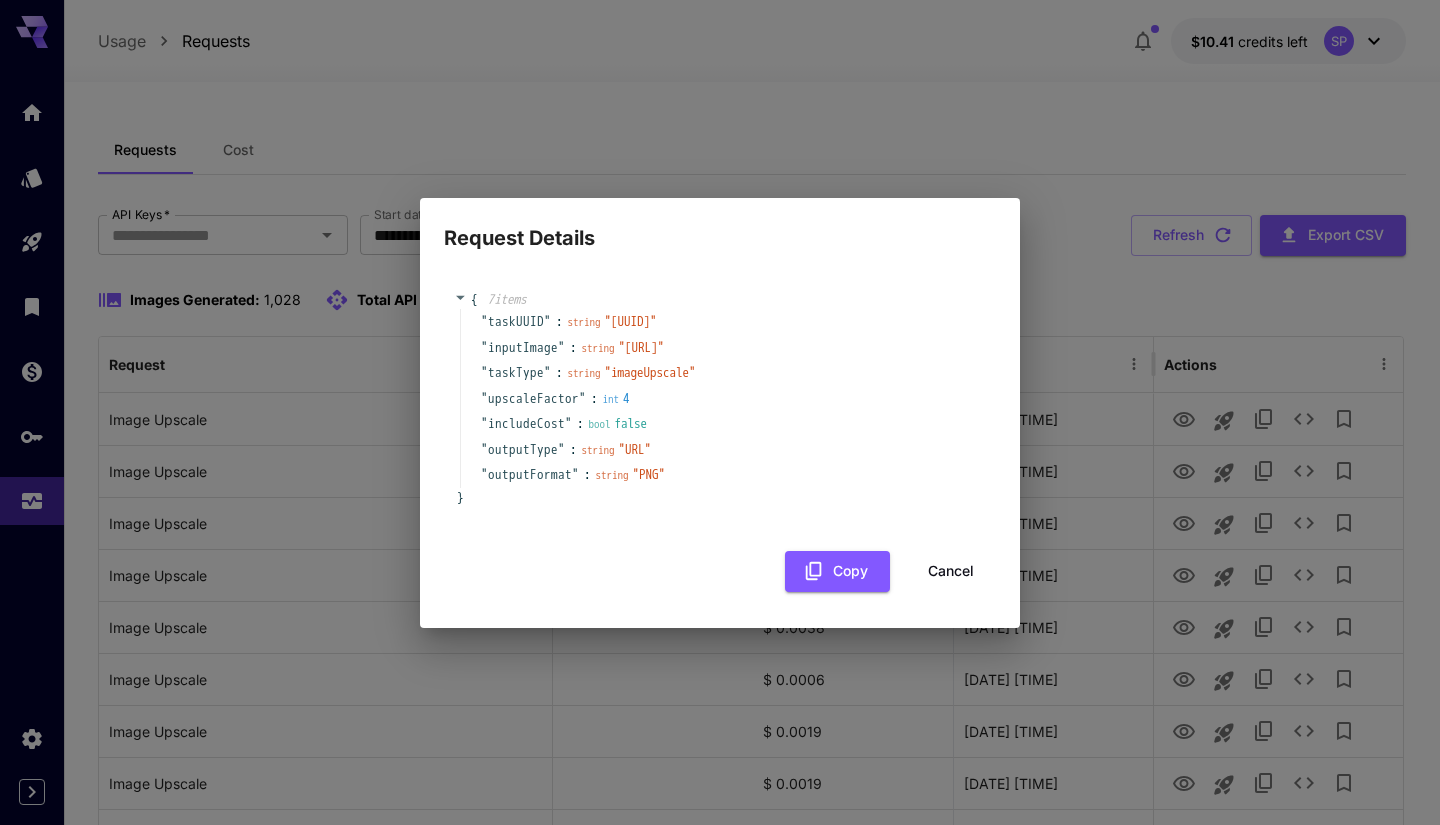 click on "Request Details { 7  item s " taskUUID " : string " 3fea056c-afa5-44a1-89a3-93d43c4e544e " " inputImage " : string " https://im.runware.ai/image/ws/2/ii/0bd8255d-a178-4d1a-88f1-f3fa41a9292c.jpg " " taskType " : string " imageUpscale " " upscaleFactor " : int 4 " includeCost " : bool false " outputType " : string " URL " " outputFormat " : string " PNG " } Copy Cancel" at bounding box center [720, 412] 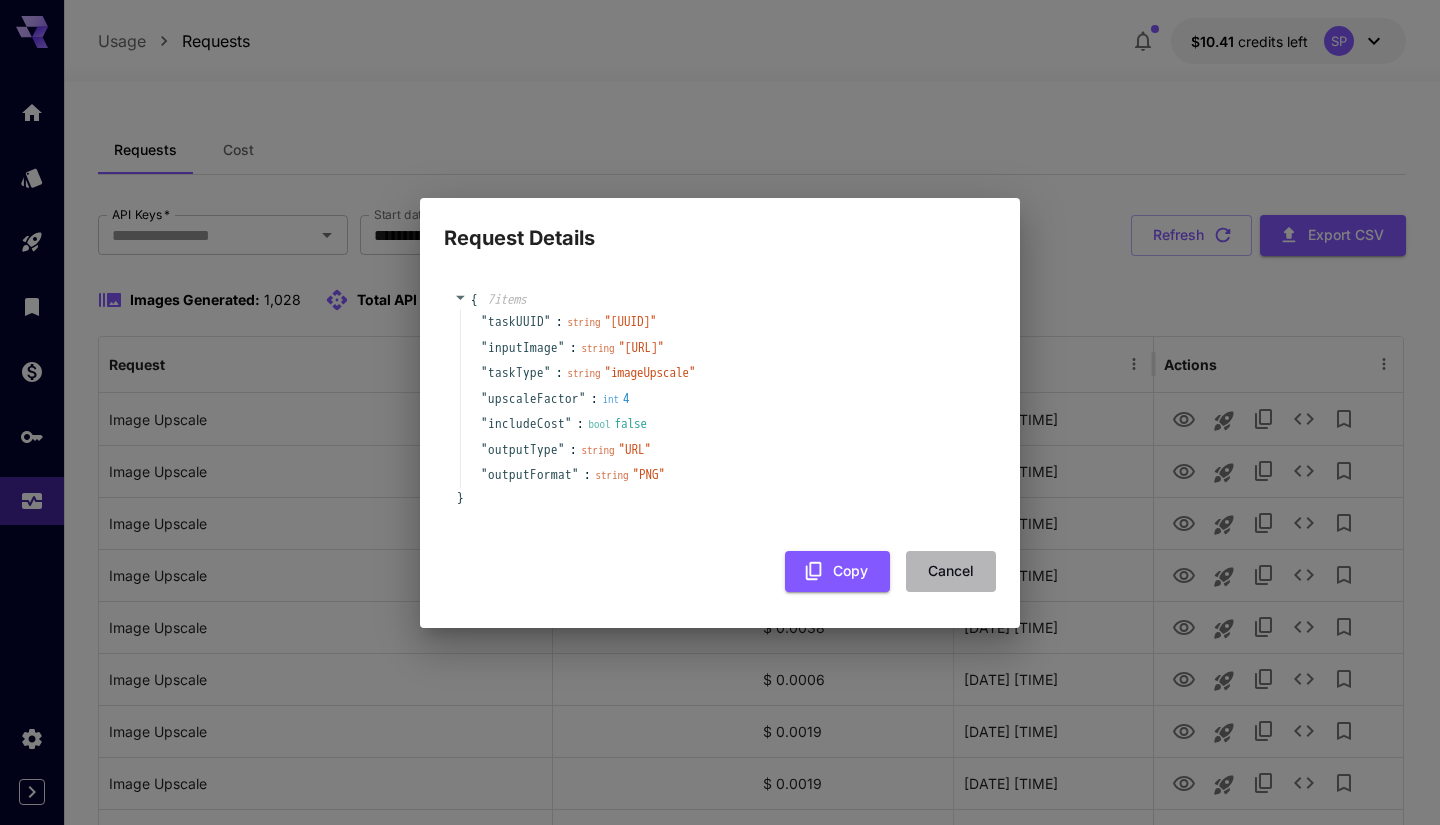 click on "Cancel" at bounding box center [951, 571] 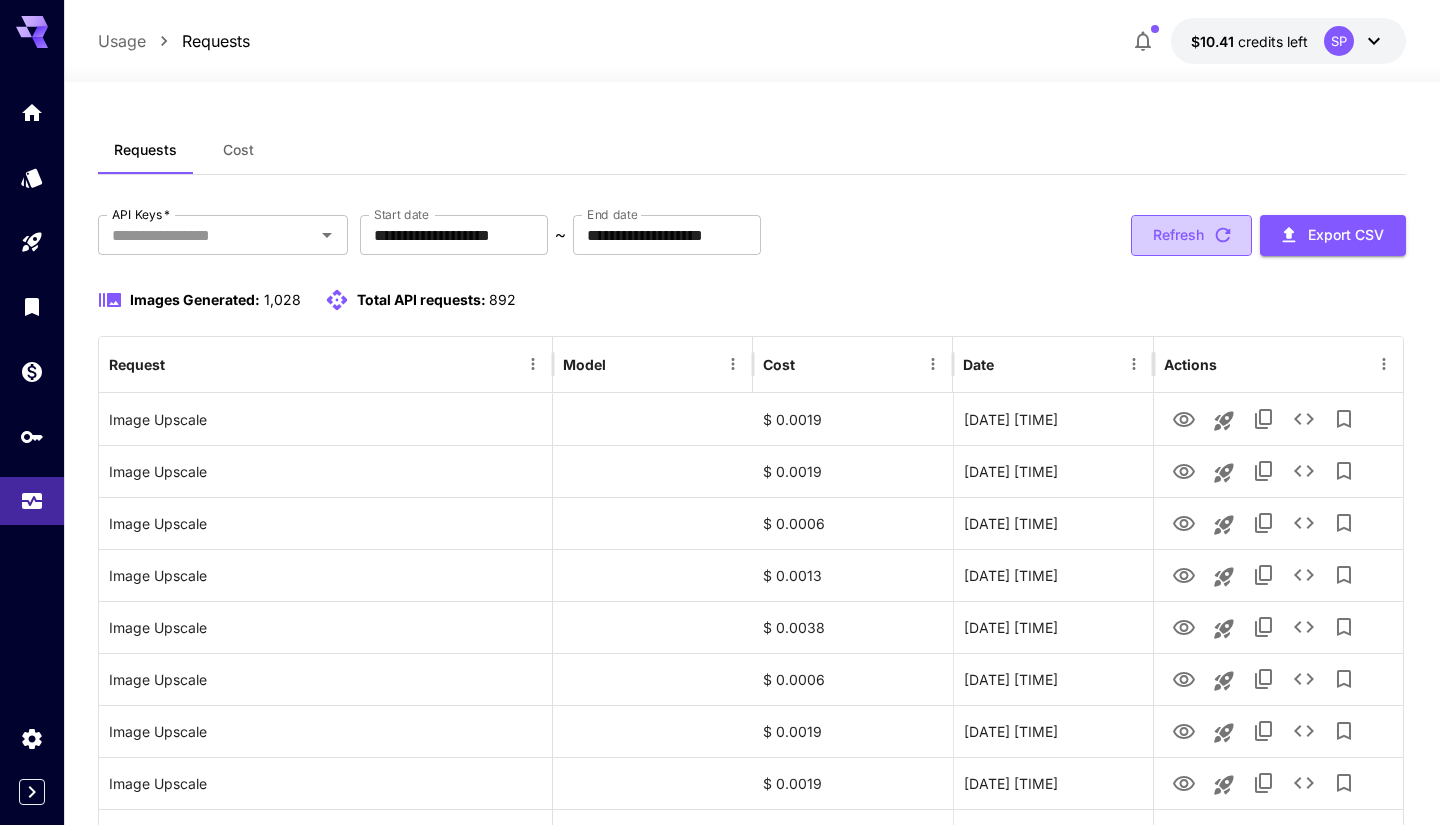 click on "Refresh" at bounding box center [1191, 235] 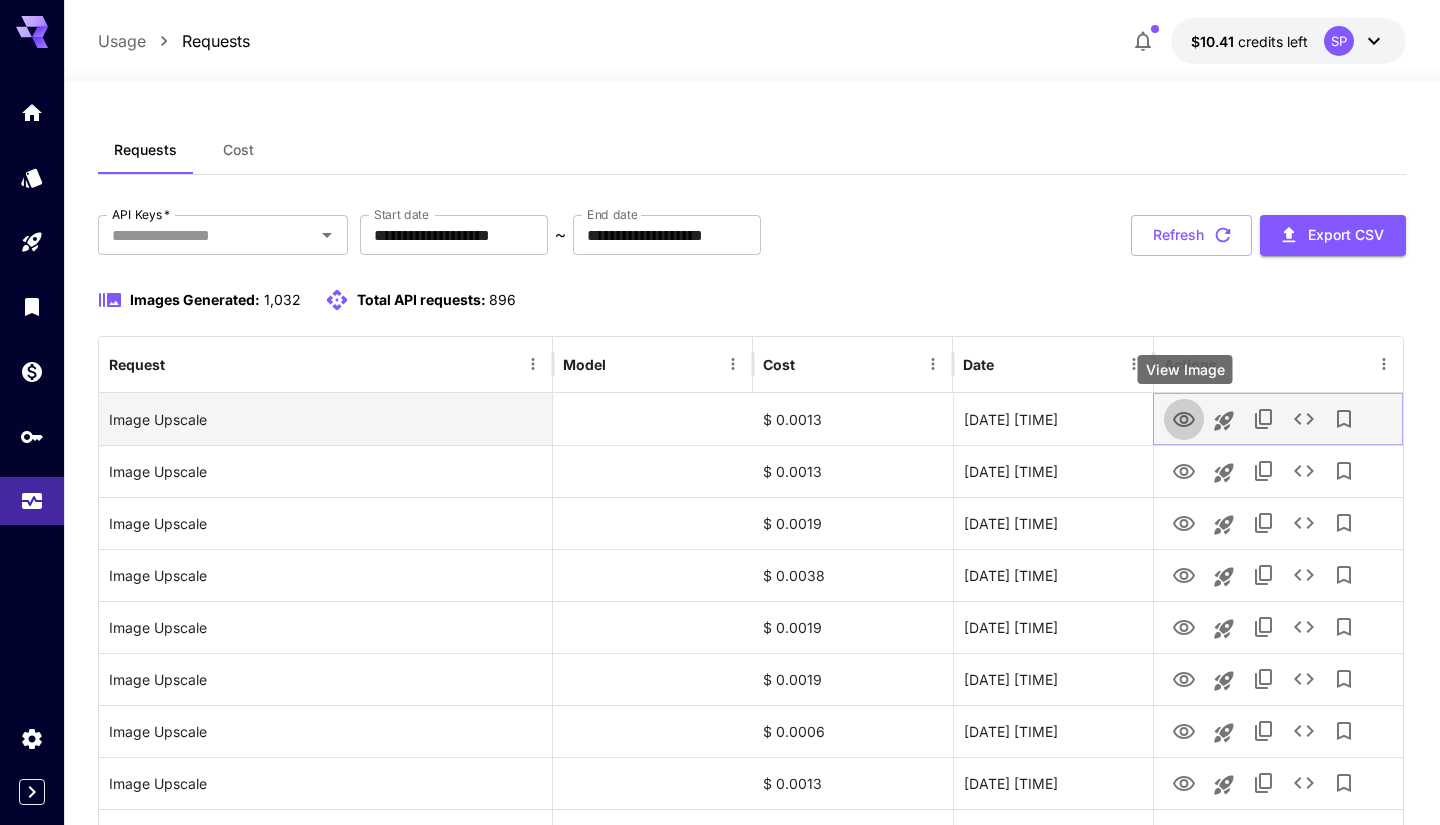 click at bounding box center (1184, 418) 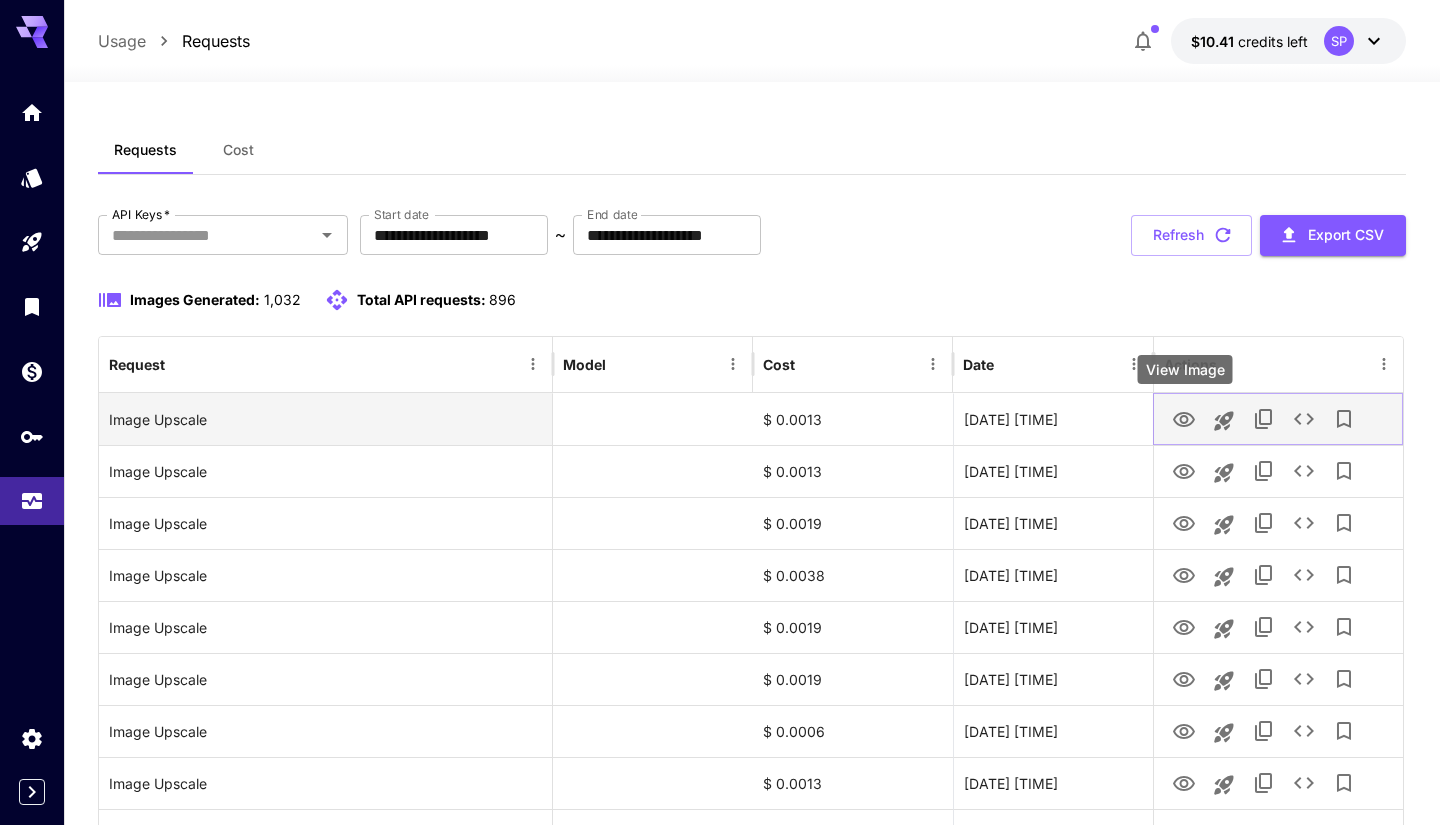 click 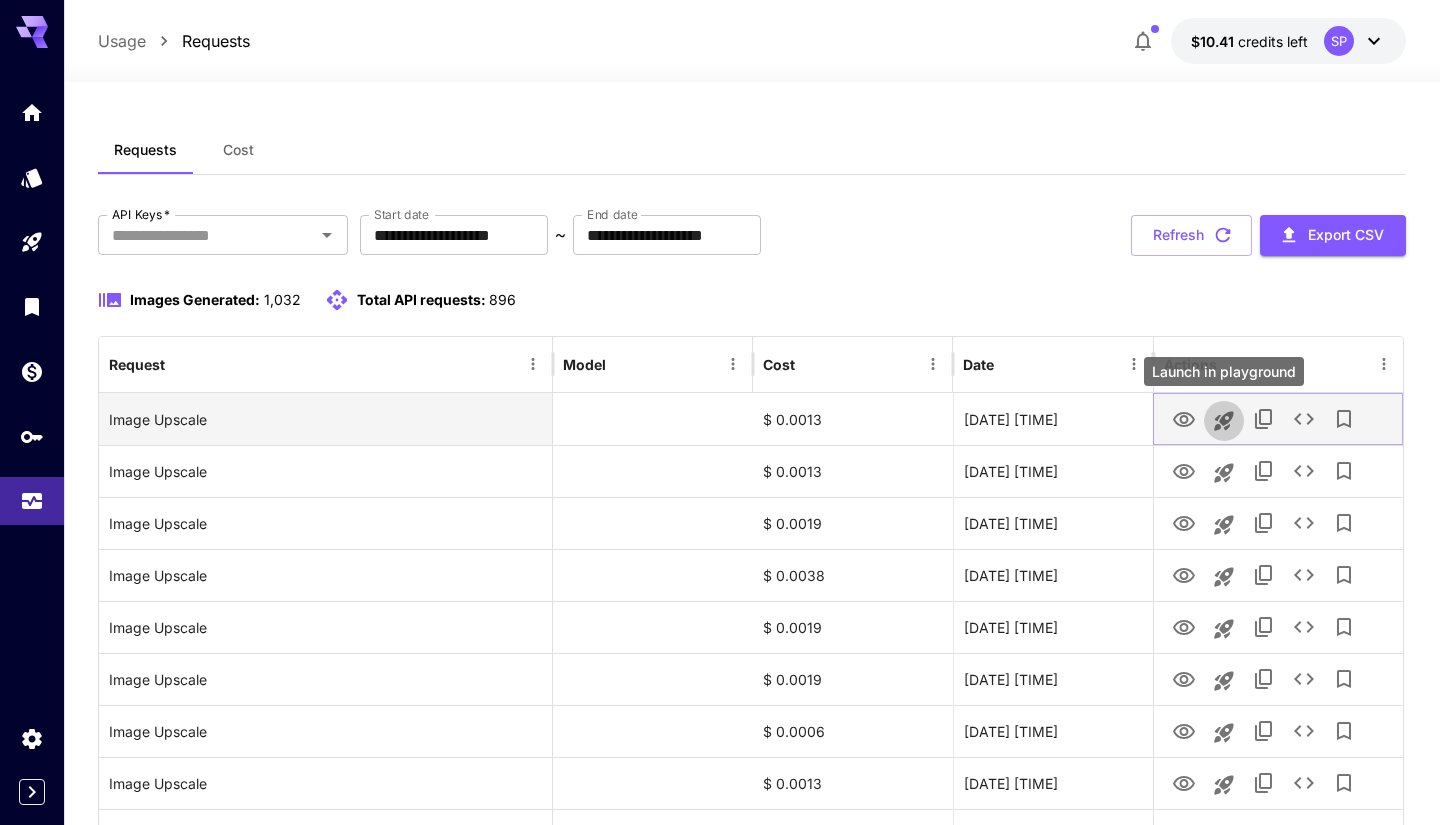 click 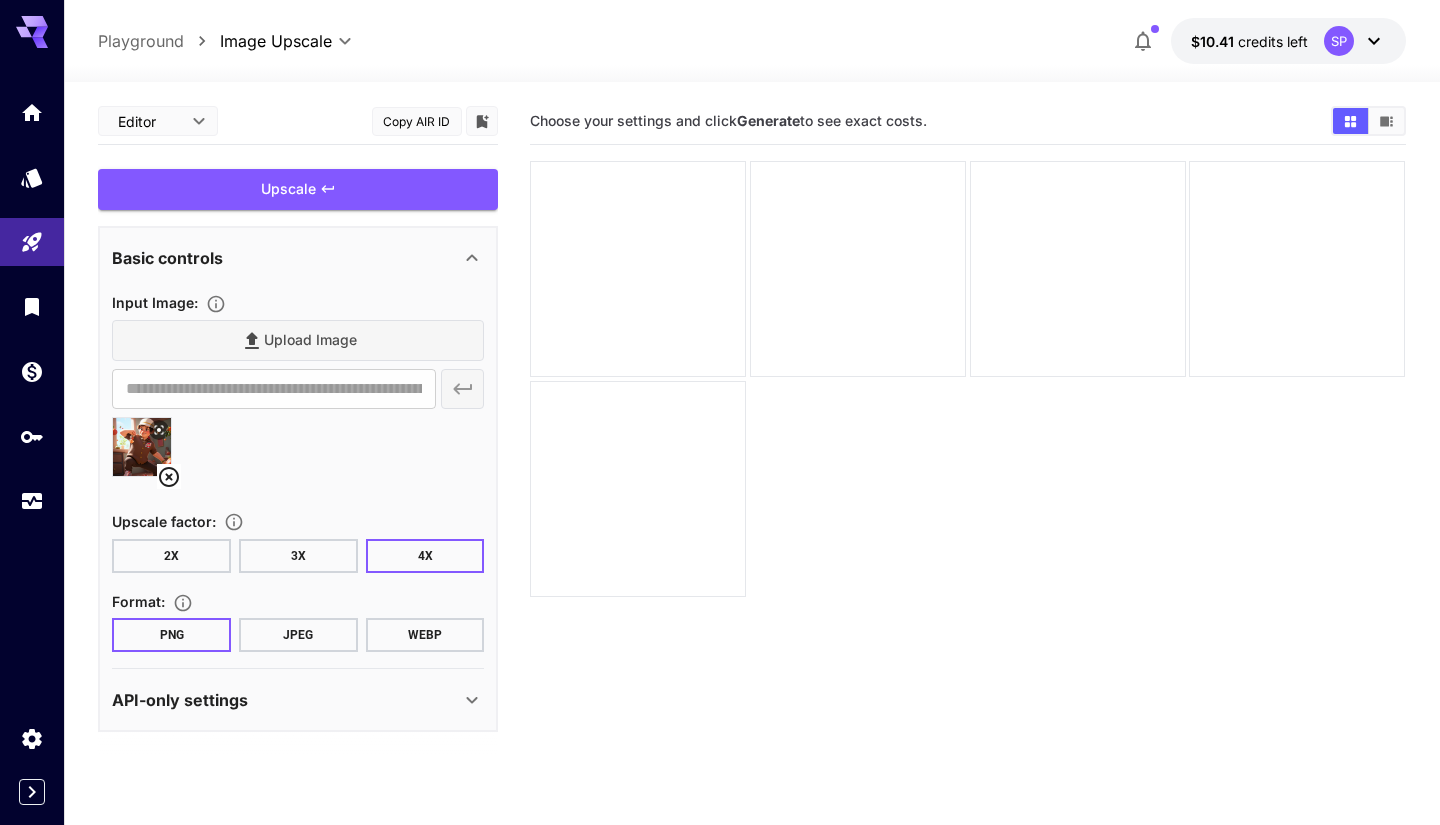 click 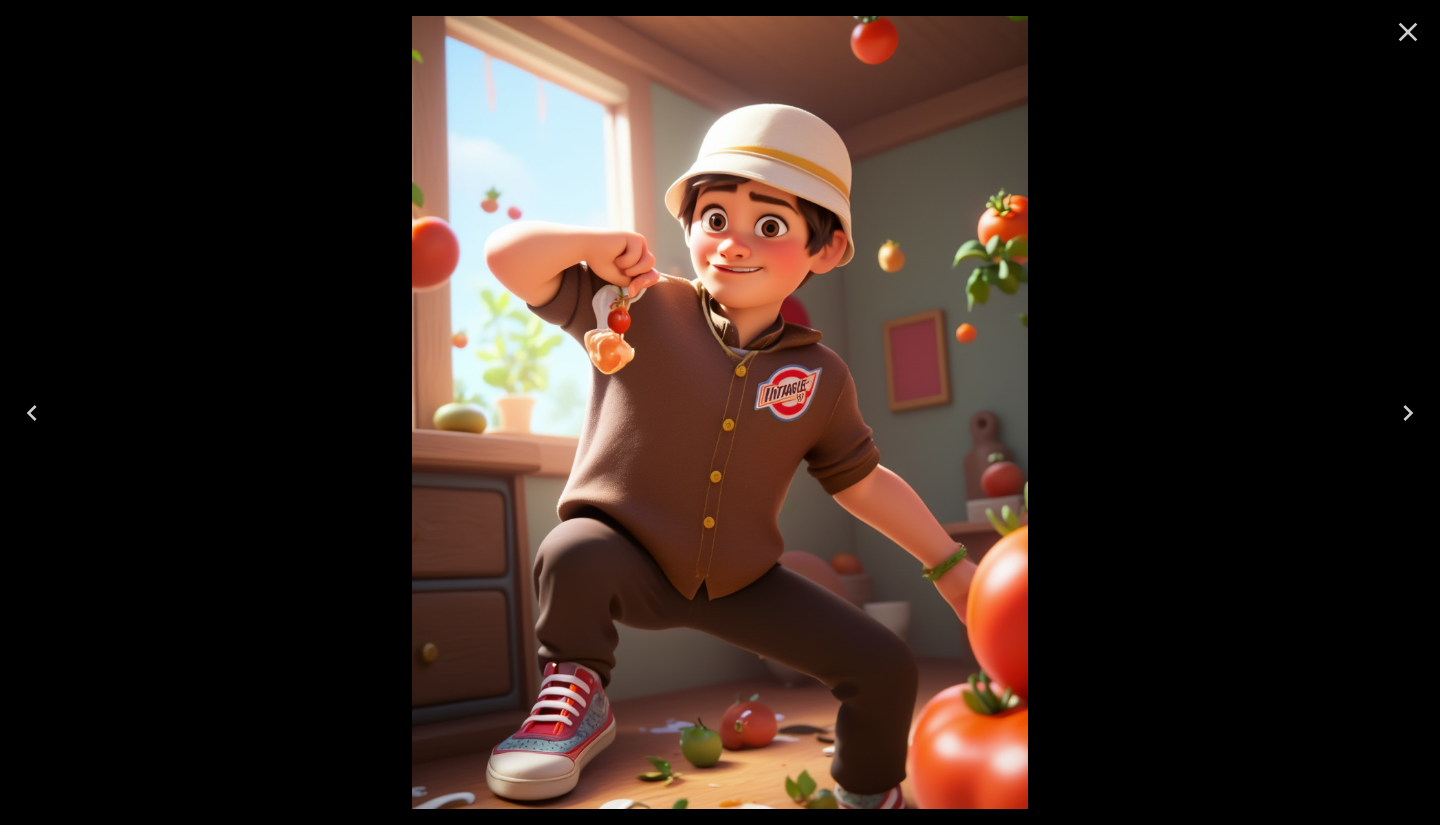 type 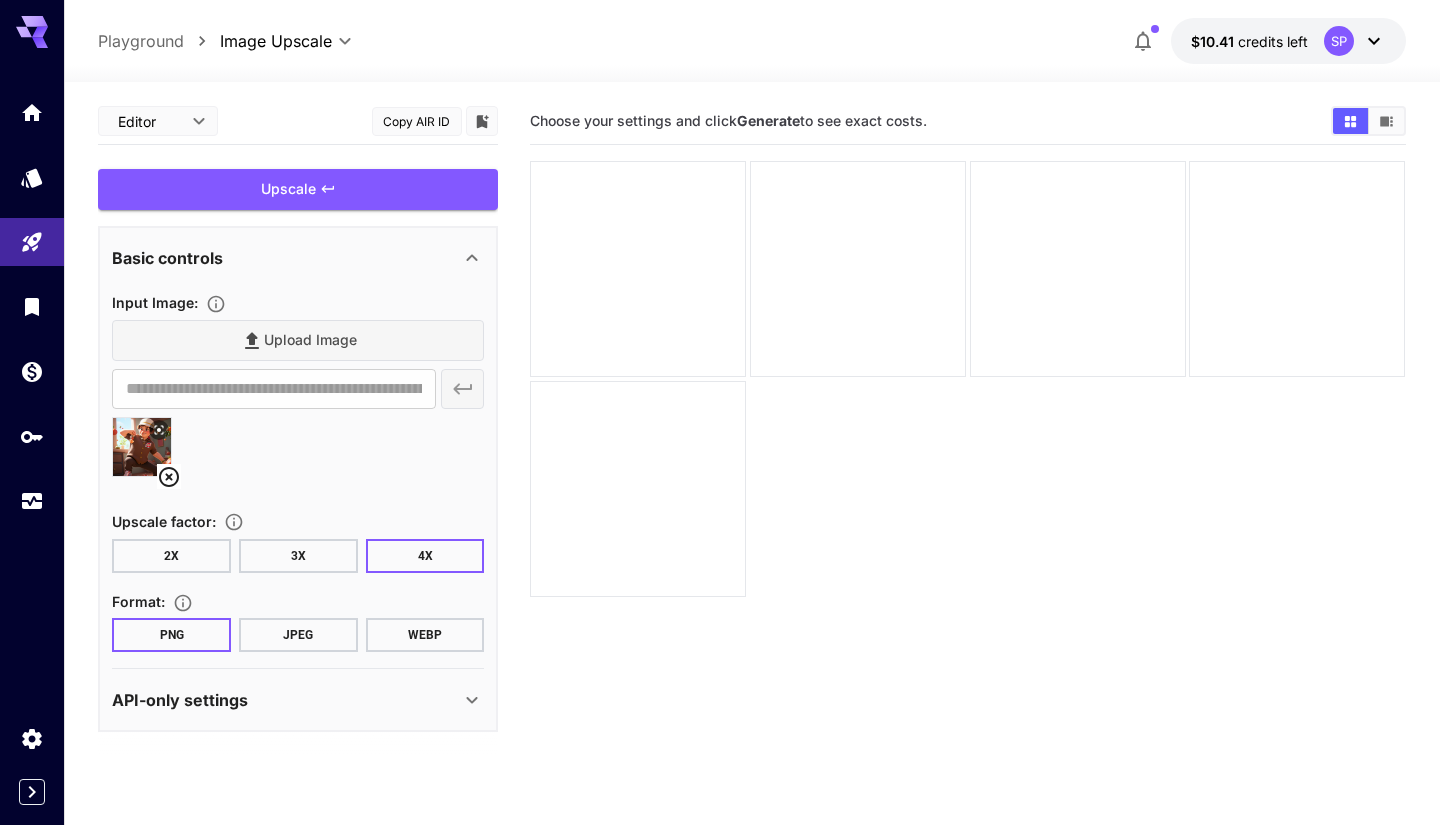 click on "2X" at bounding box center (171, 556) 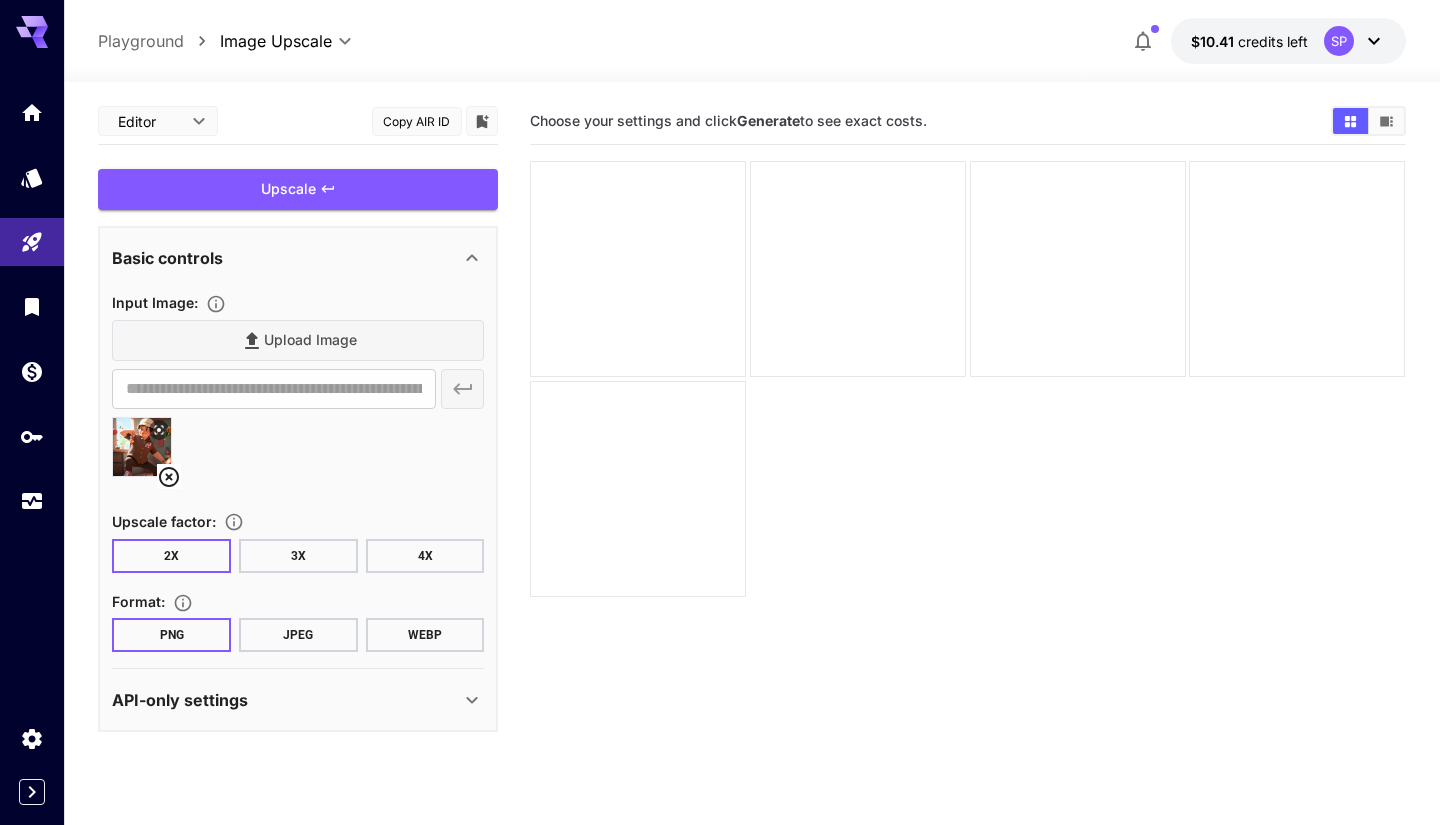 click on "Upload Image" at bounding box center [298, 340] 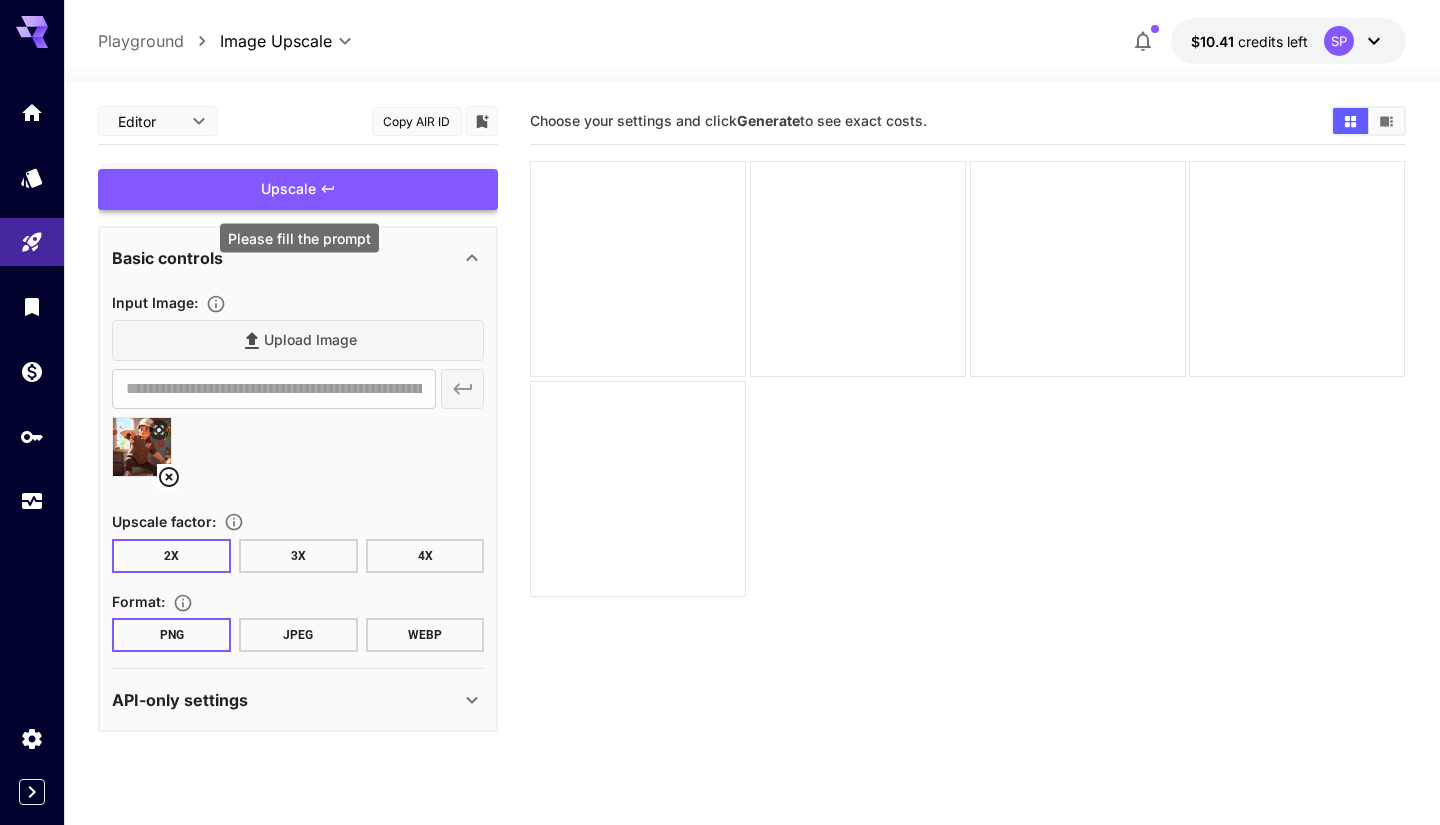 click on "Upscale" at bounding box center [298, 189] 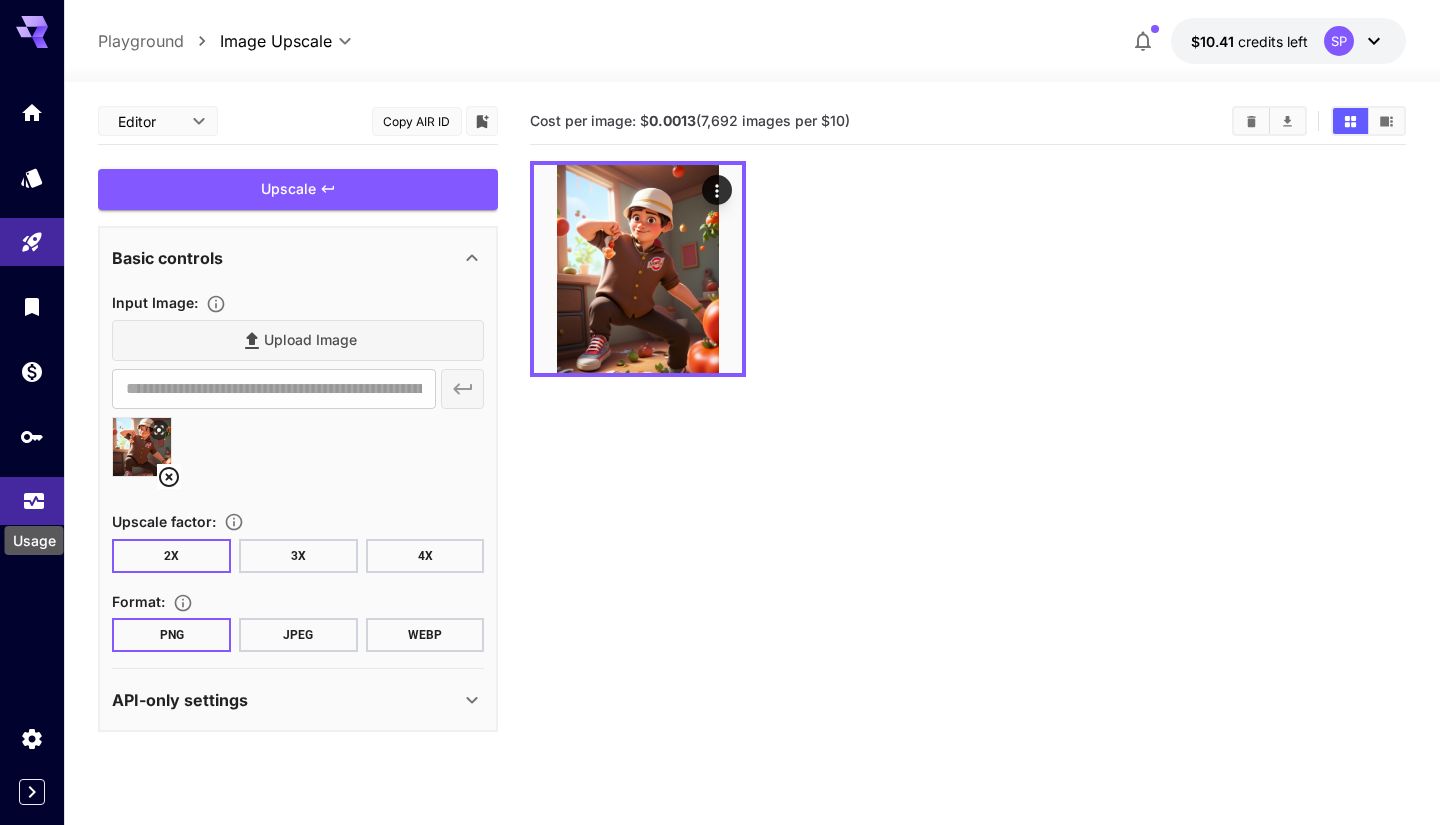 click 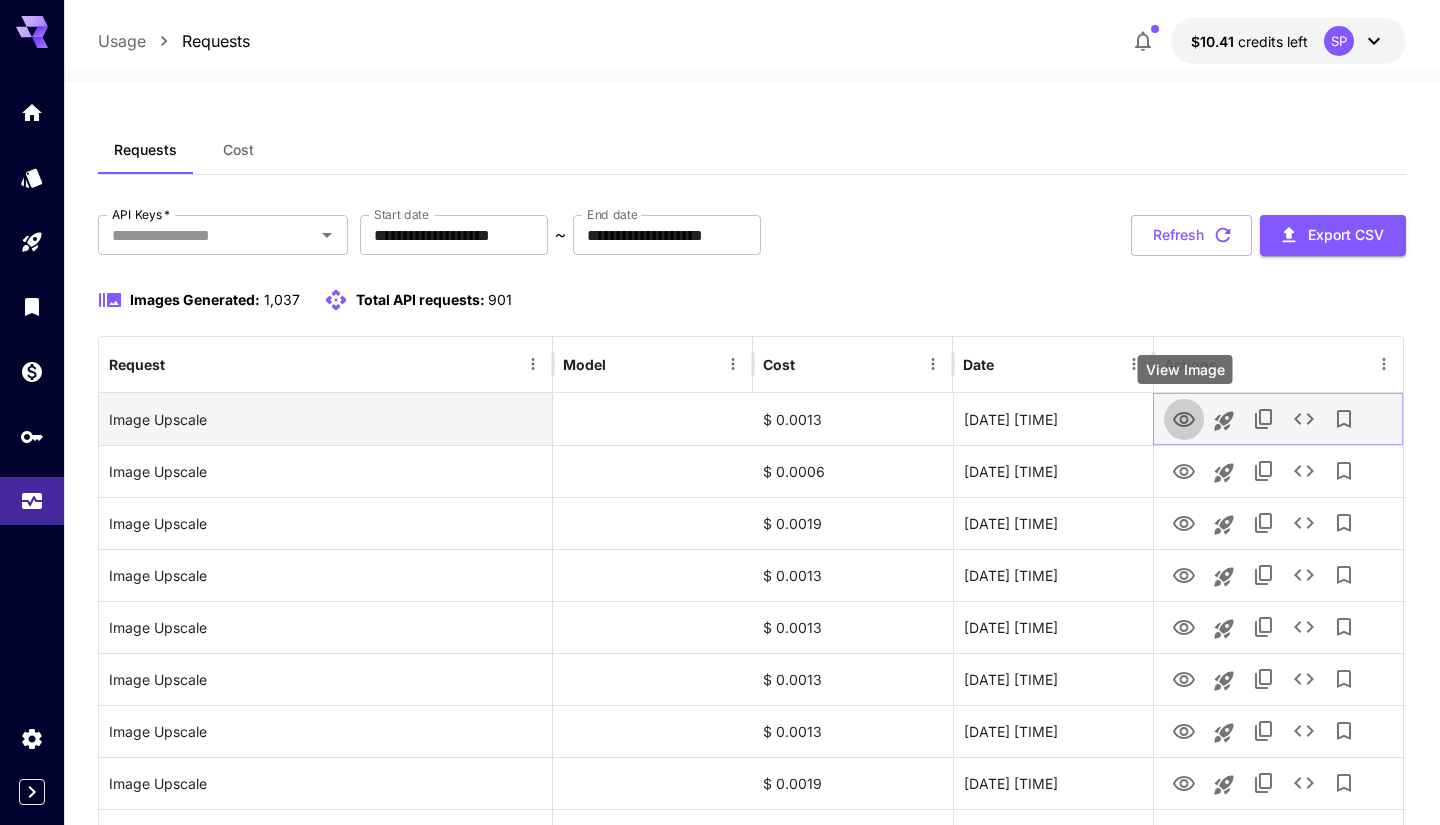 click 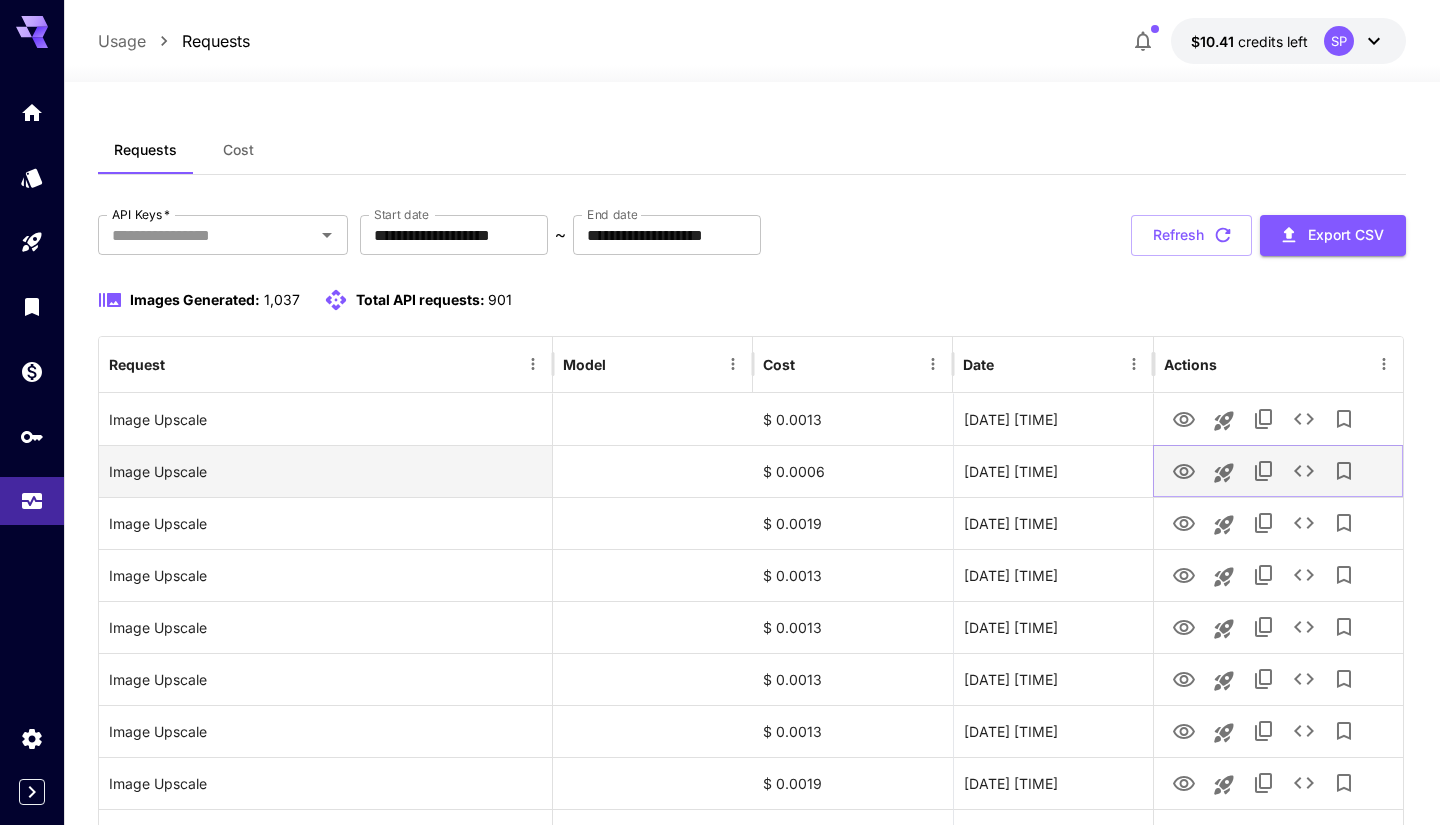 click 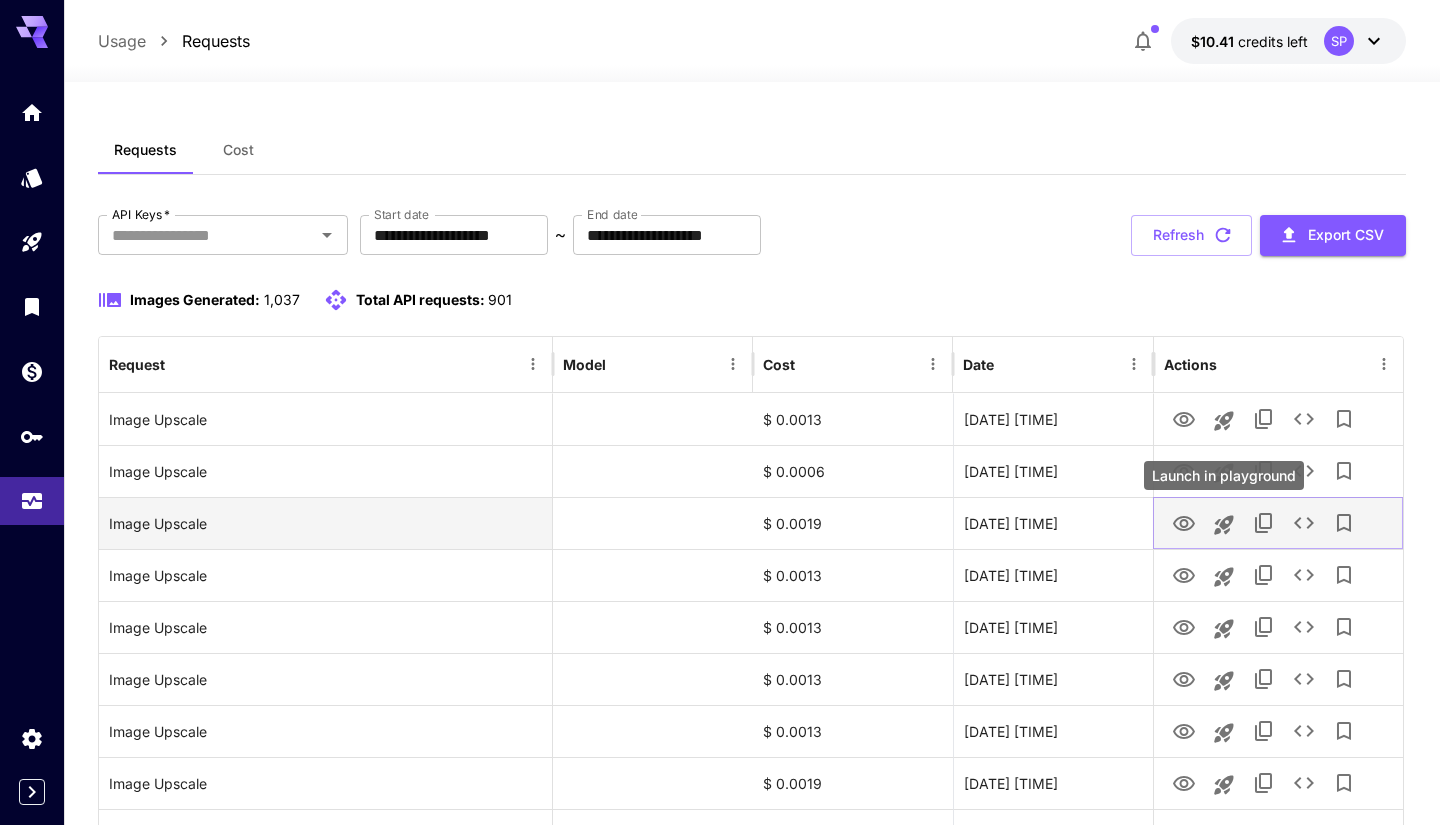 click 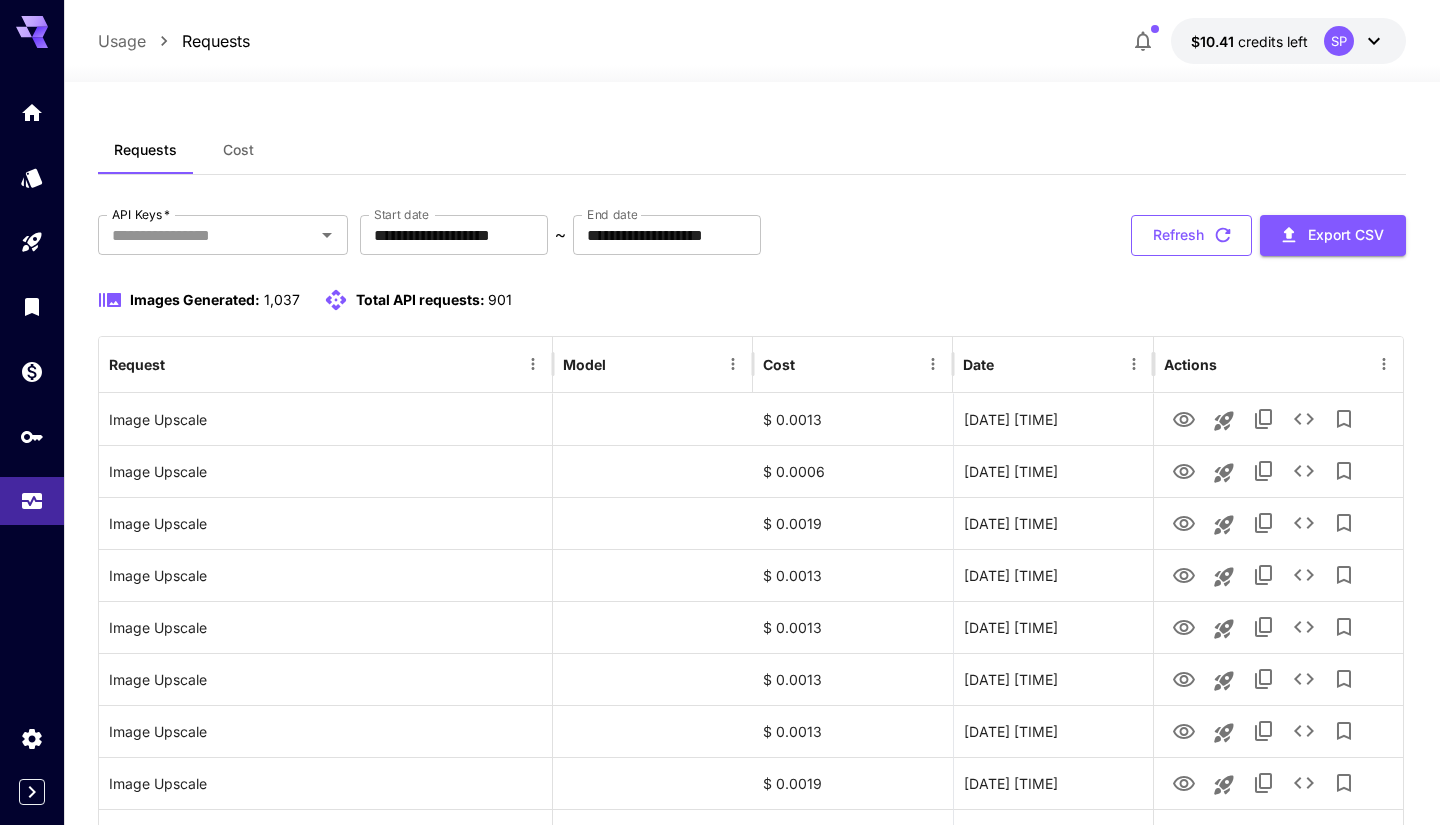 click 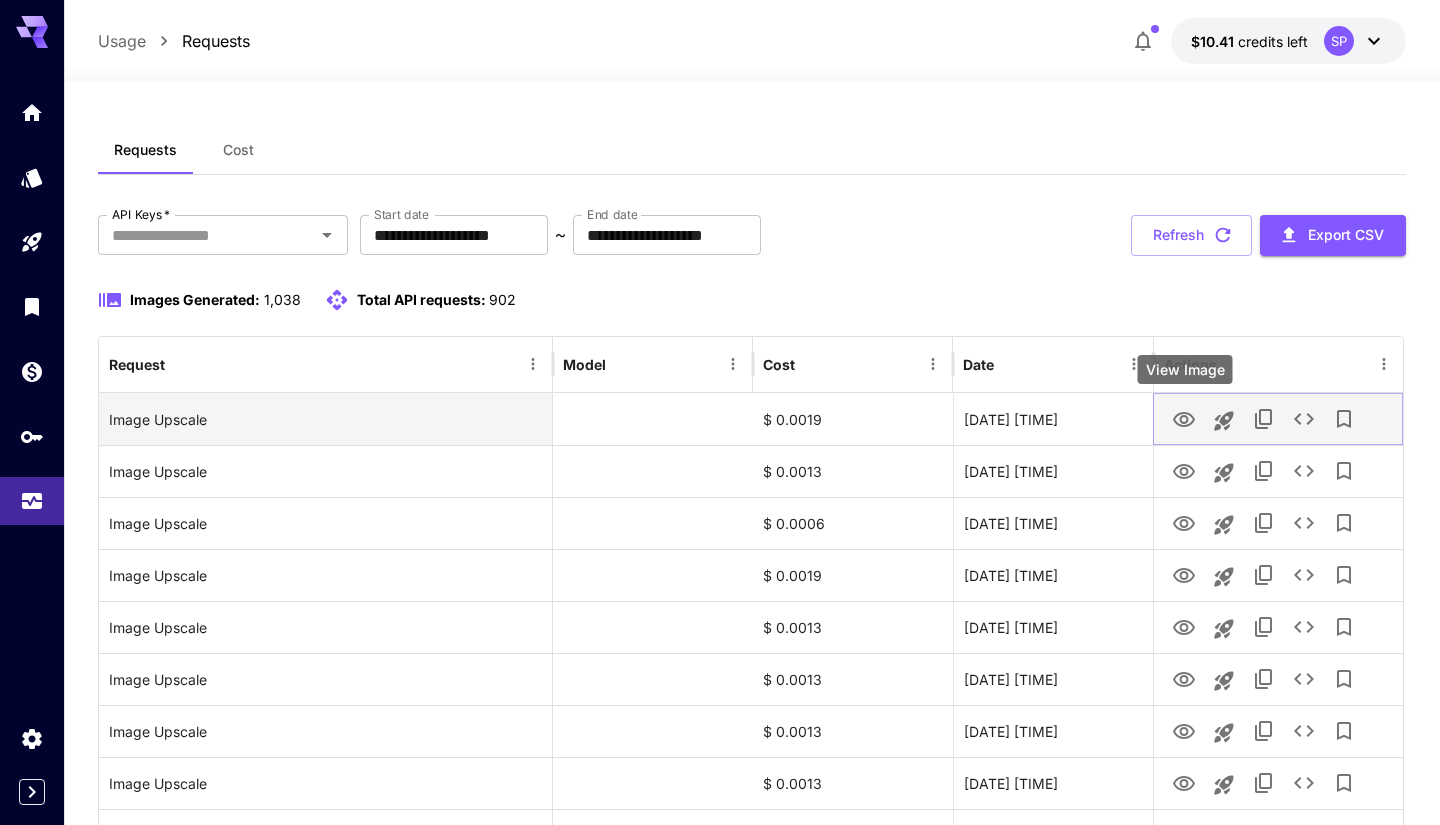 click 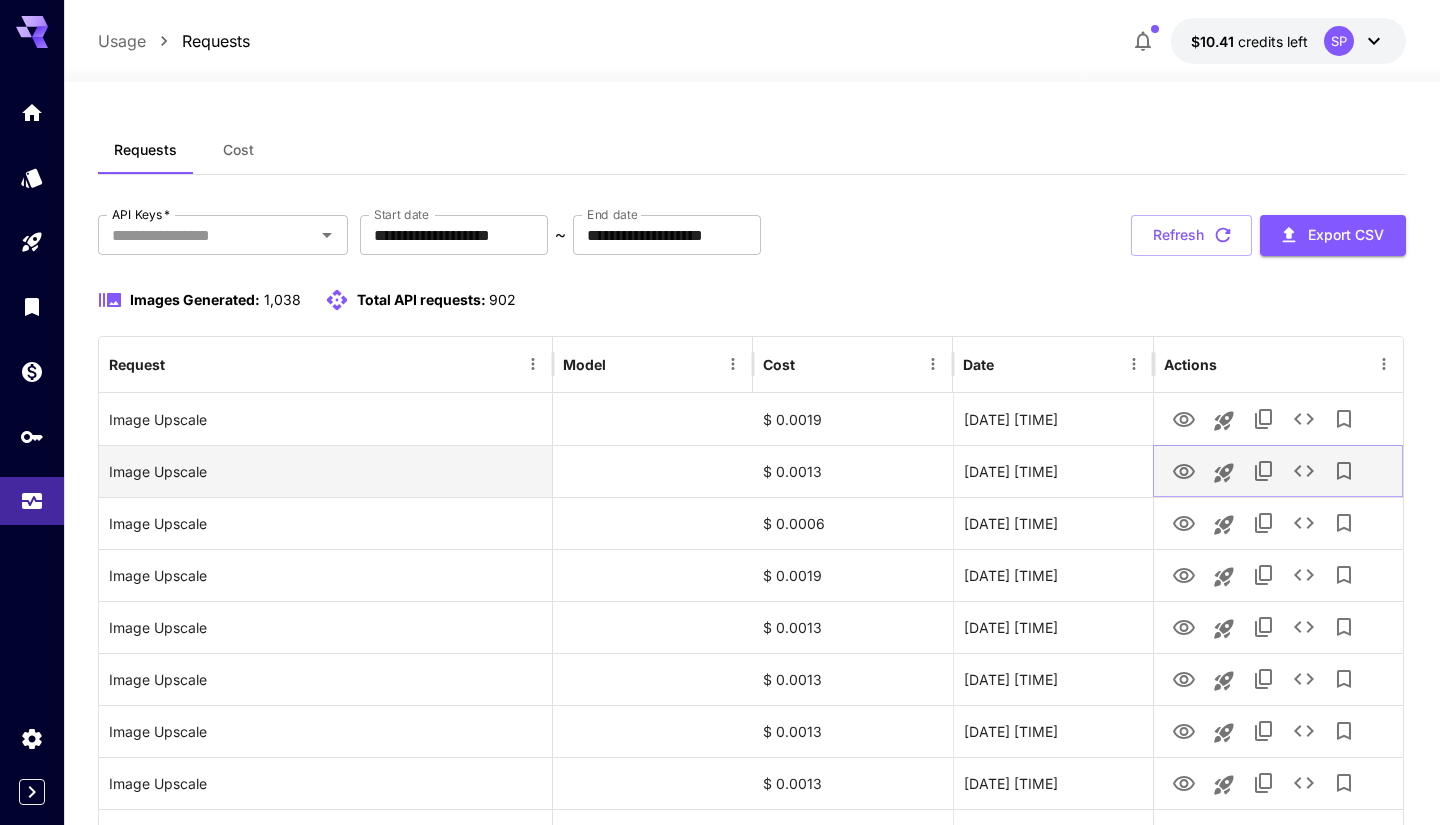 click 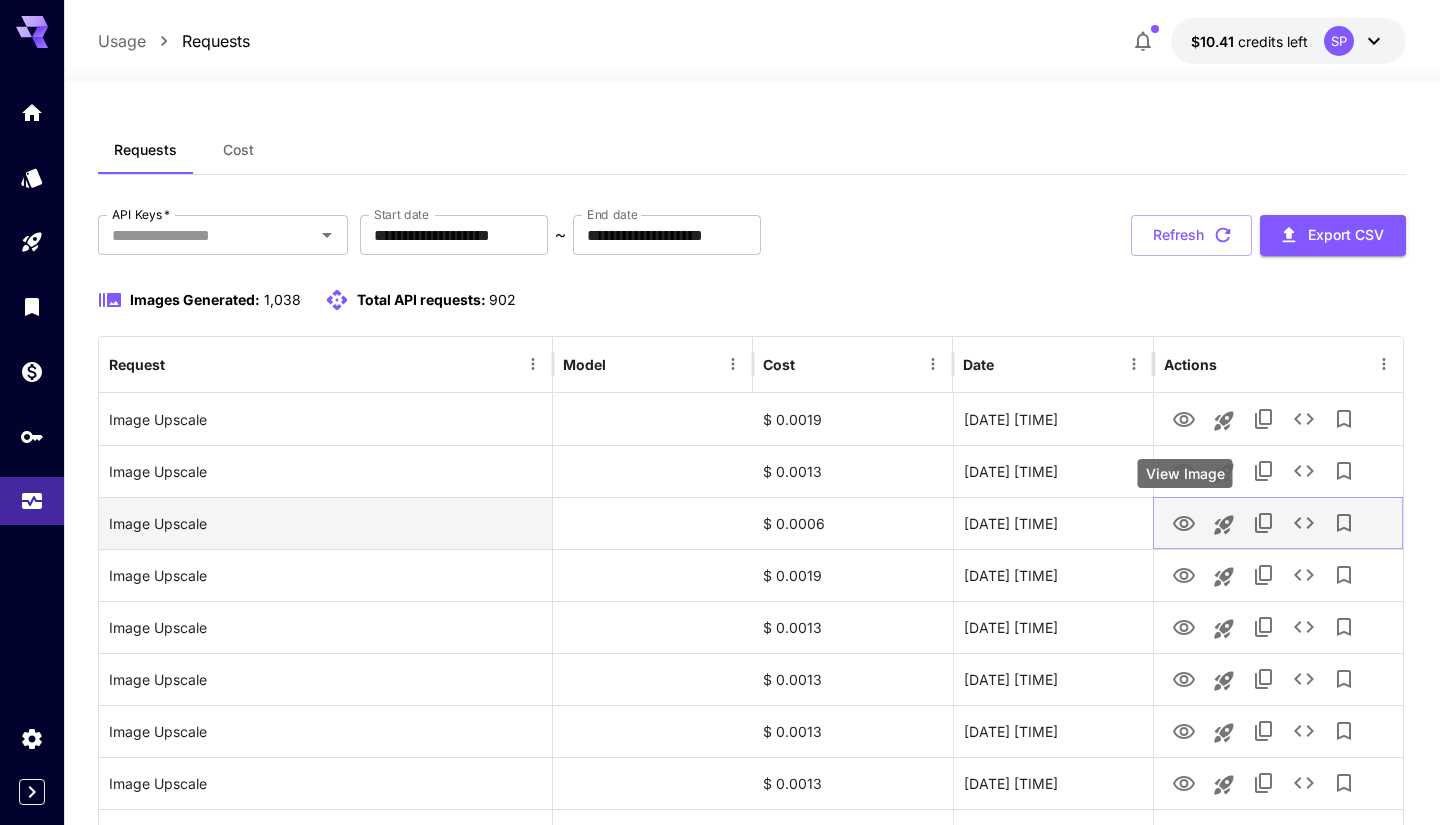 click 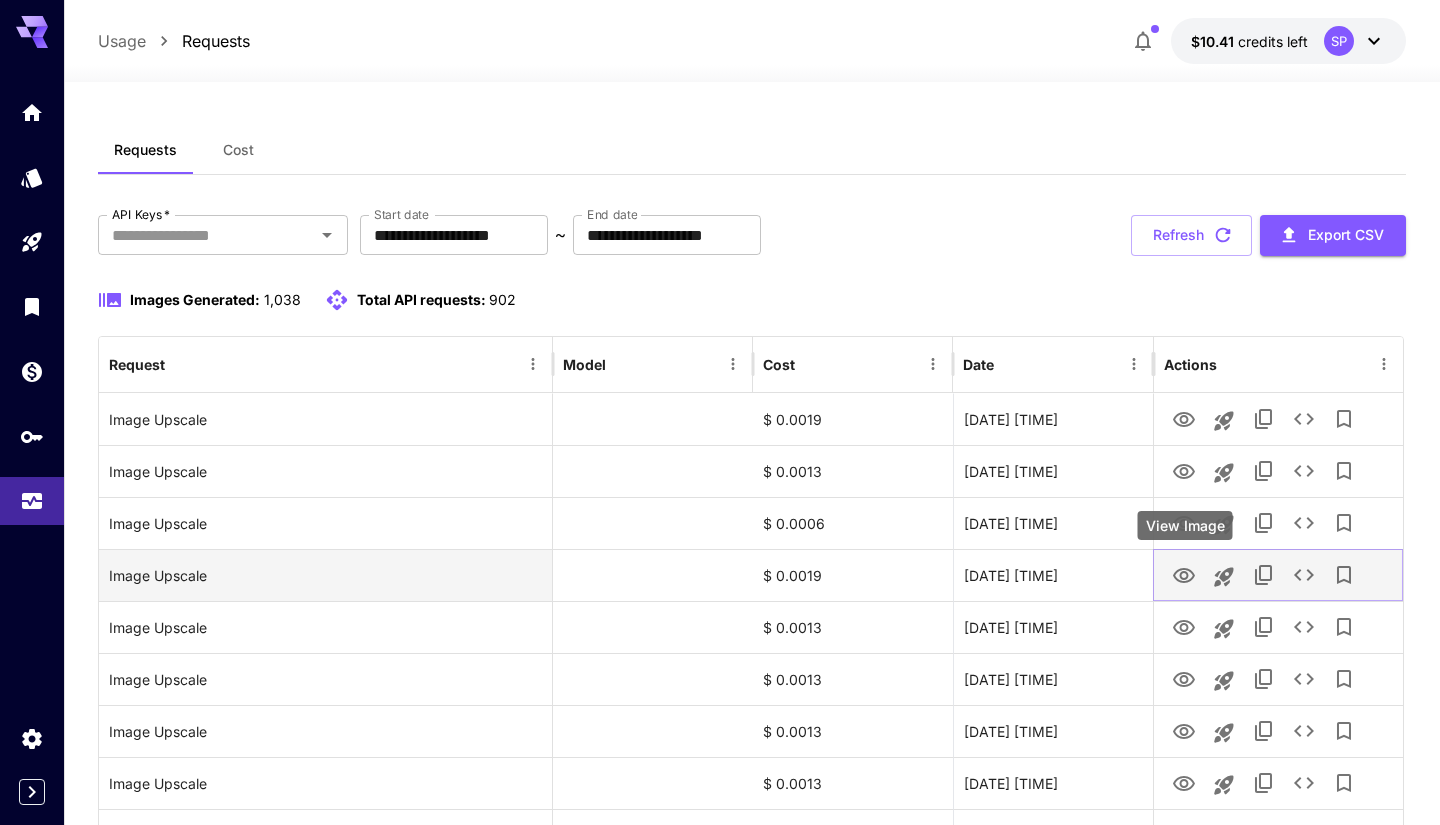 click 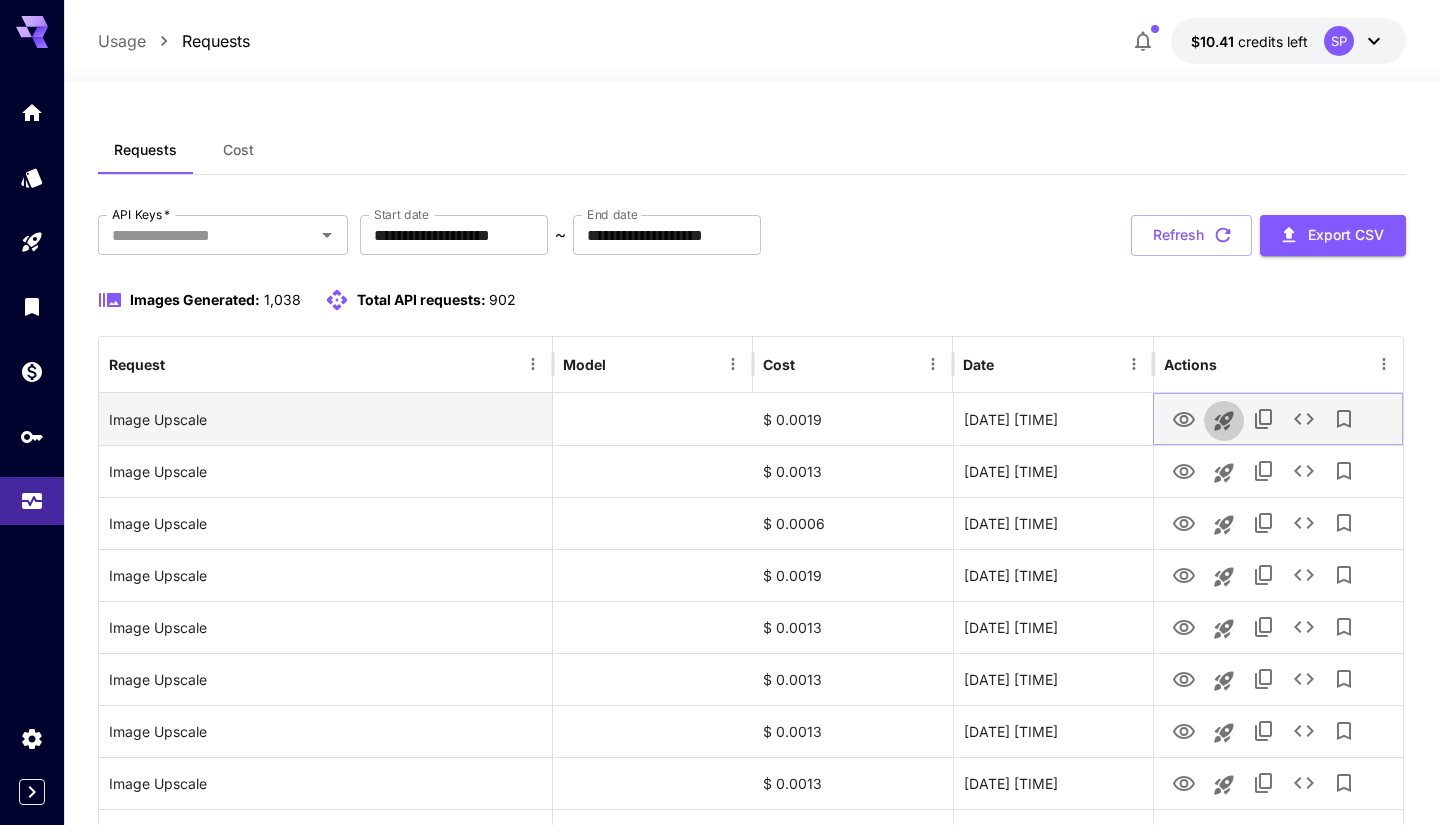 click 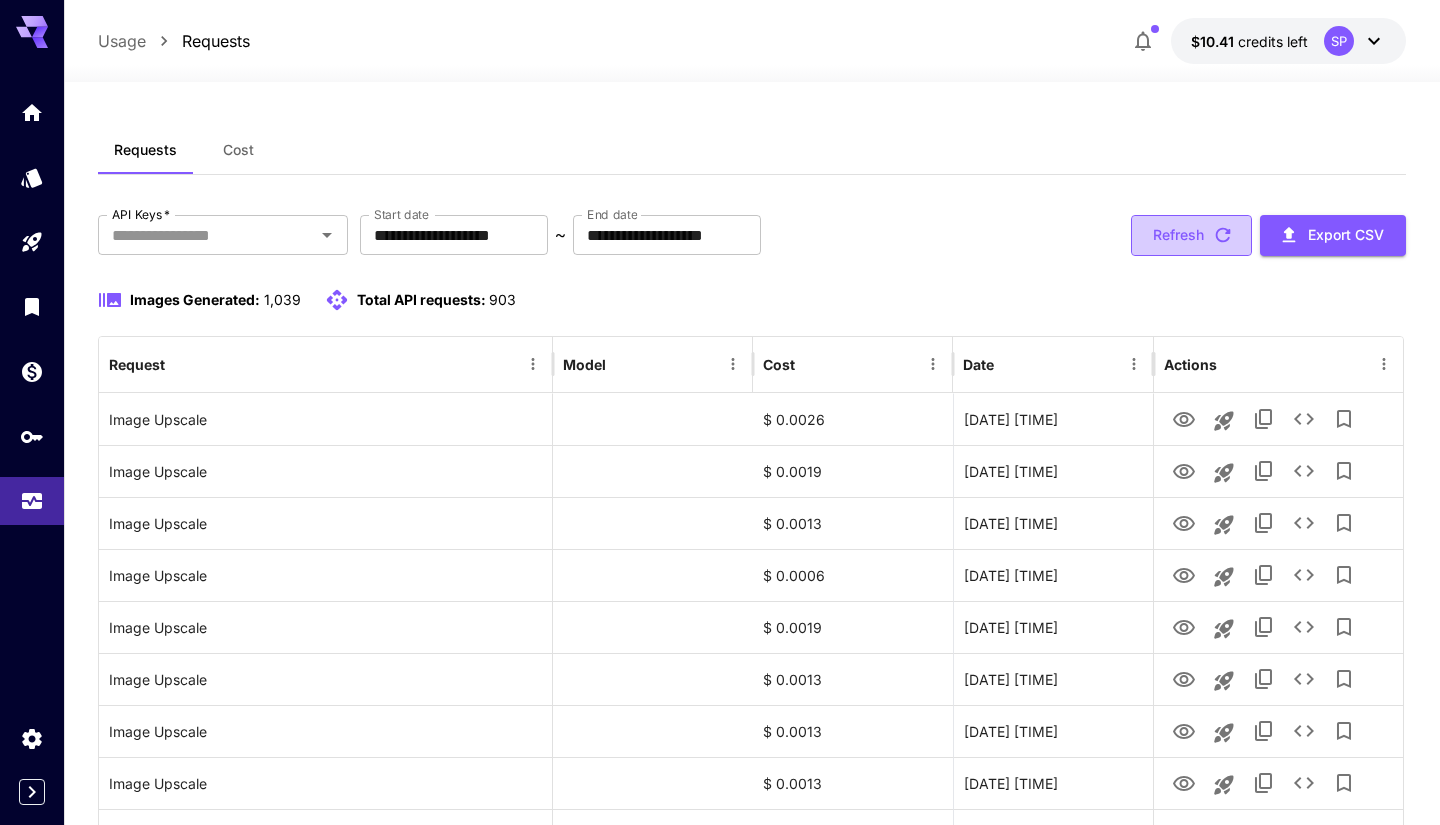 click on "Refresh" at bounding box center [1191, 235] 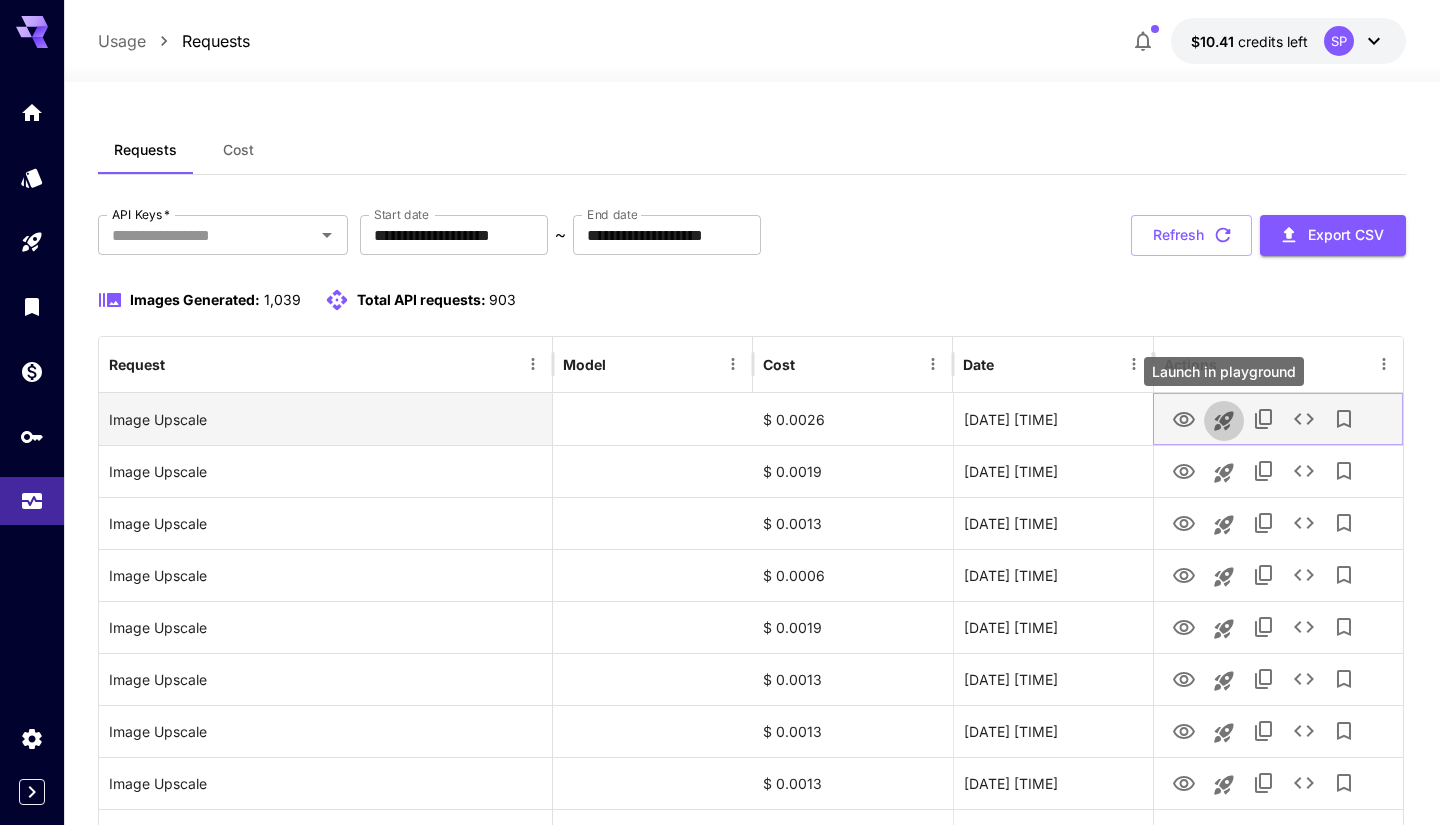 click 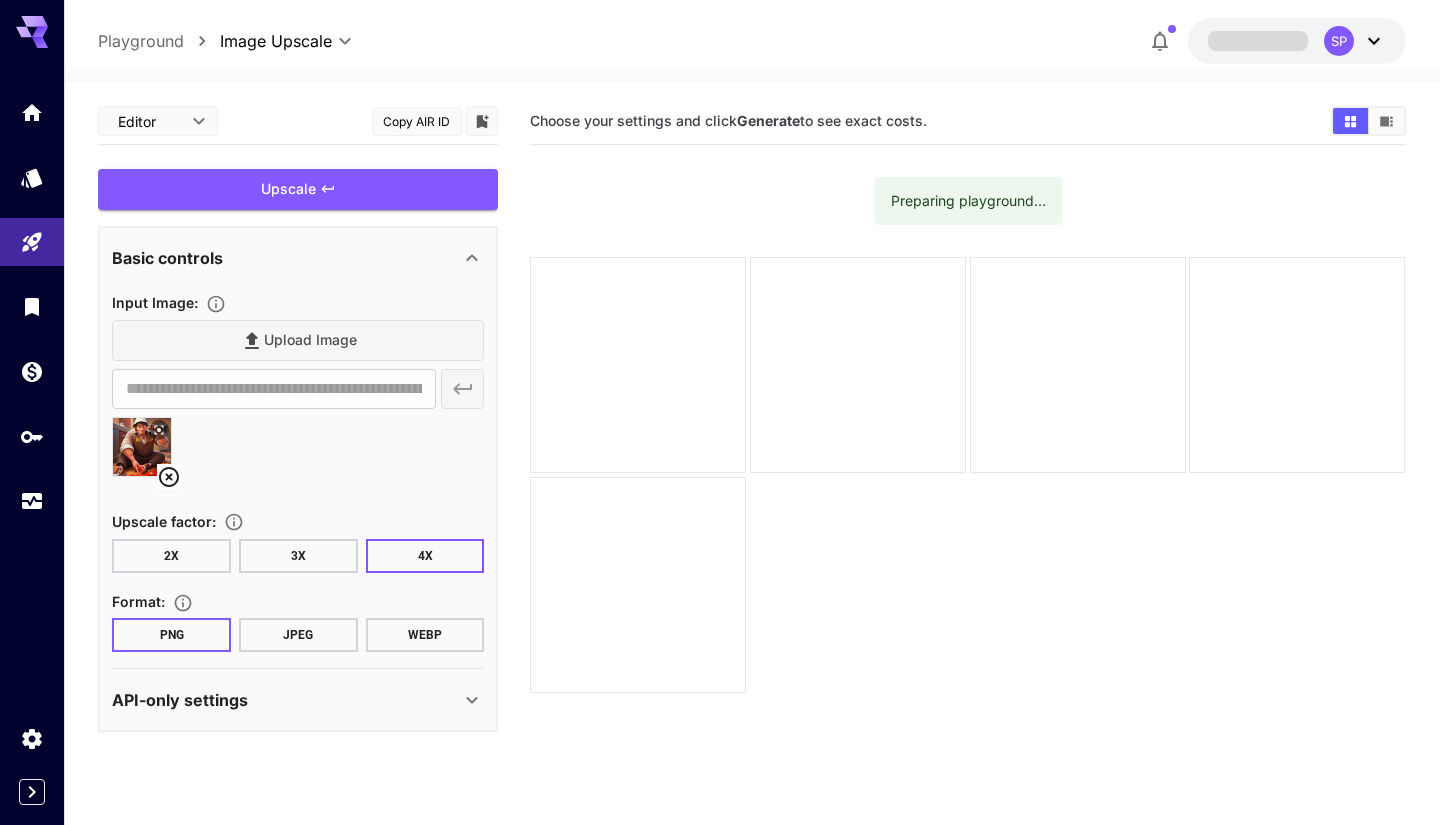 scroll, scrollTop: 0, scrollLeft: 0, axis: both 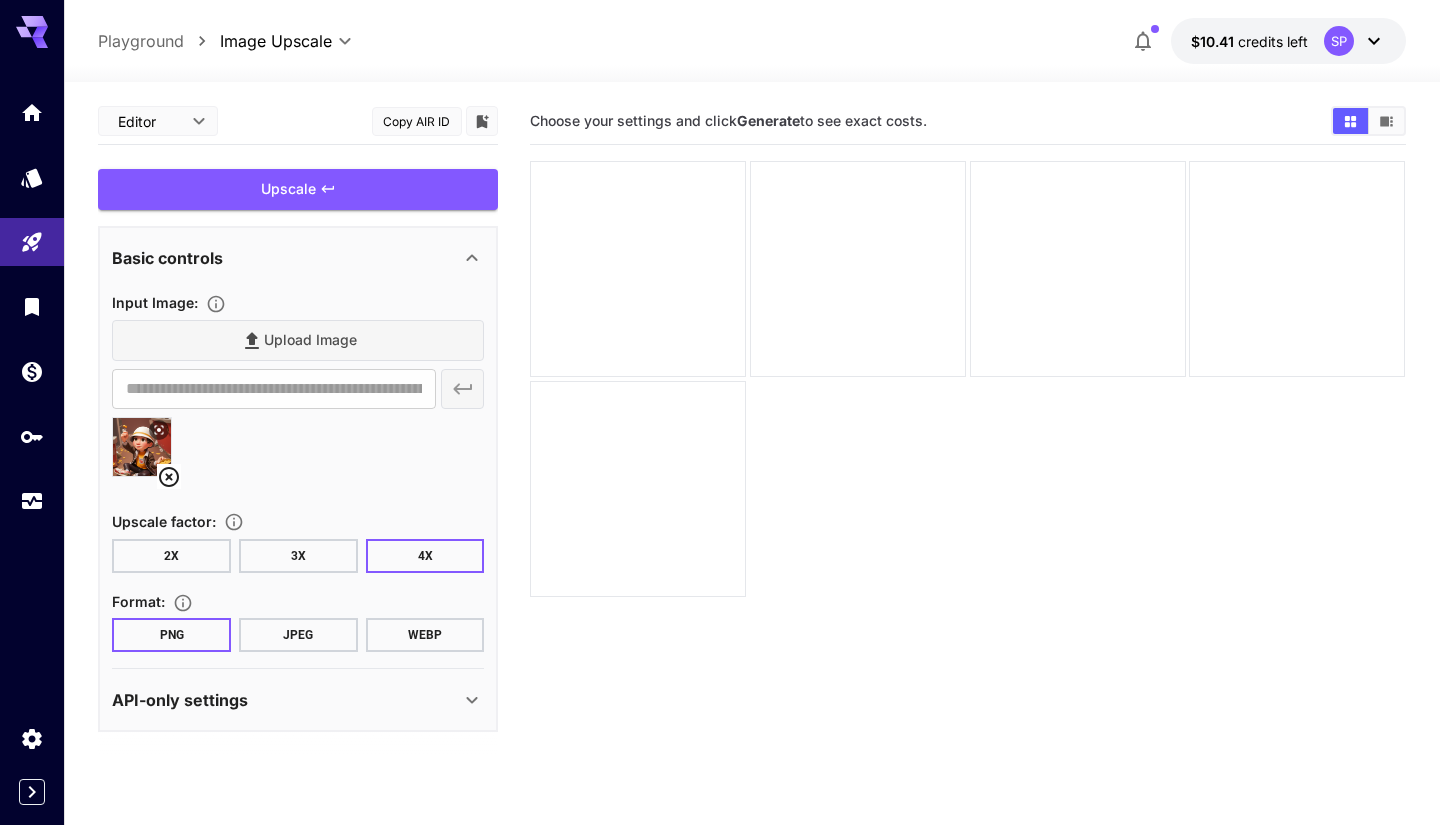 click at bounding box center (142, 447) 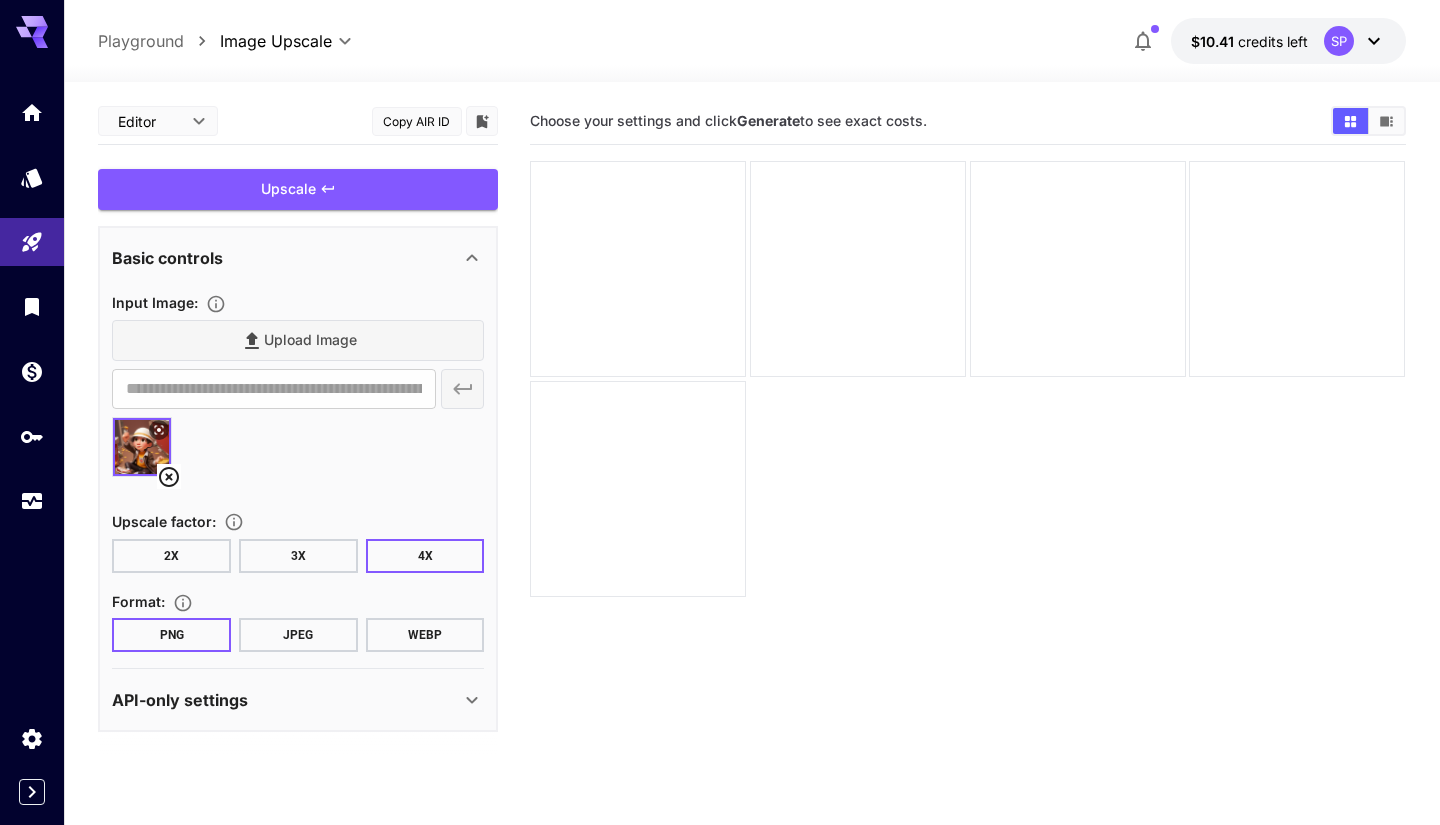 click 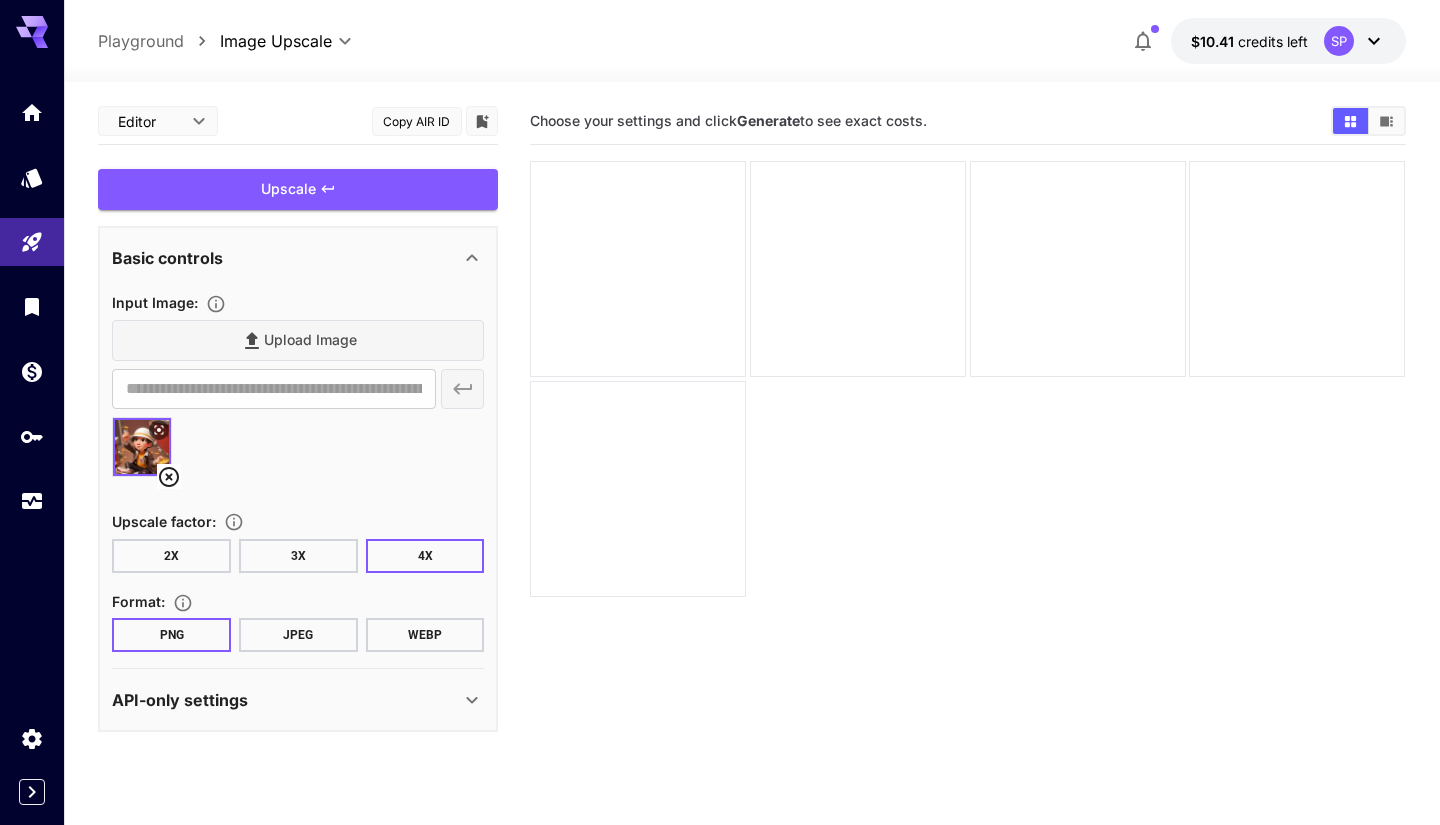 type 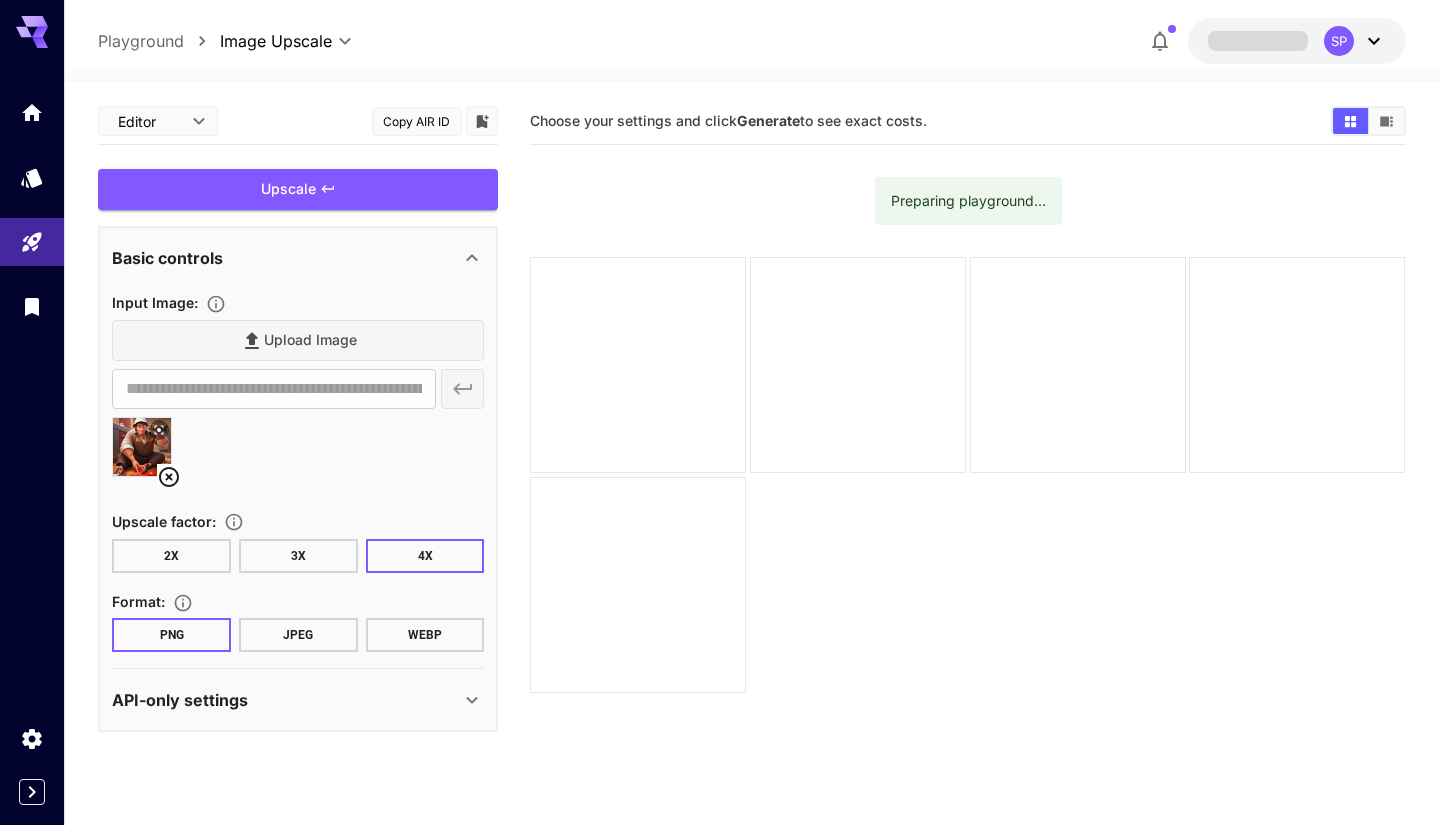 scroll, scrollTop: 0, scrollLeft: 0, axis: both 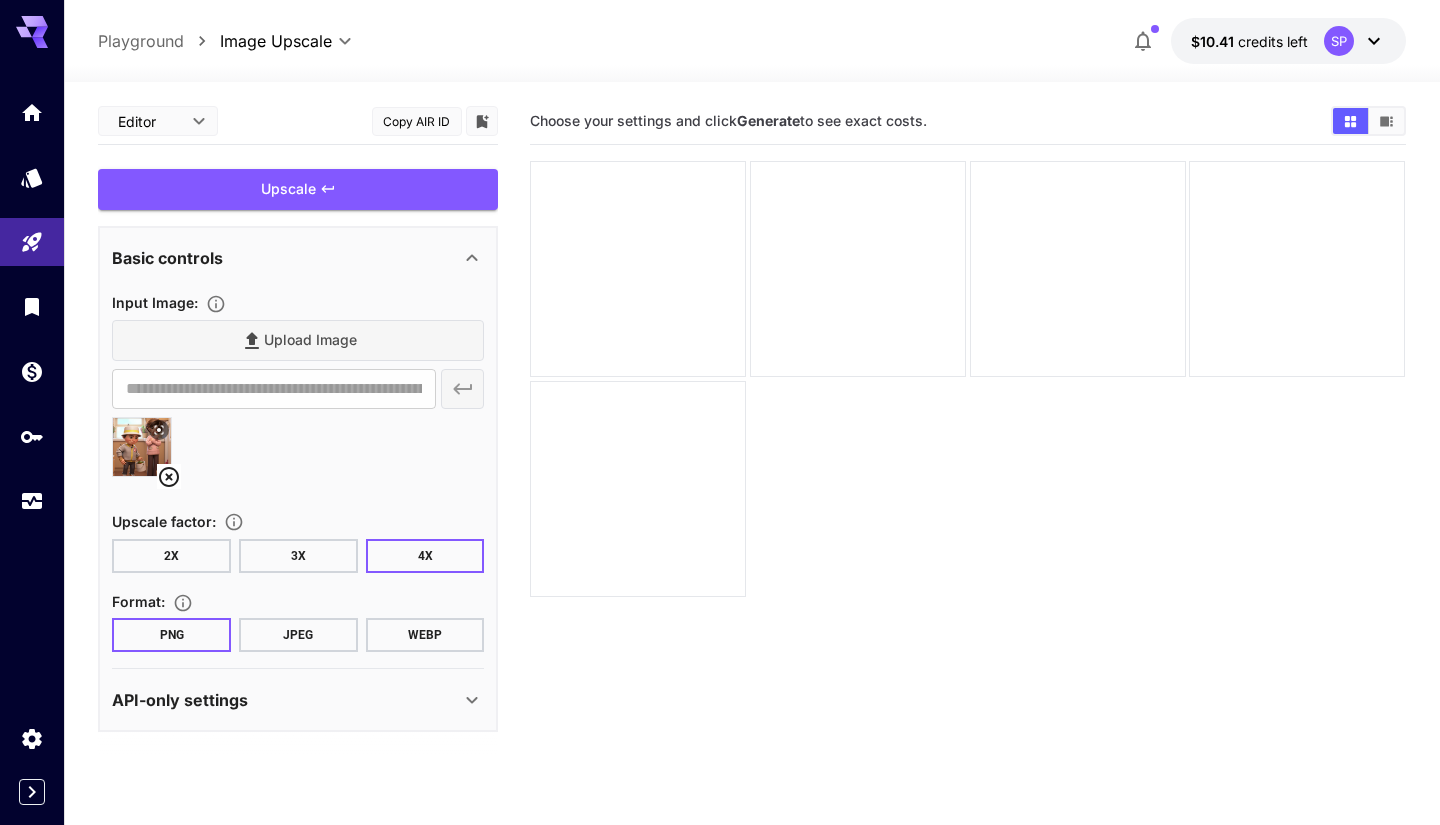 click 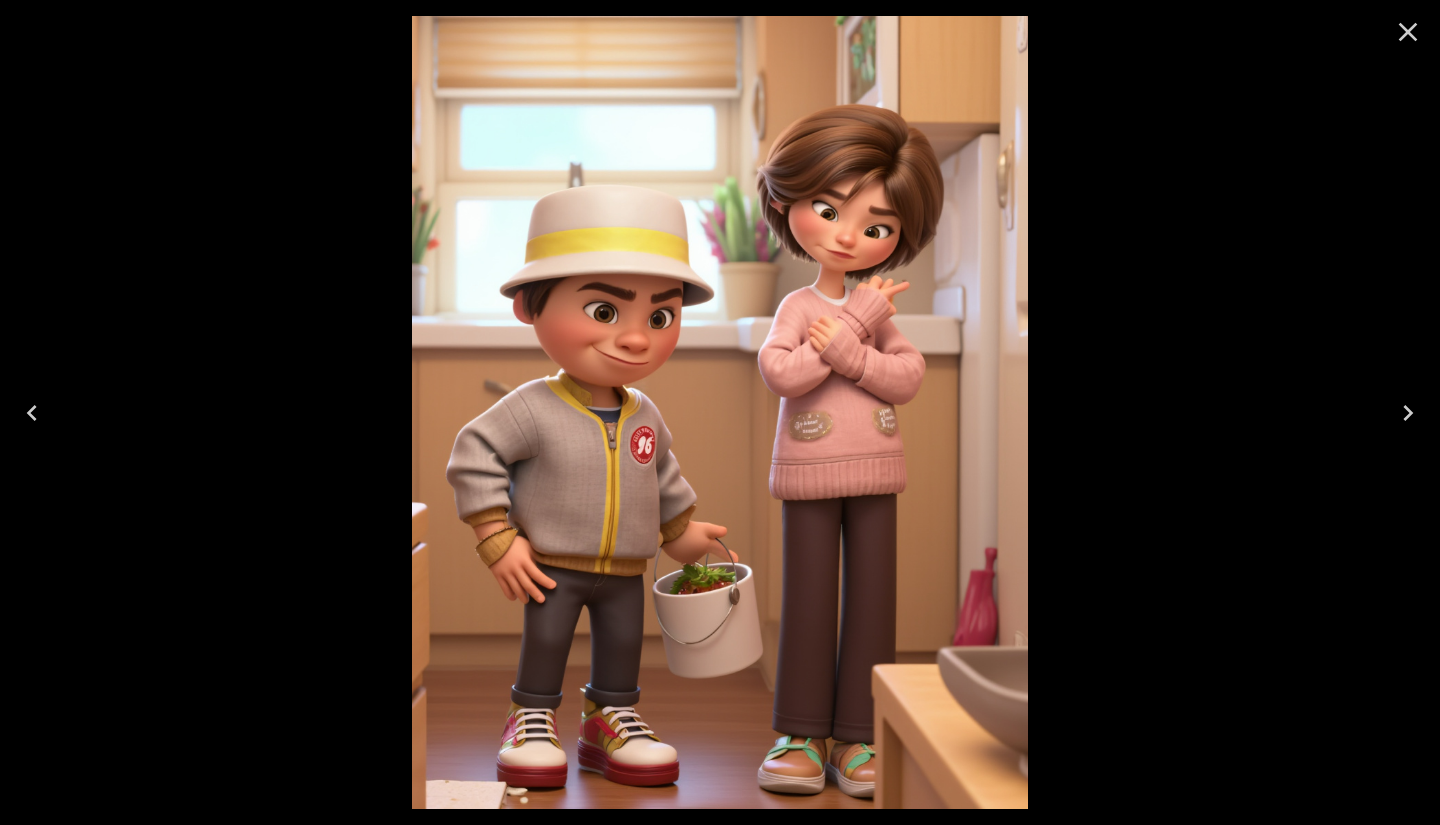 click at bounding box center [720, 412] 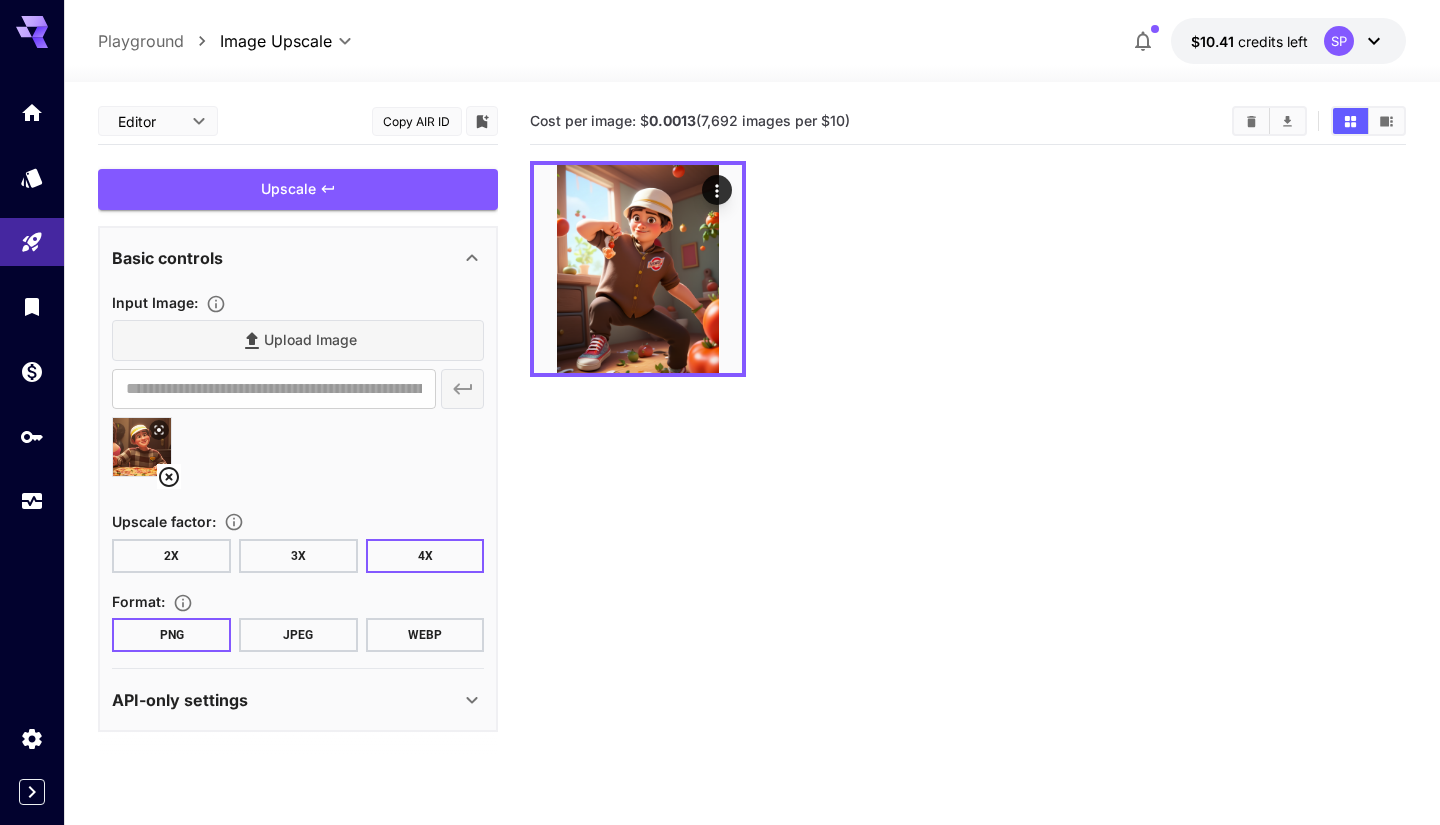scroll, scrollTop: 0, scrollLeft: 0, axis: both 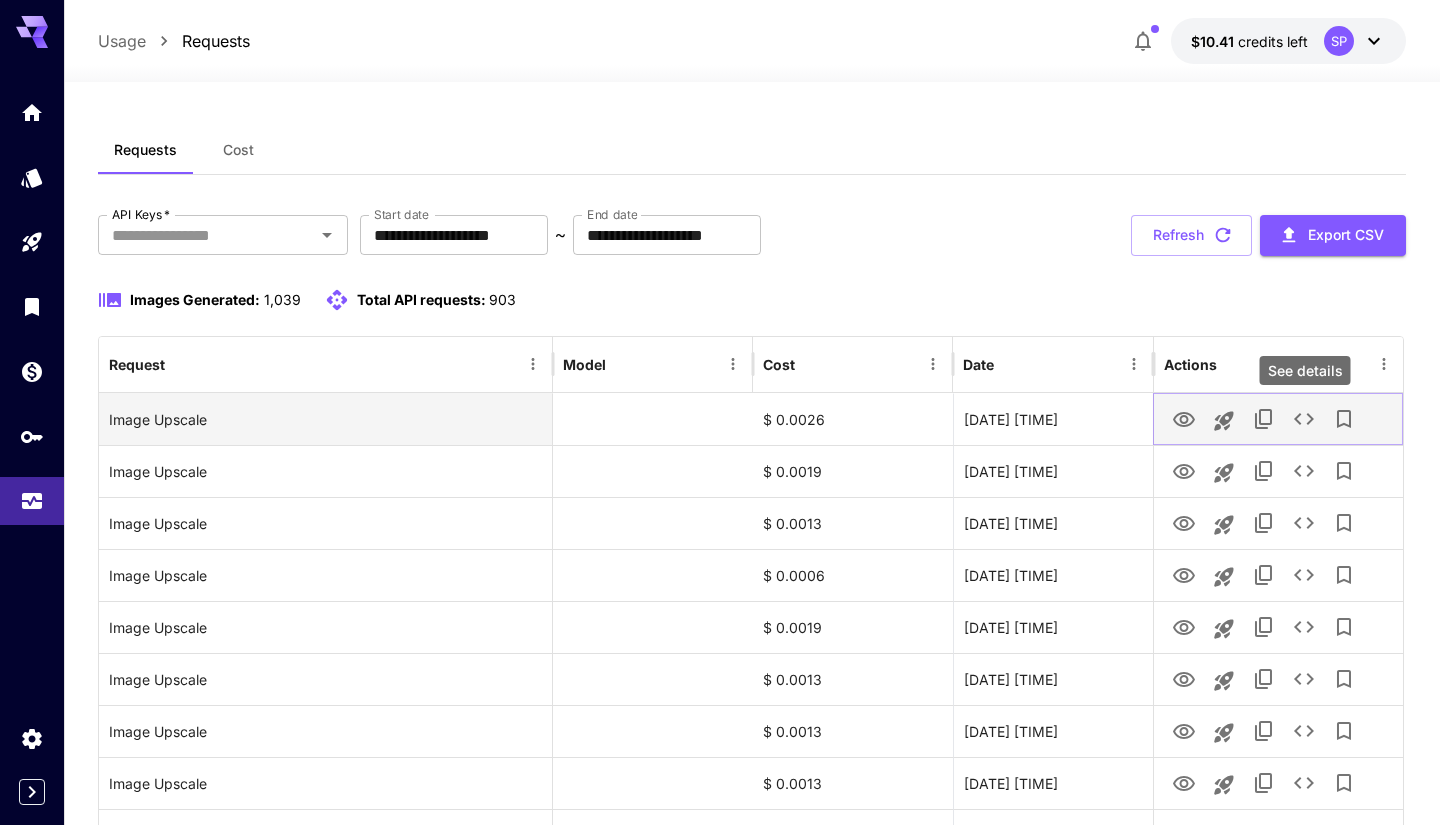click 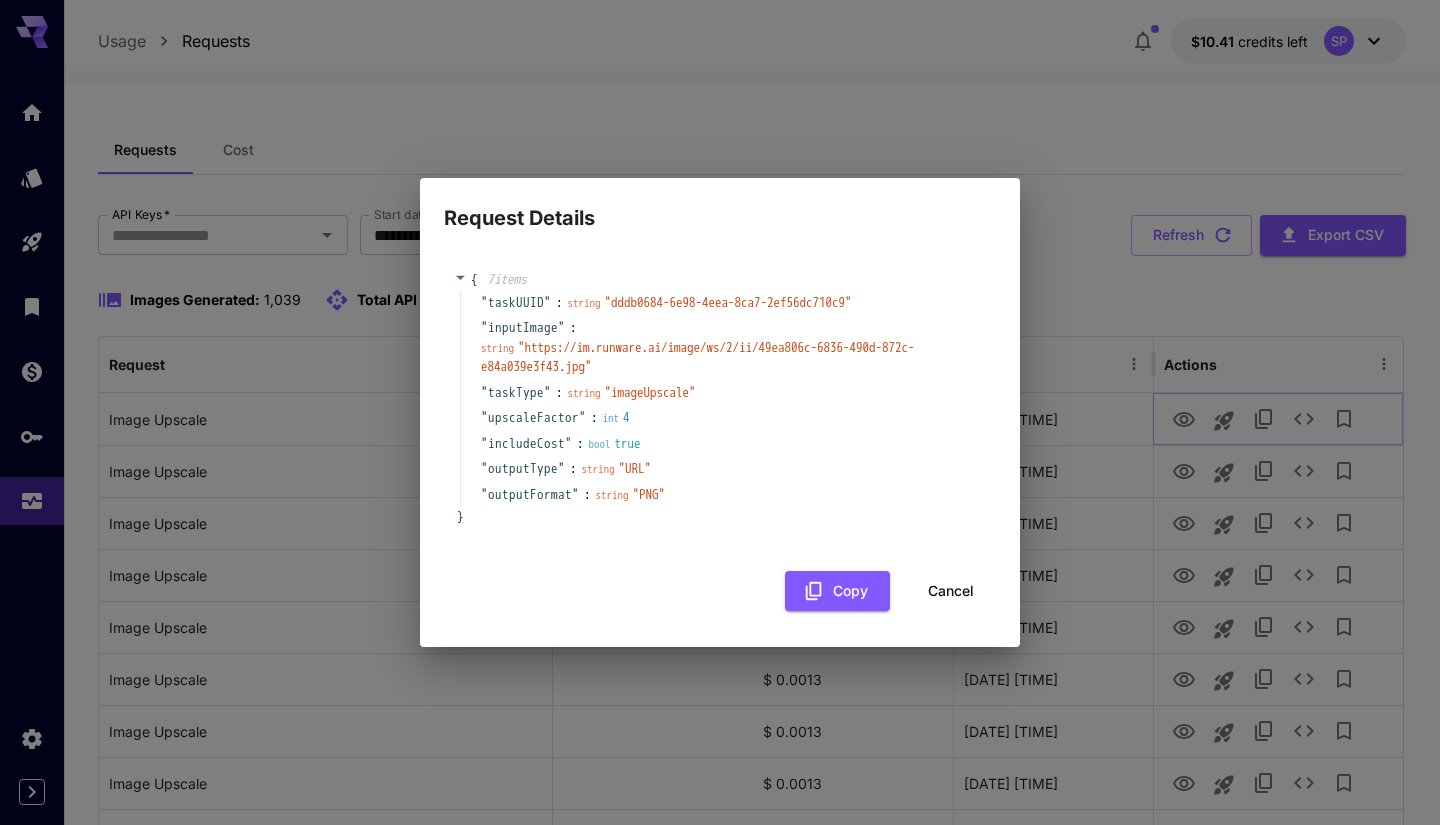type 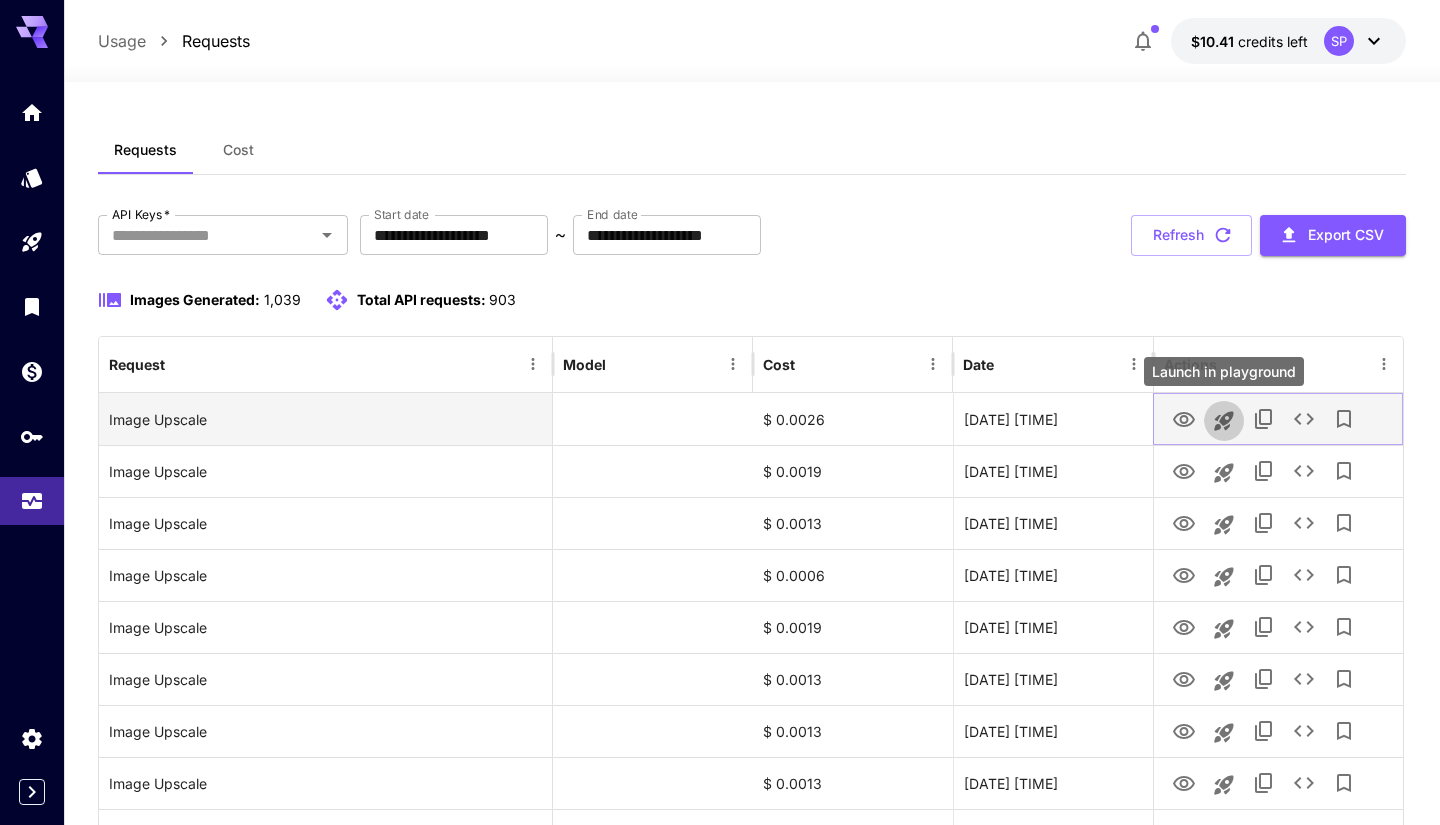 click 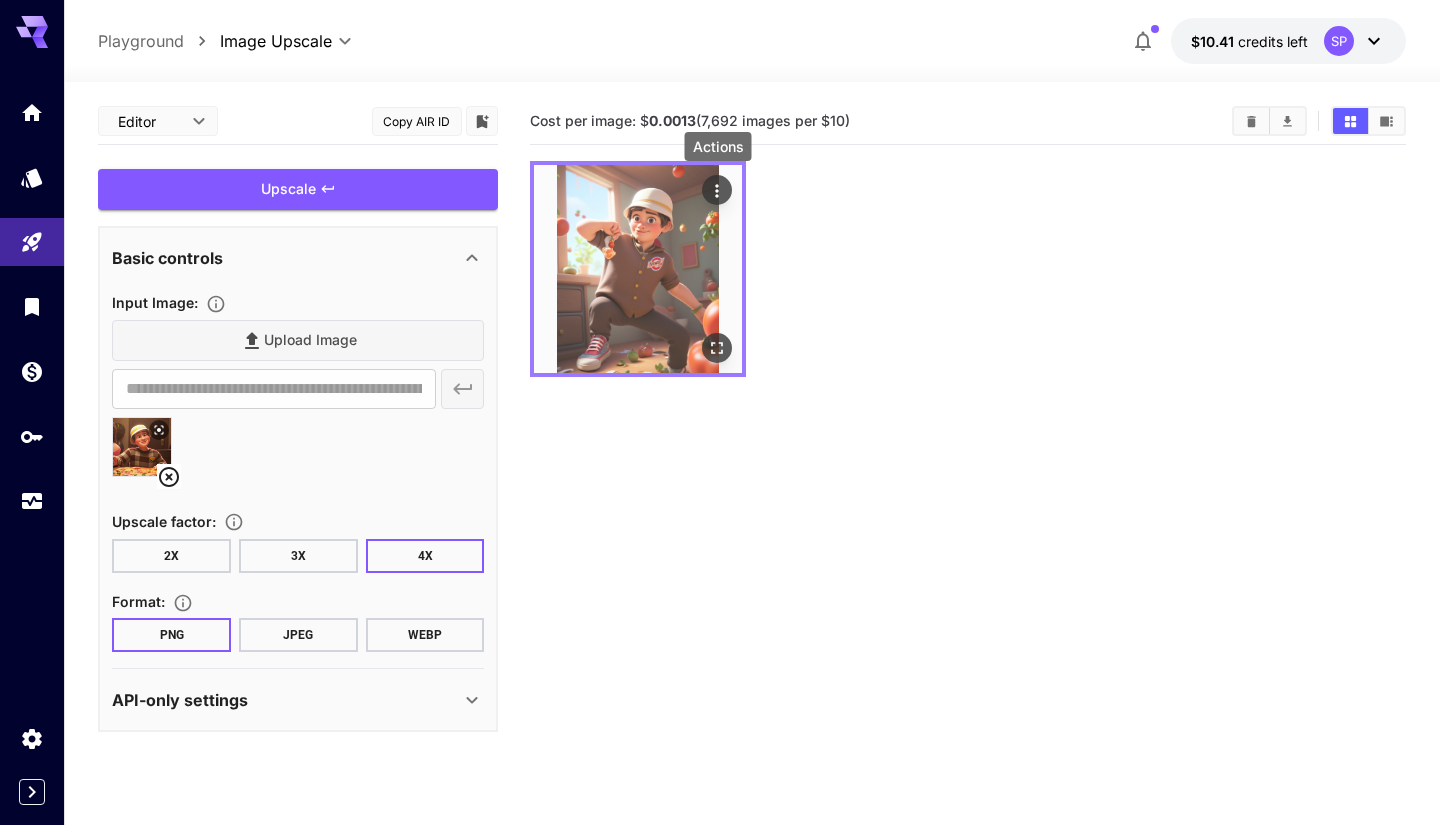 click 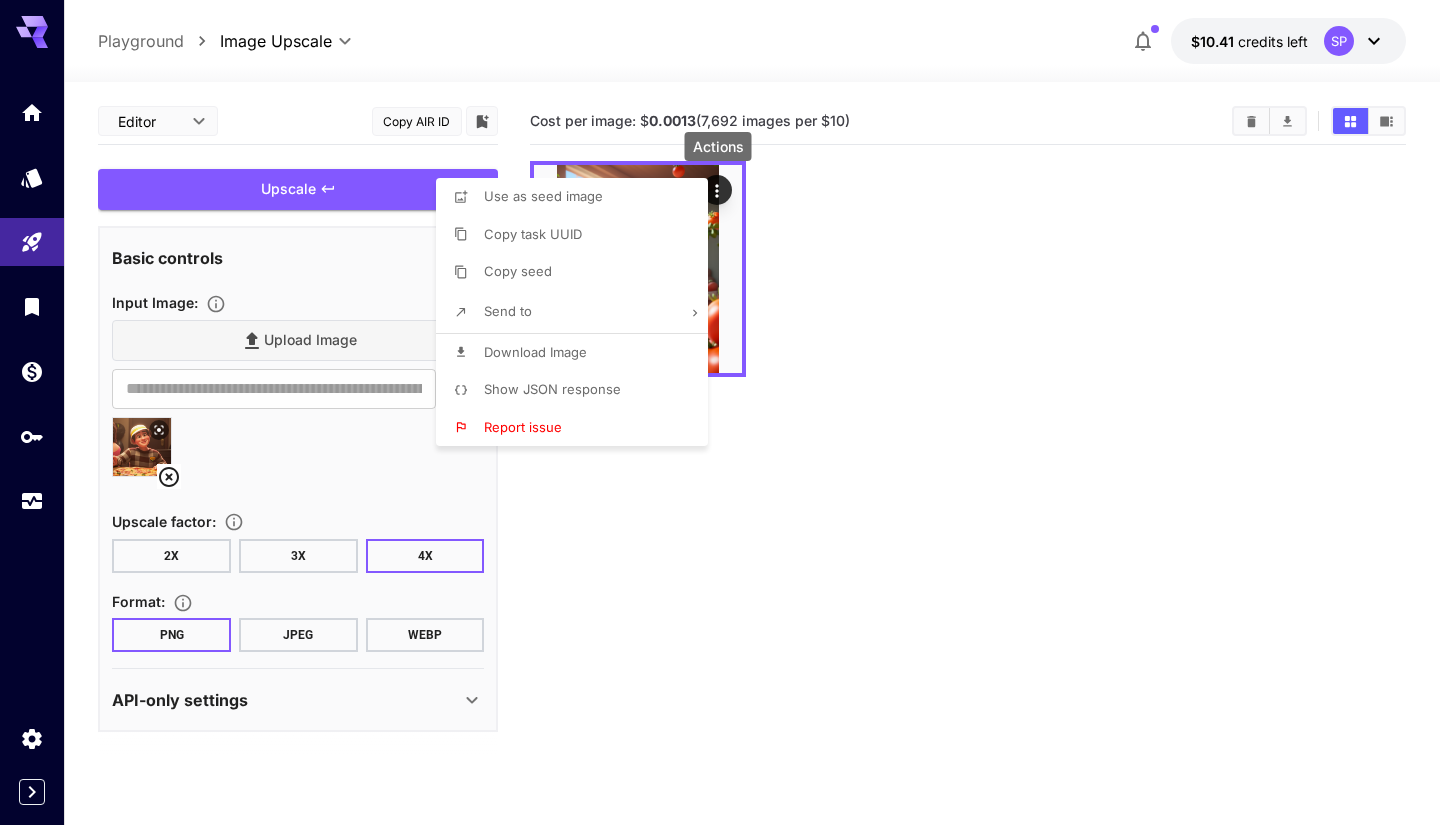 click on "Show JSON response" at bounding box center [552, 389] 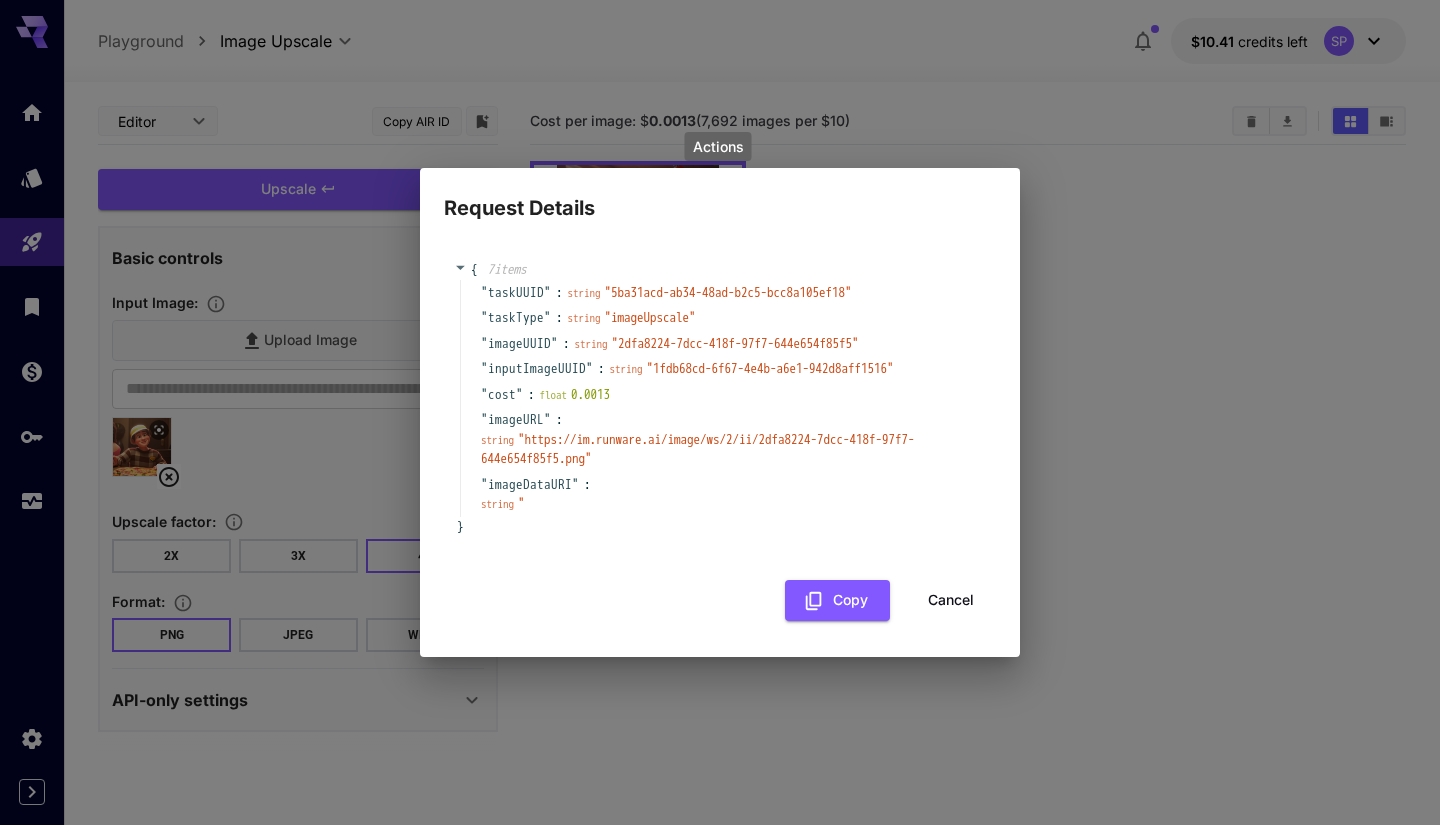 click on "float 0.0013" at bounding box center [575, 395] 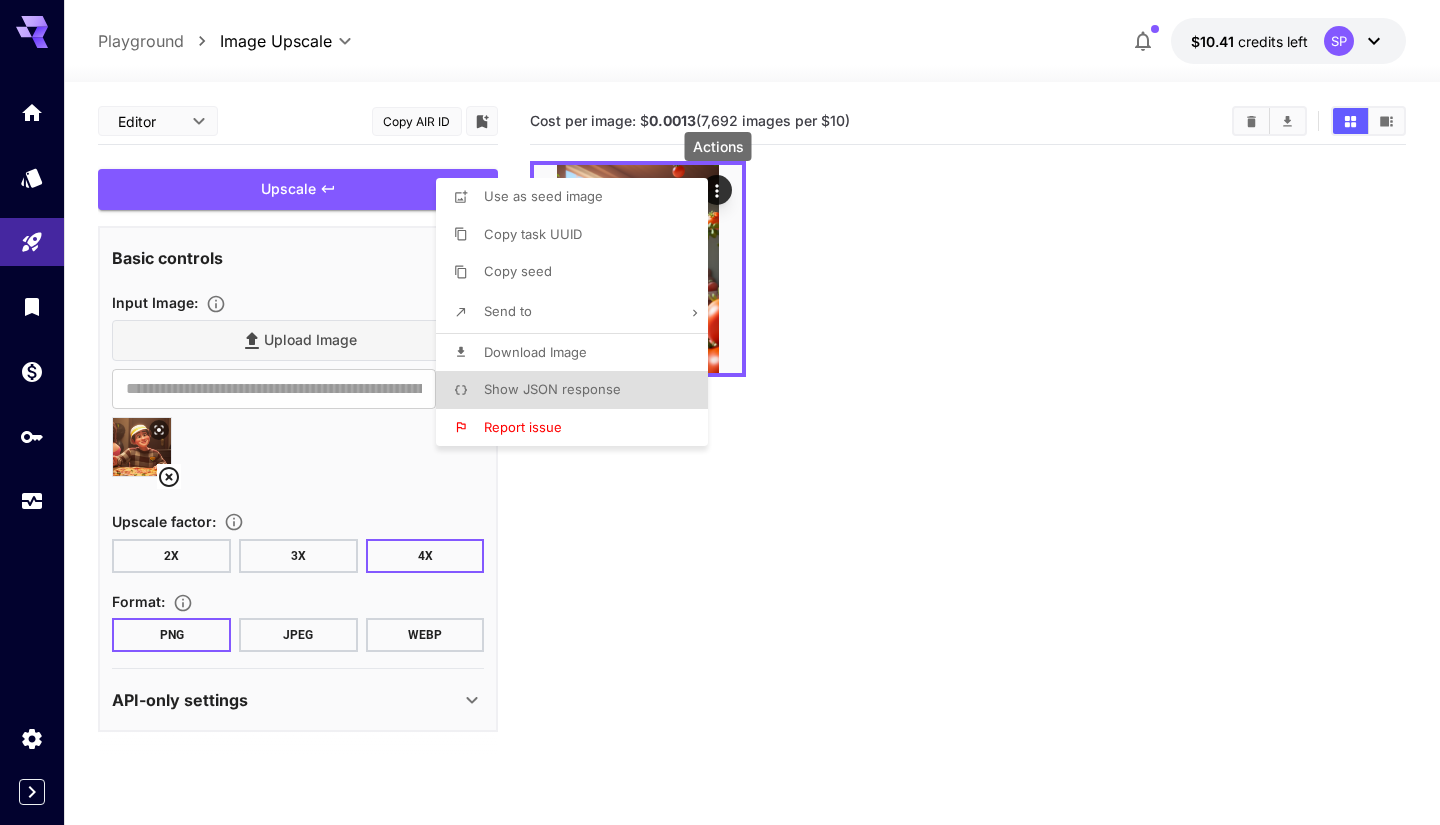 click on "Show JSON response" at bounding box center [552, 389] 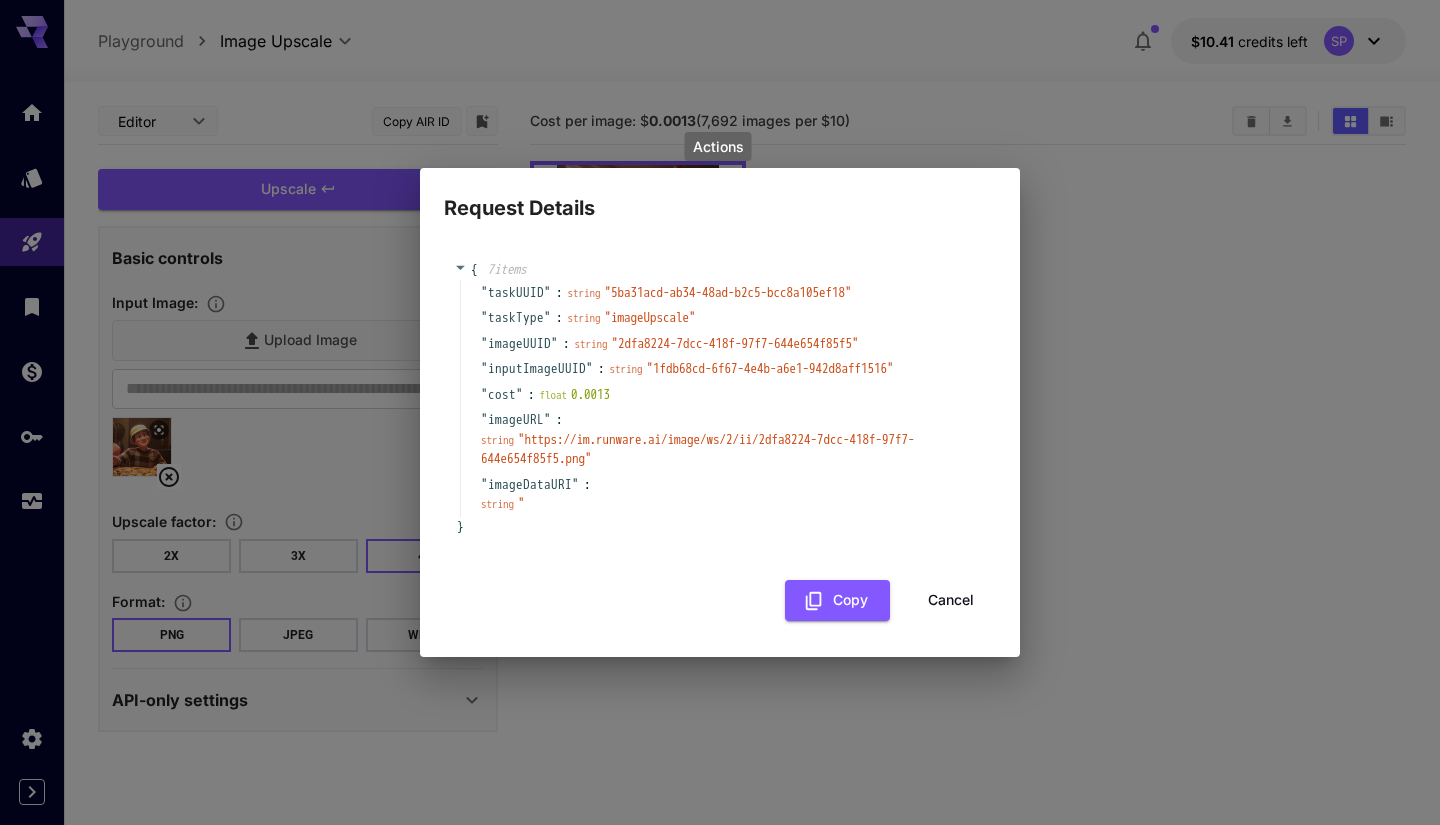 click on "float" at bounding box center [554, 395] 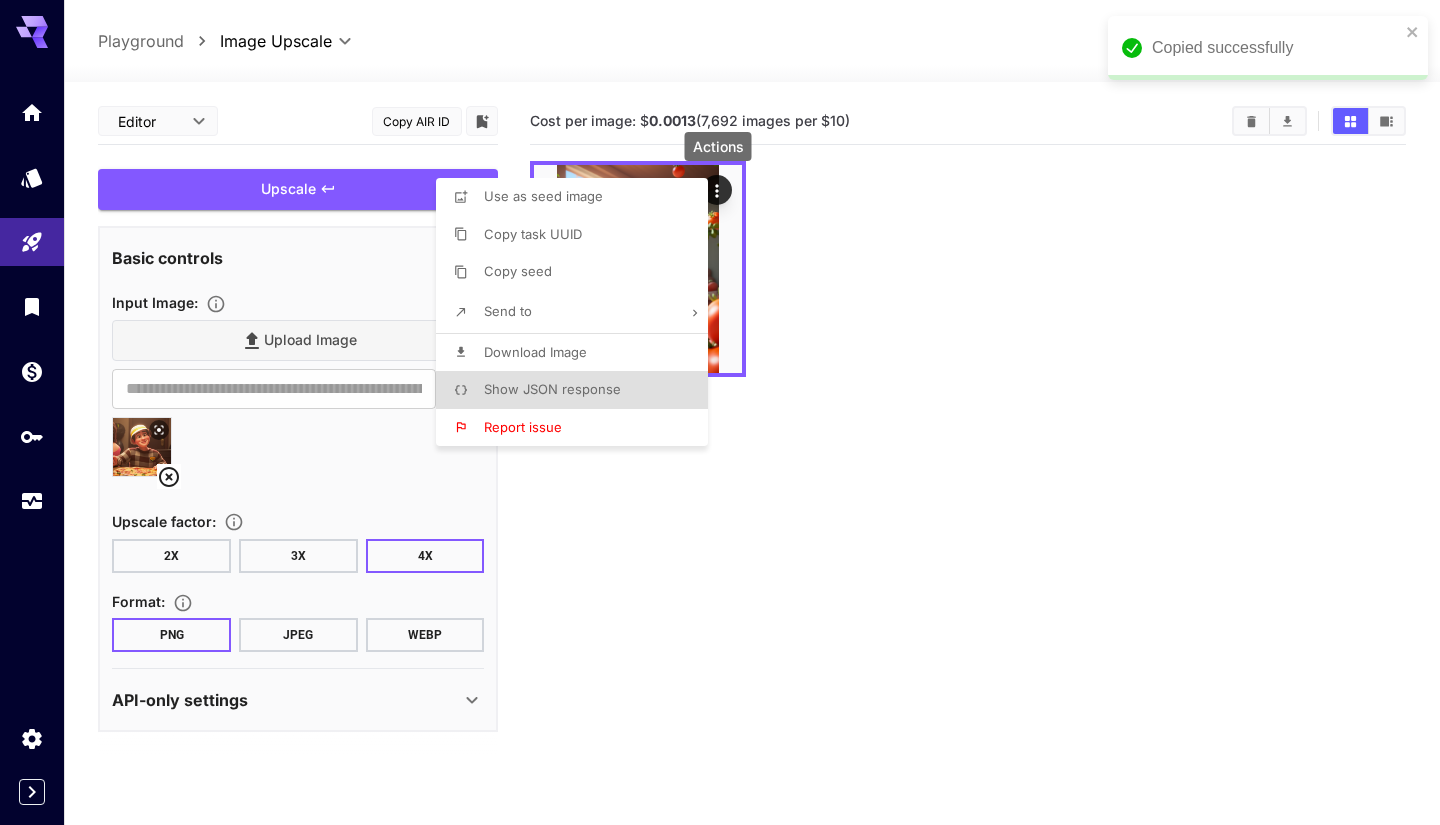 click at bounding box center [720, 412] 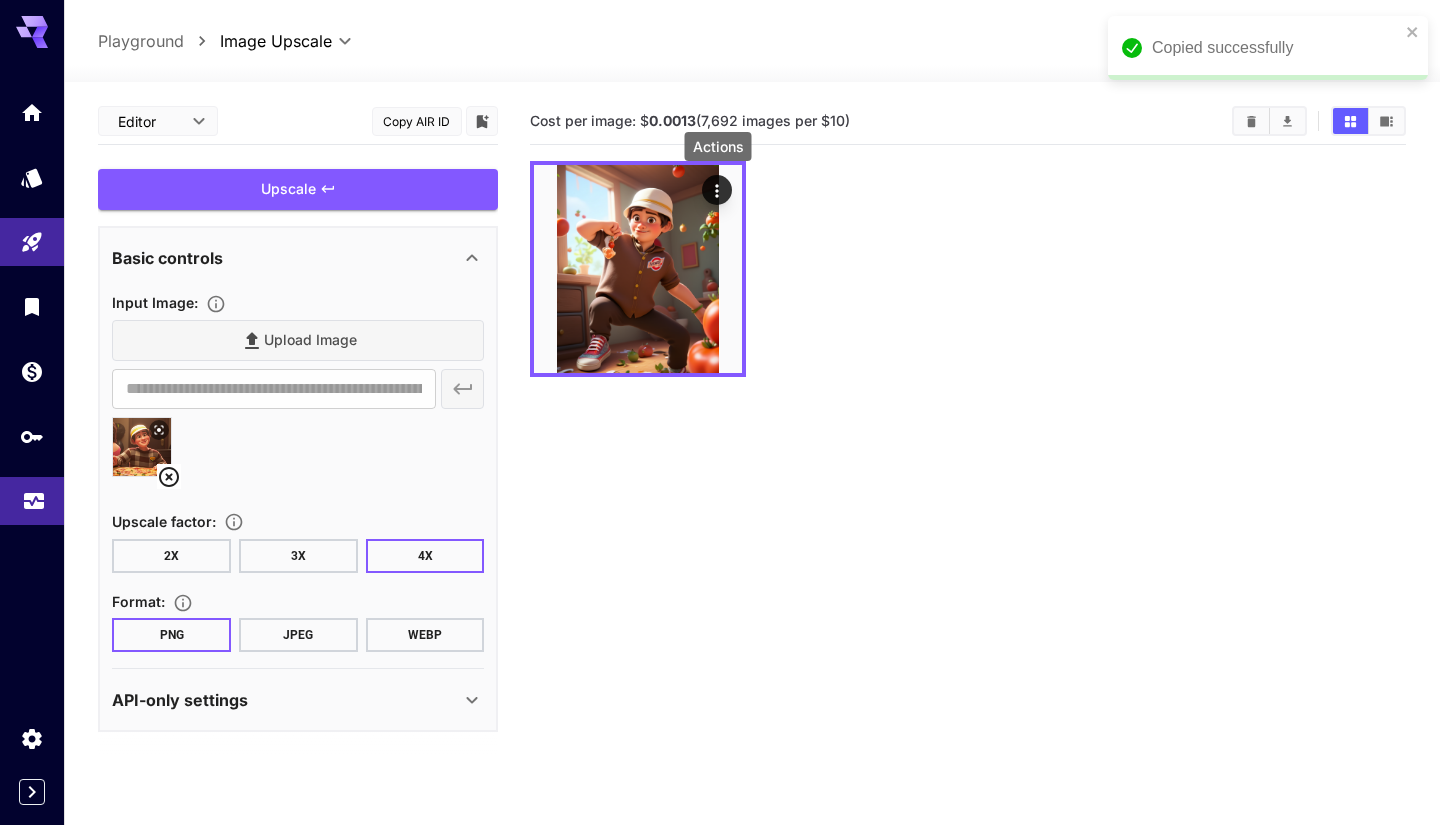 click 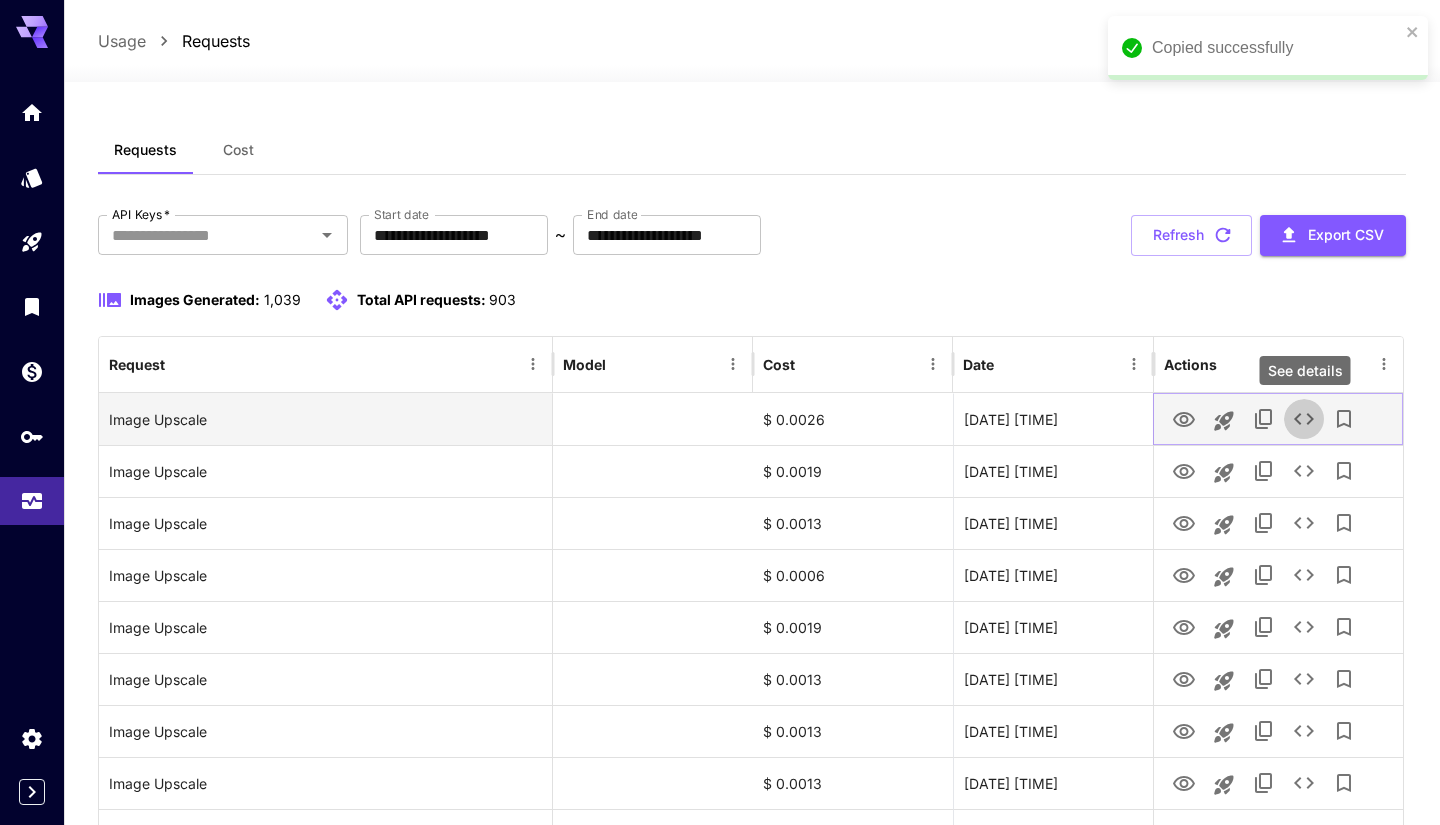 click 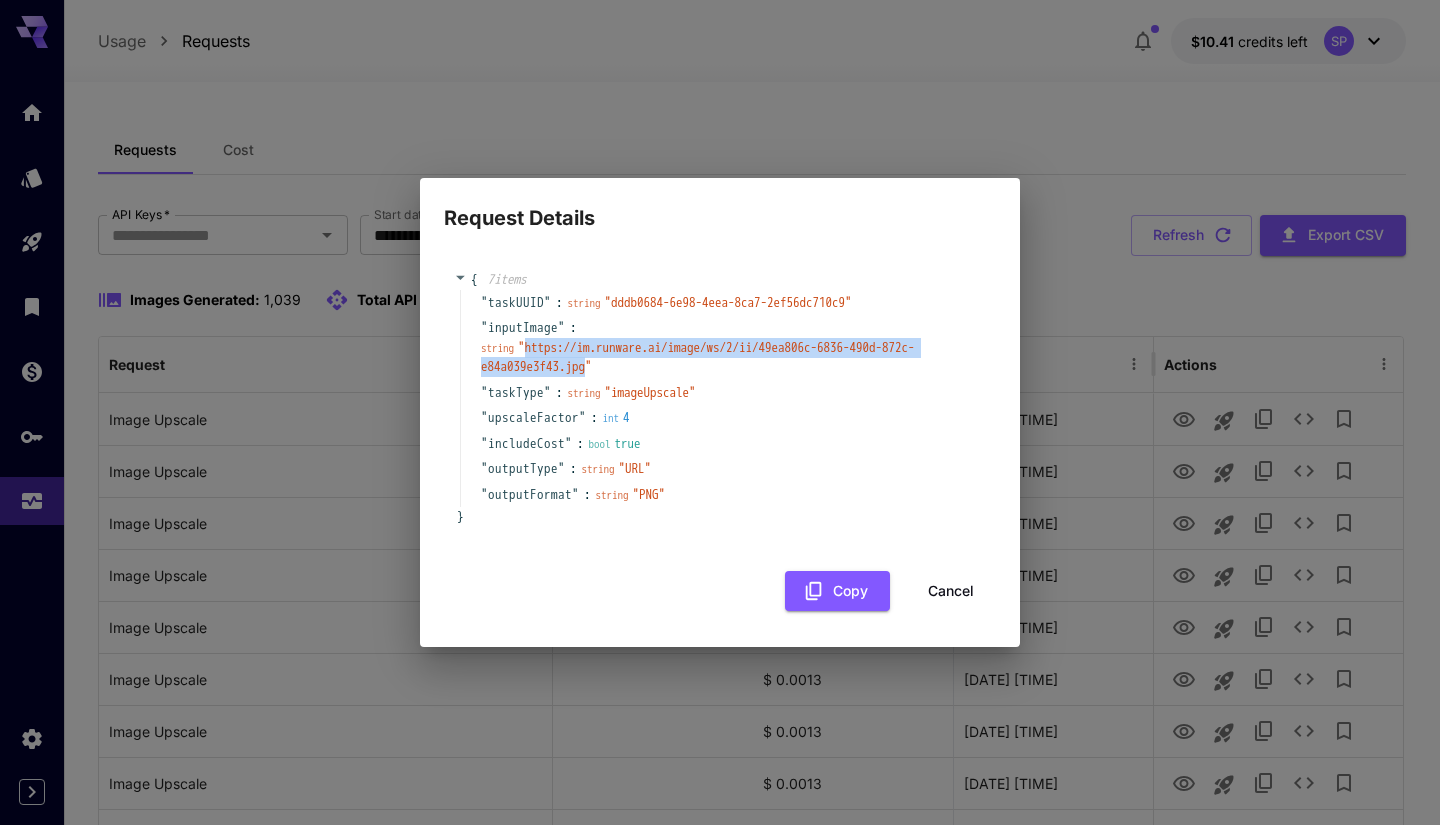drag, startPoint x: 643, startPoint y: 370, endPoint x: 535, endPoint y: 351, distance: 109.65856 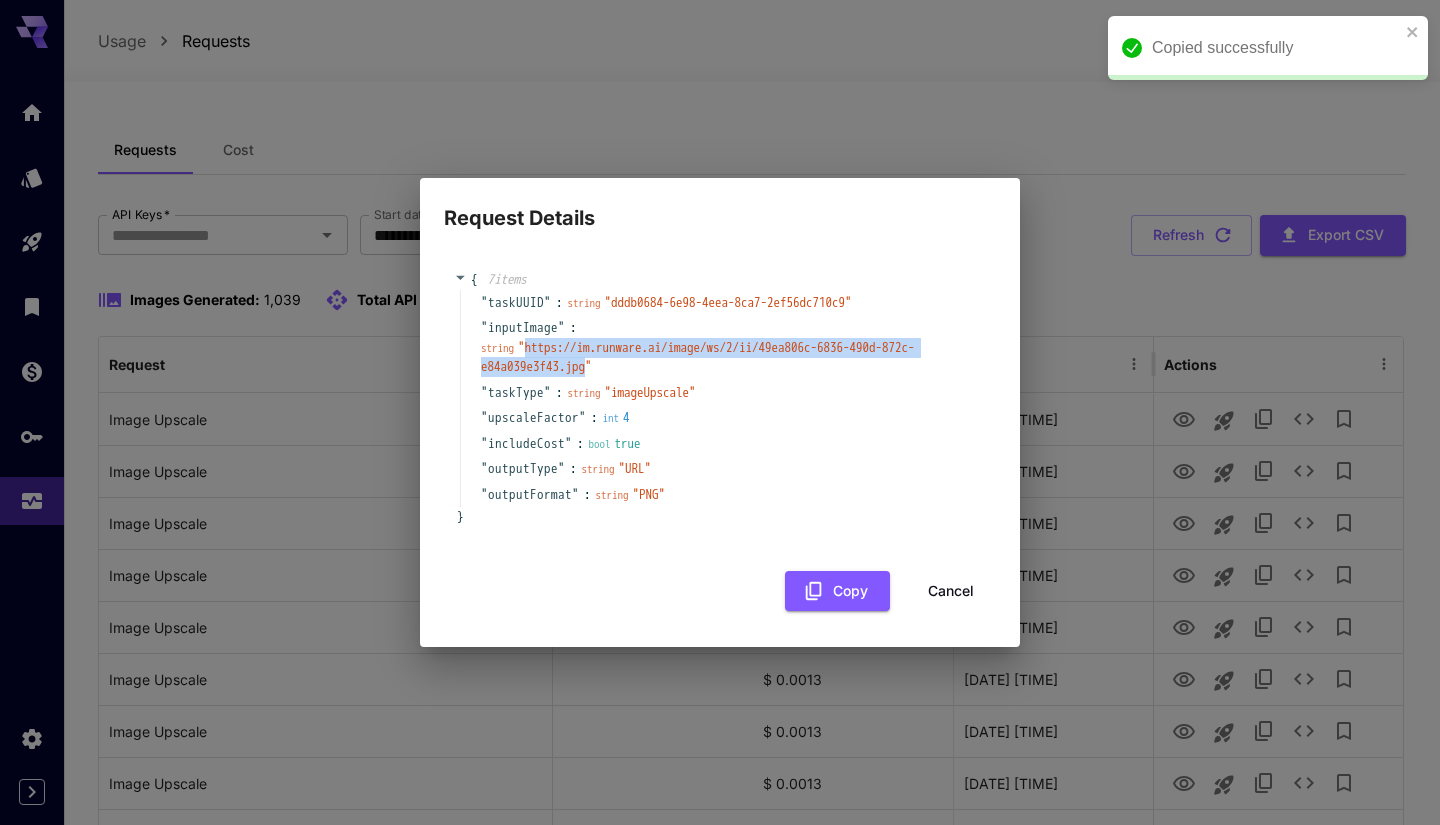 copy on "https://im.runware.ai/image/ws/2/ii/49ea806c-6836-490d-872c-e84a039e3f43.jpg" 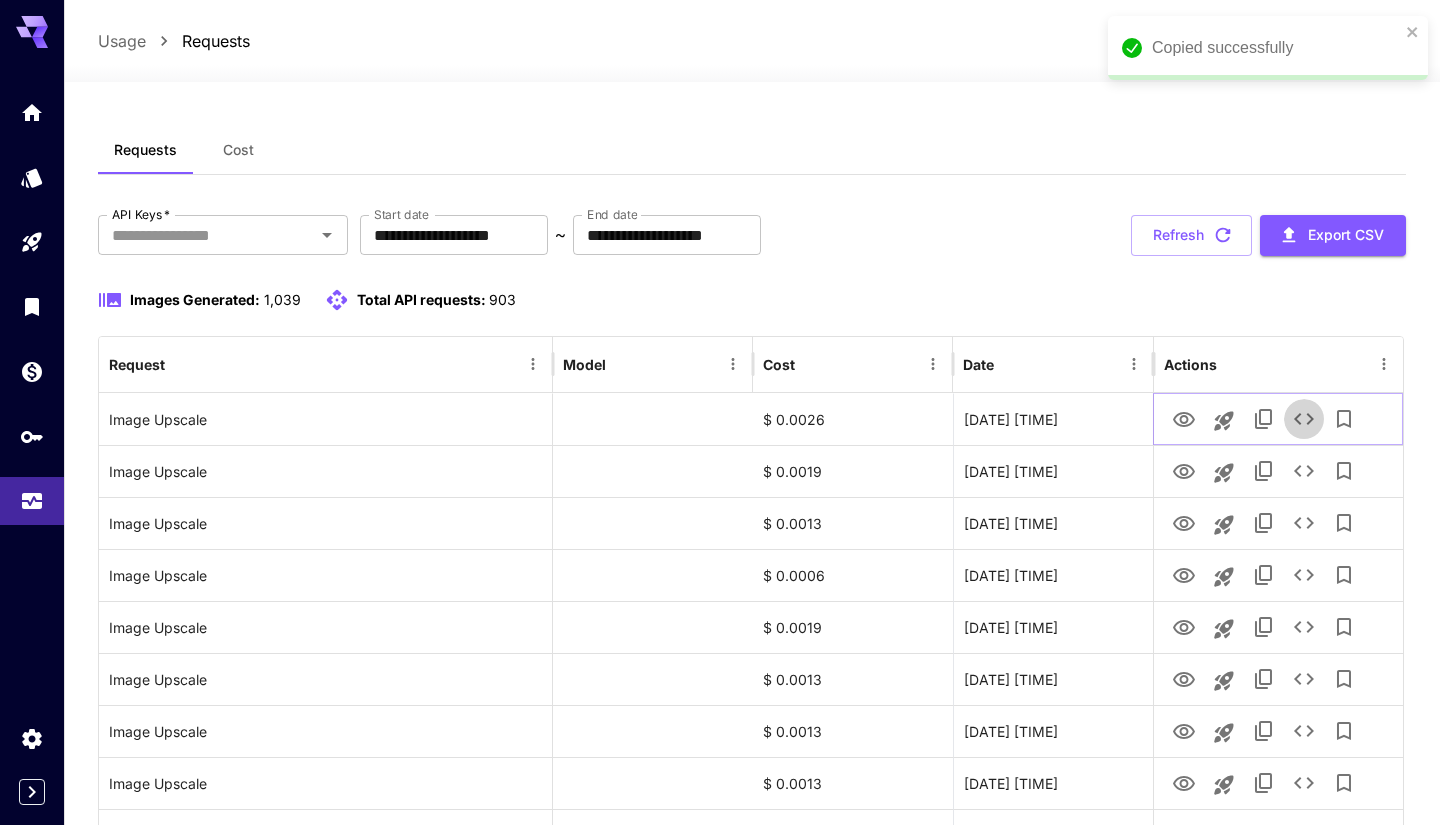 type 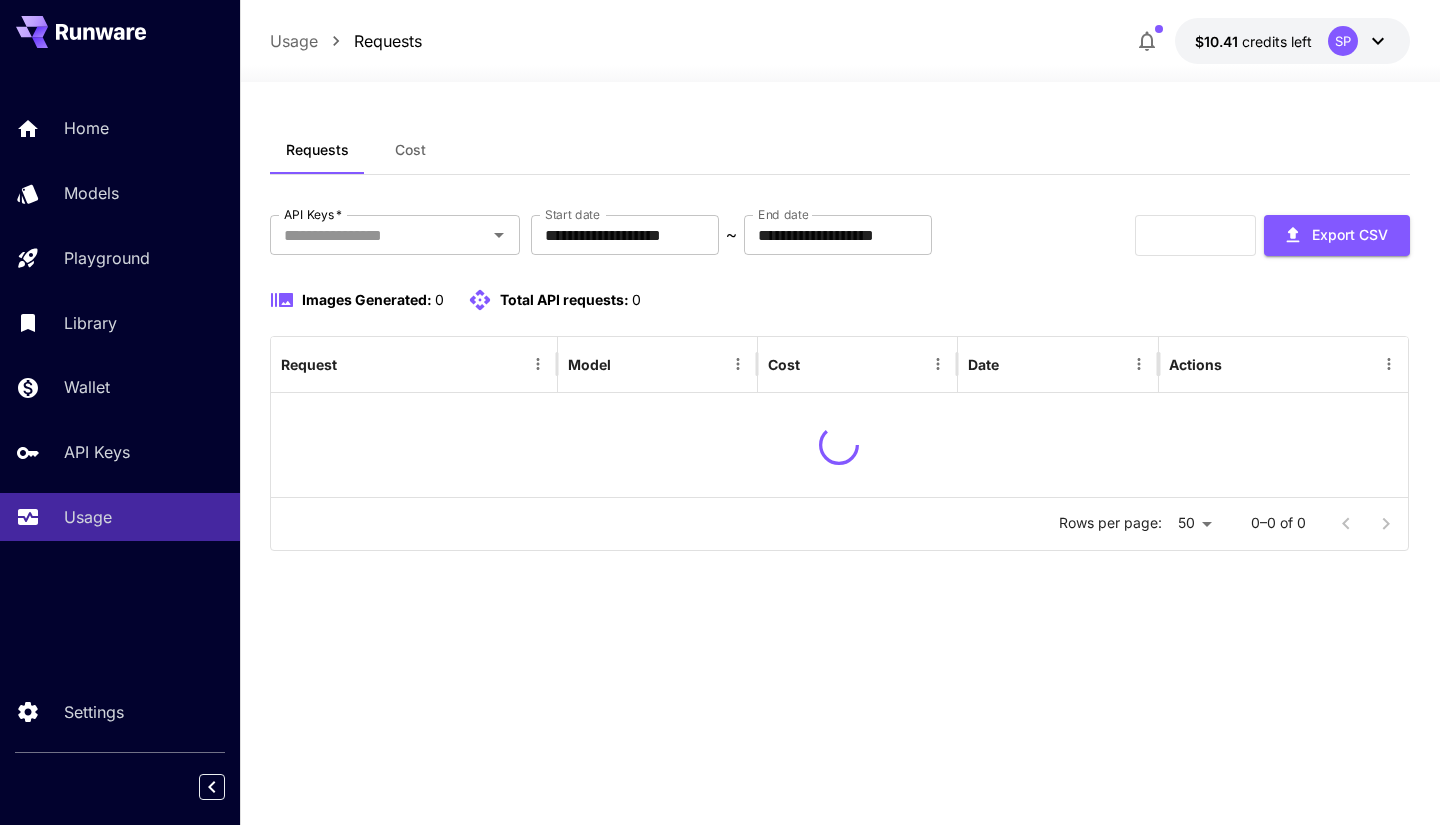 scroll, scrollTop: 0, scrollLeft: 0, axis: both 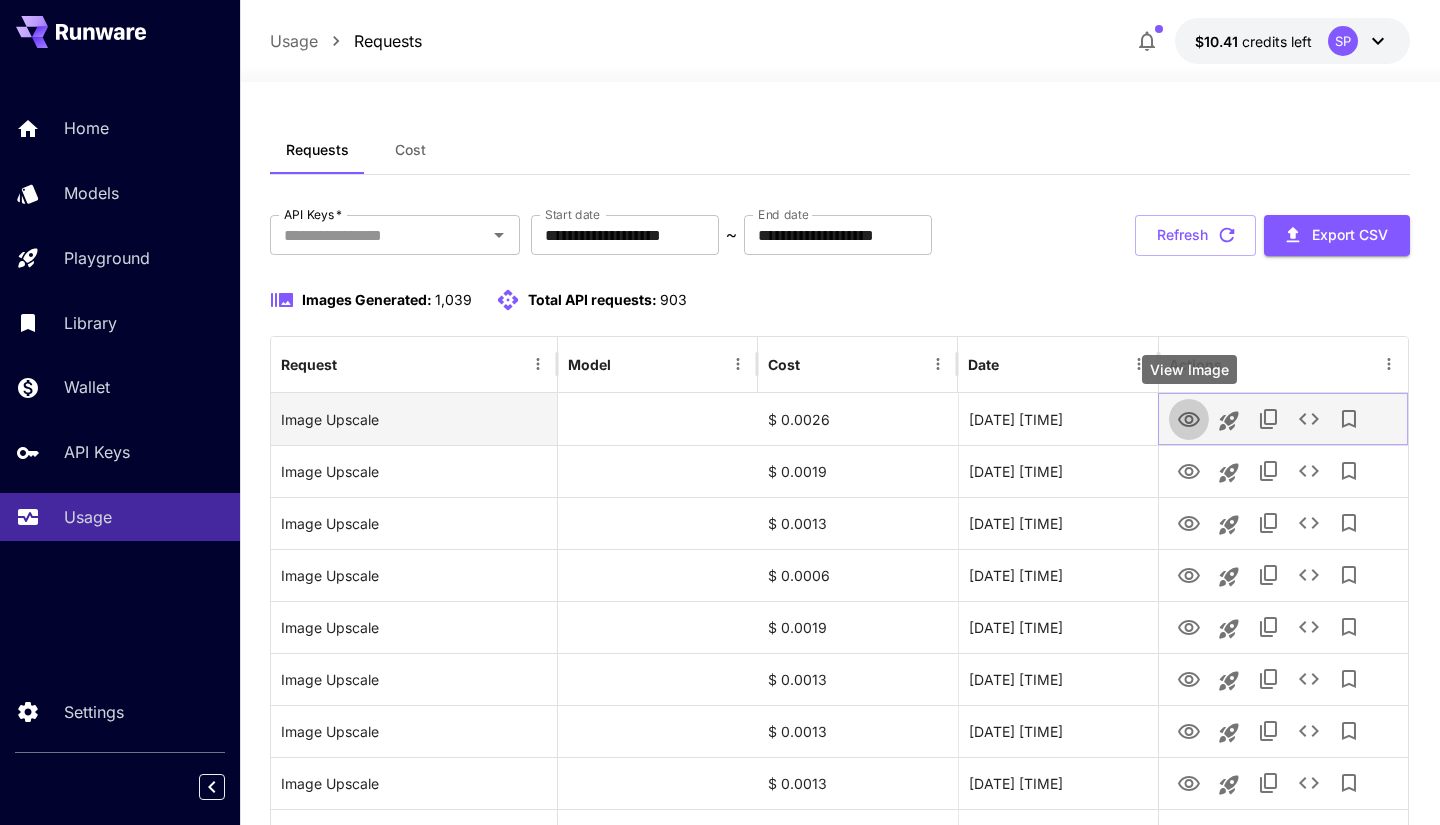 click 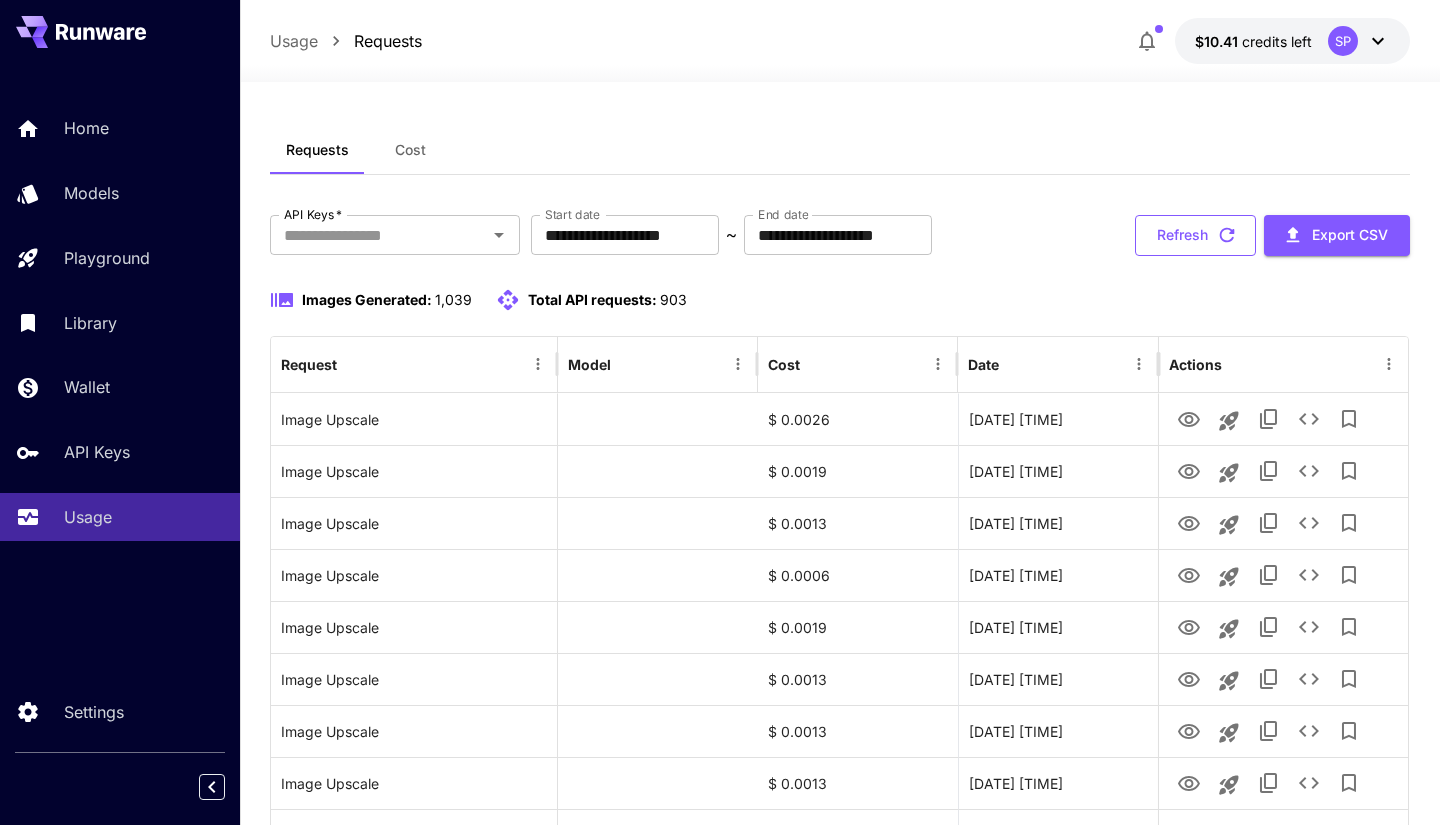 click on "Refresh" at bounding box center [1195, 235] 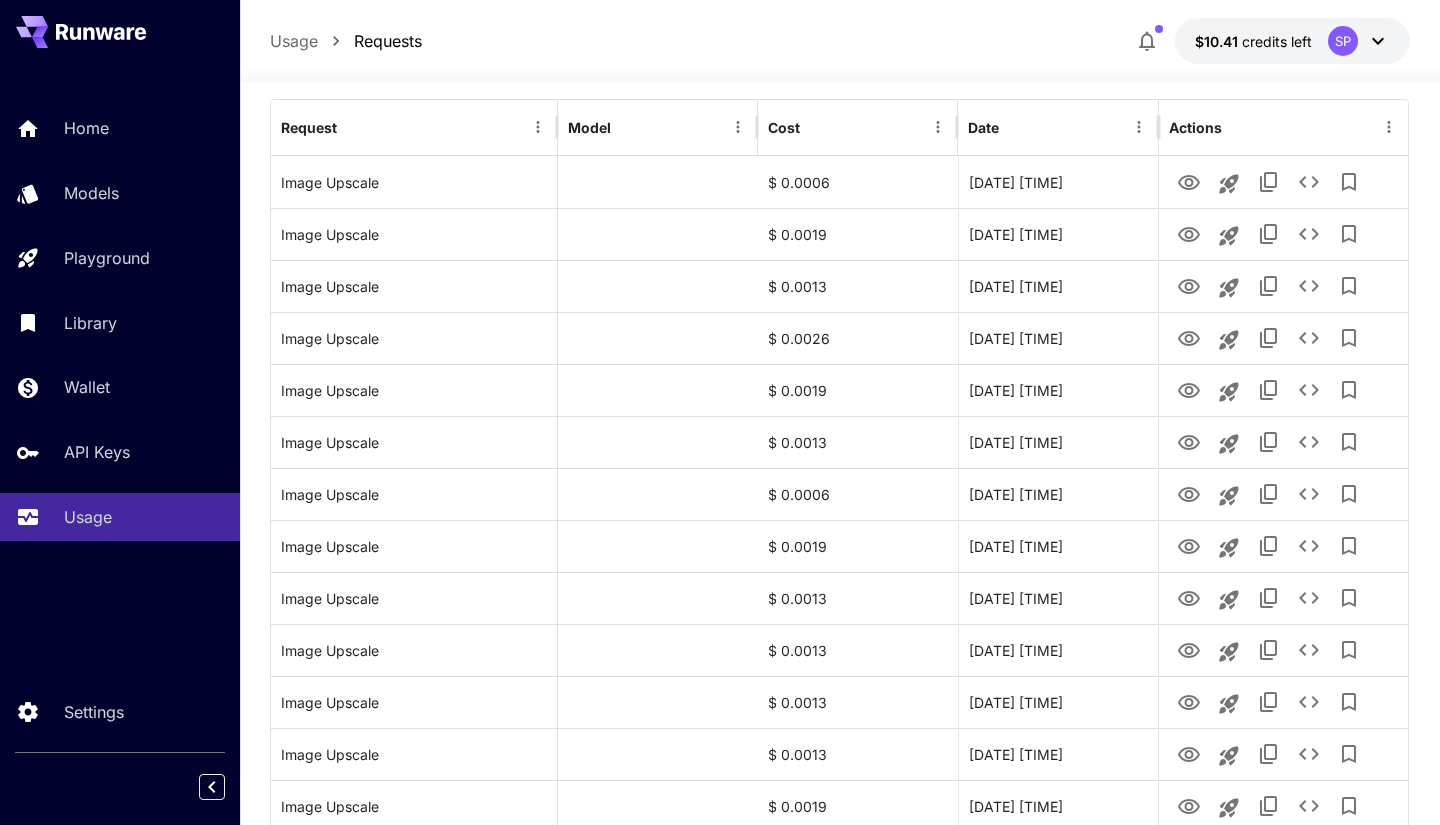 scroll, scrollTop: 245, scrollLeft: 0, axis: vertical 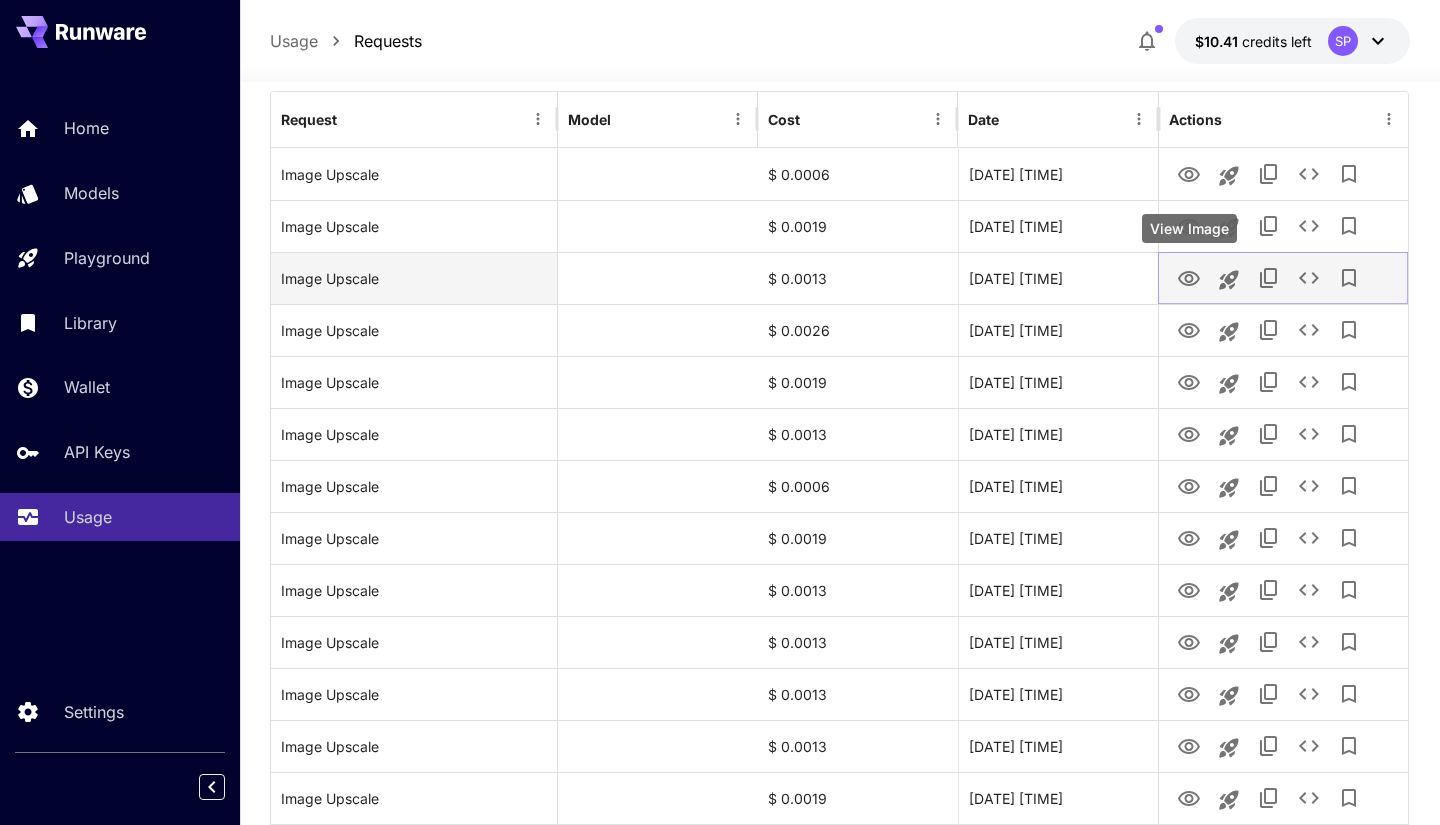 click 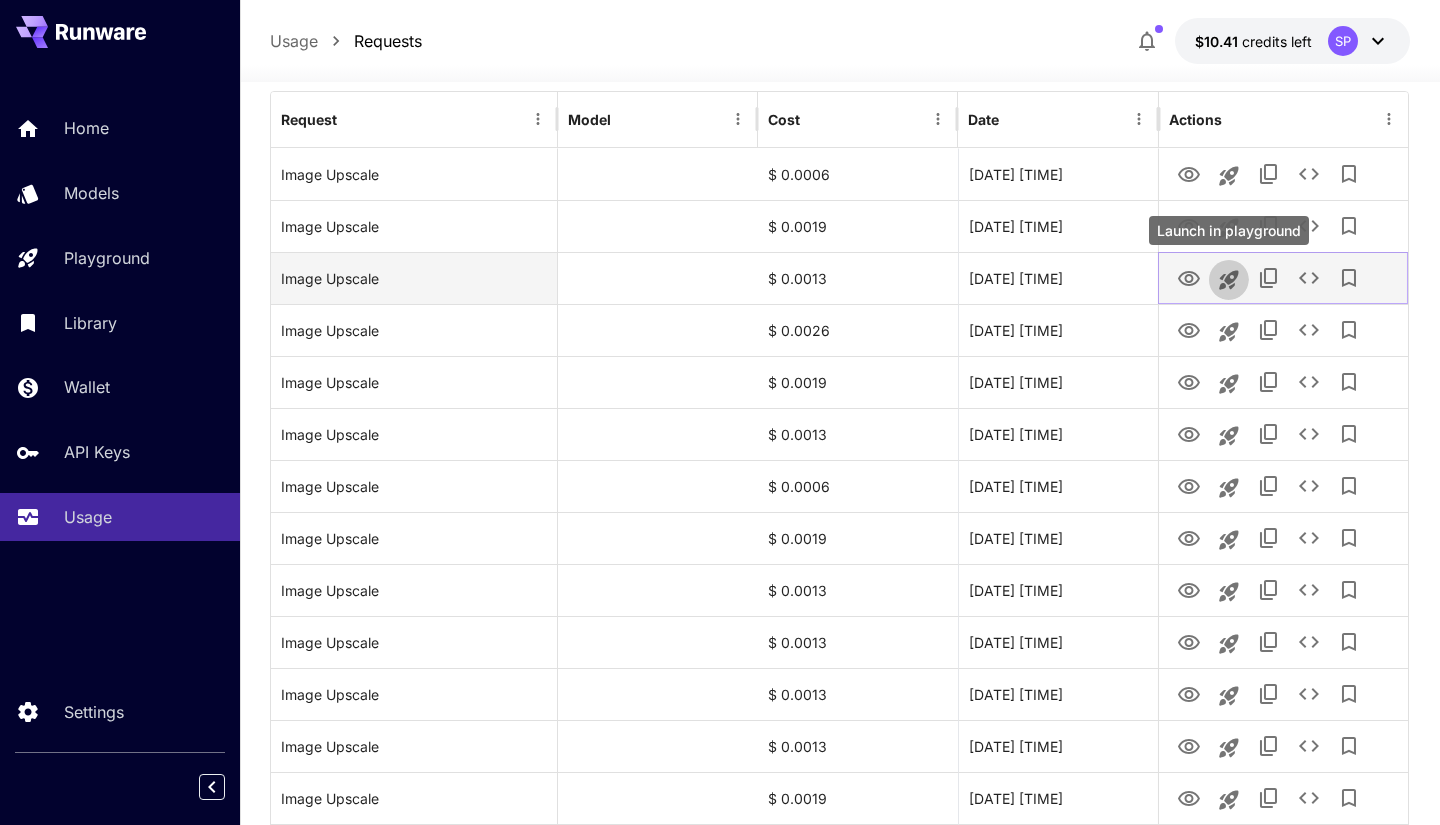 click 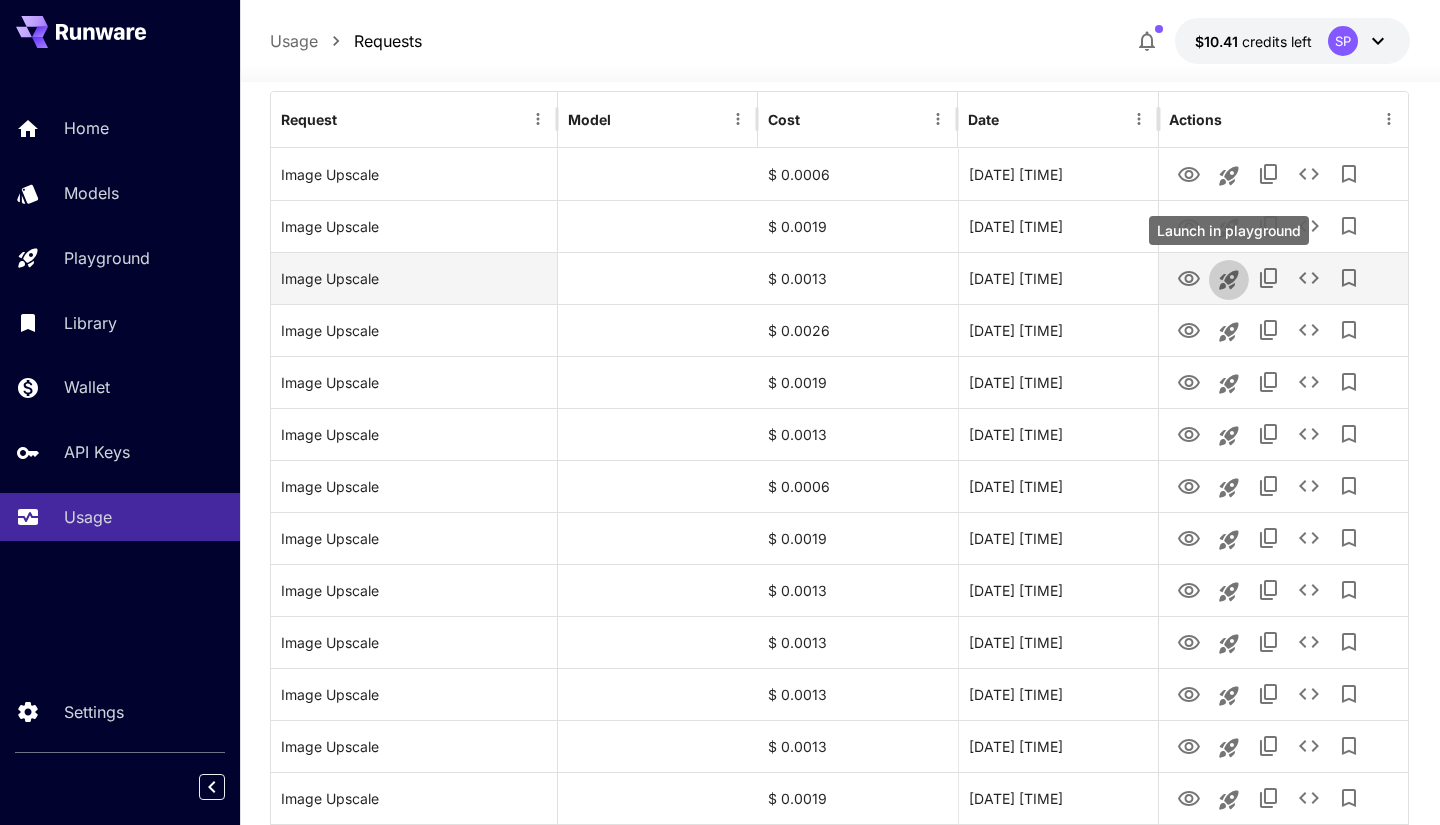 scroll, scrollTop: 0, scrollLeft: 0, axis: both 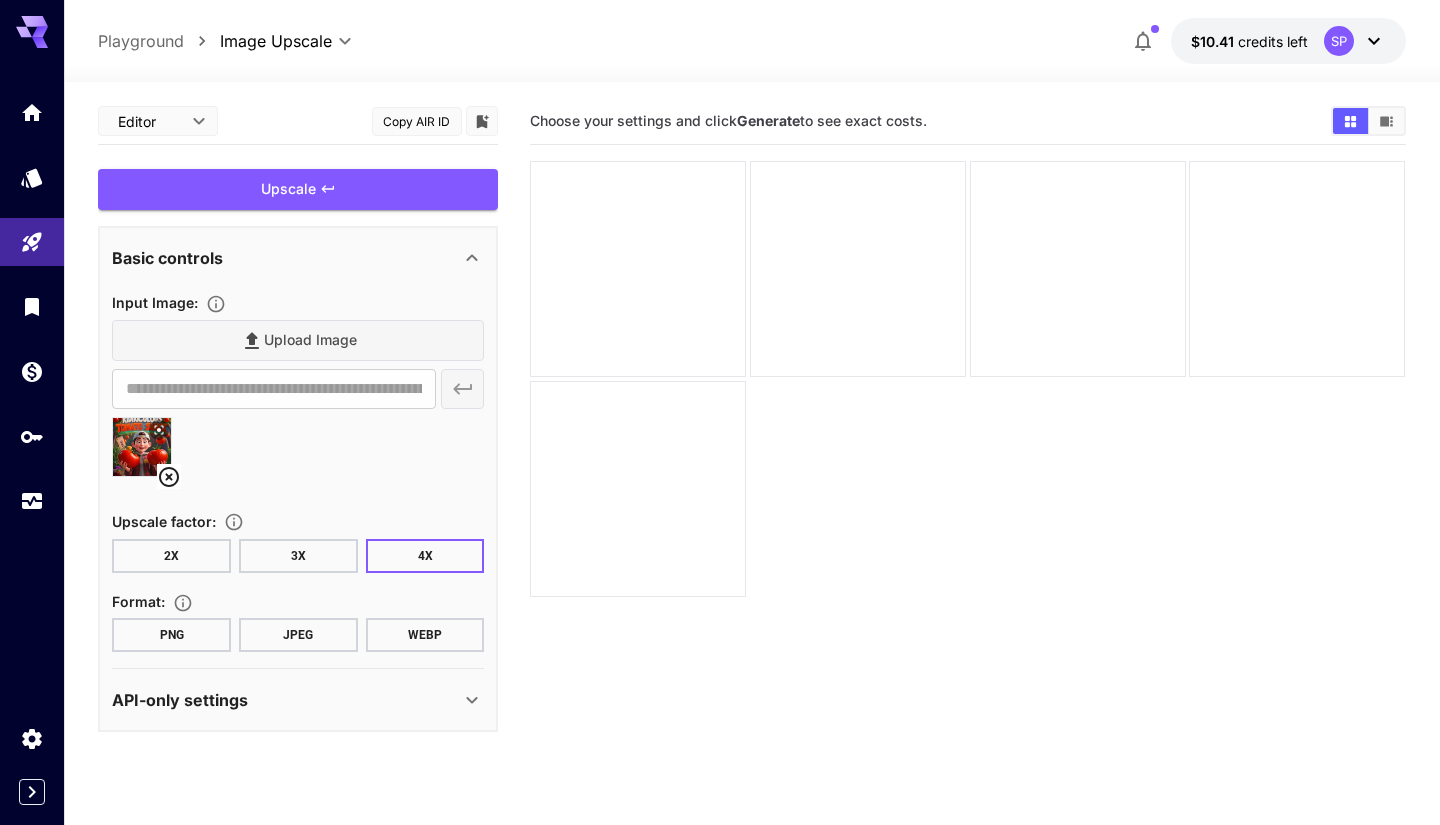 click on "2X" at bounding box center [171, 556] 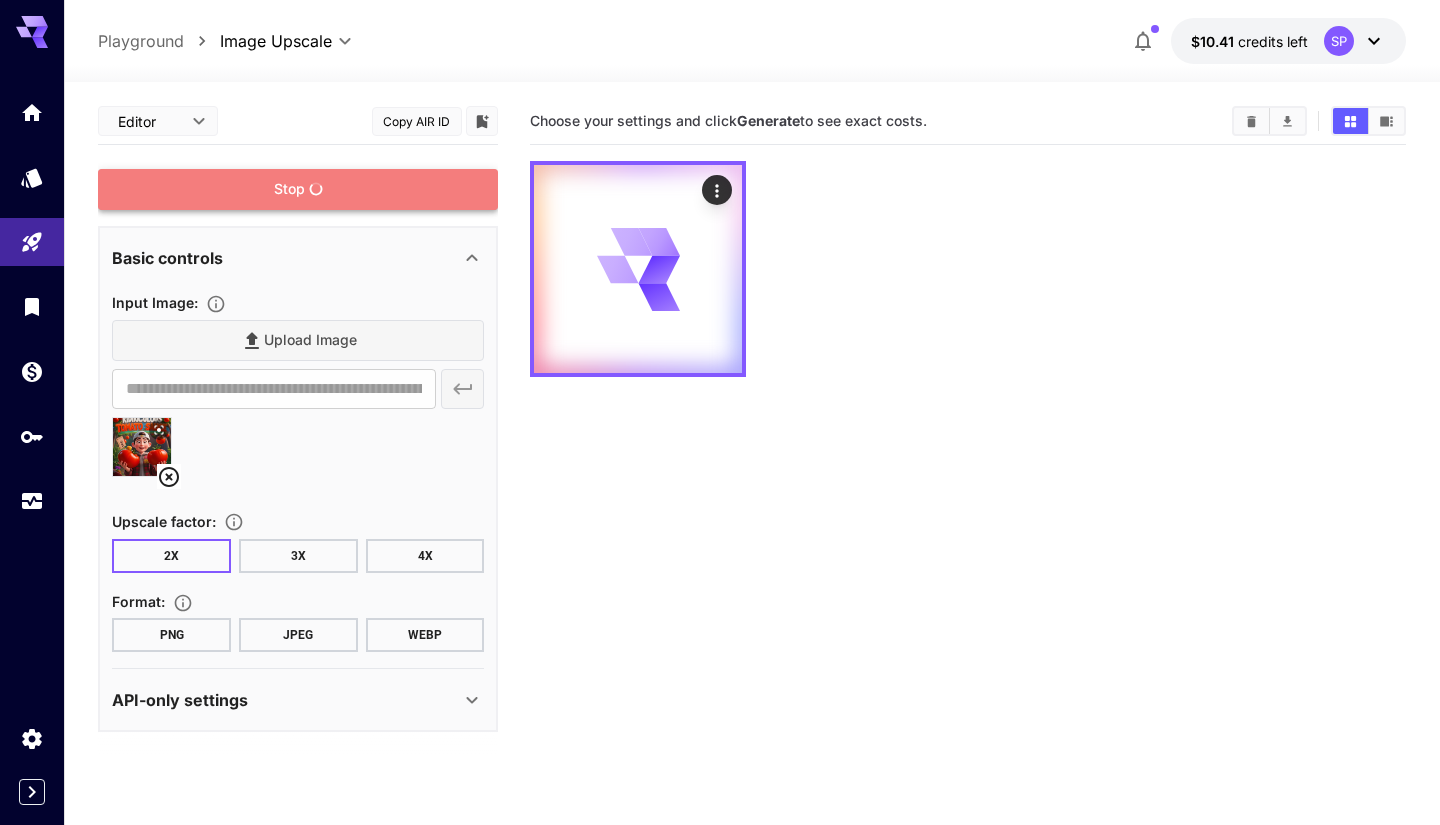 click on "Stop" at bounding box center (298, 189) 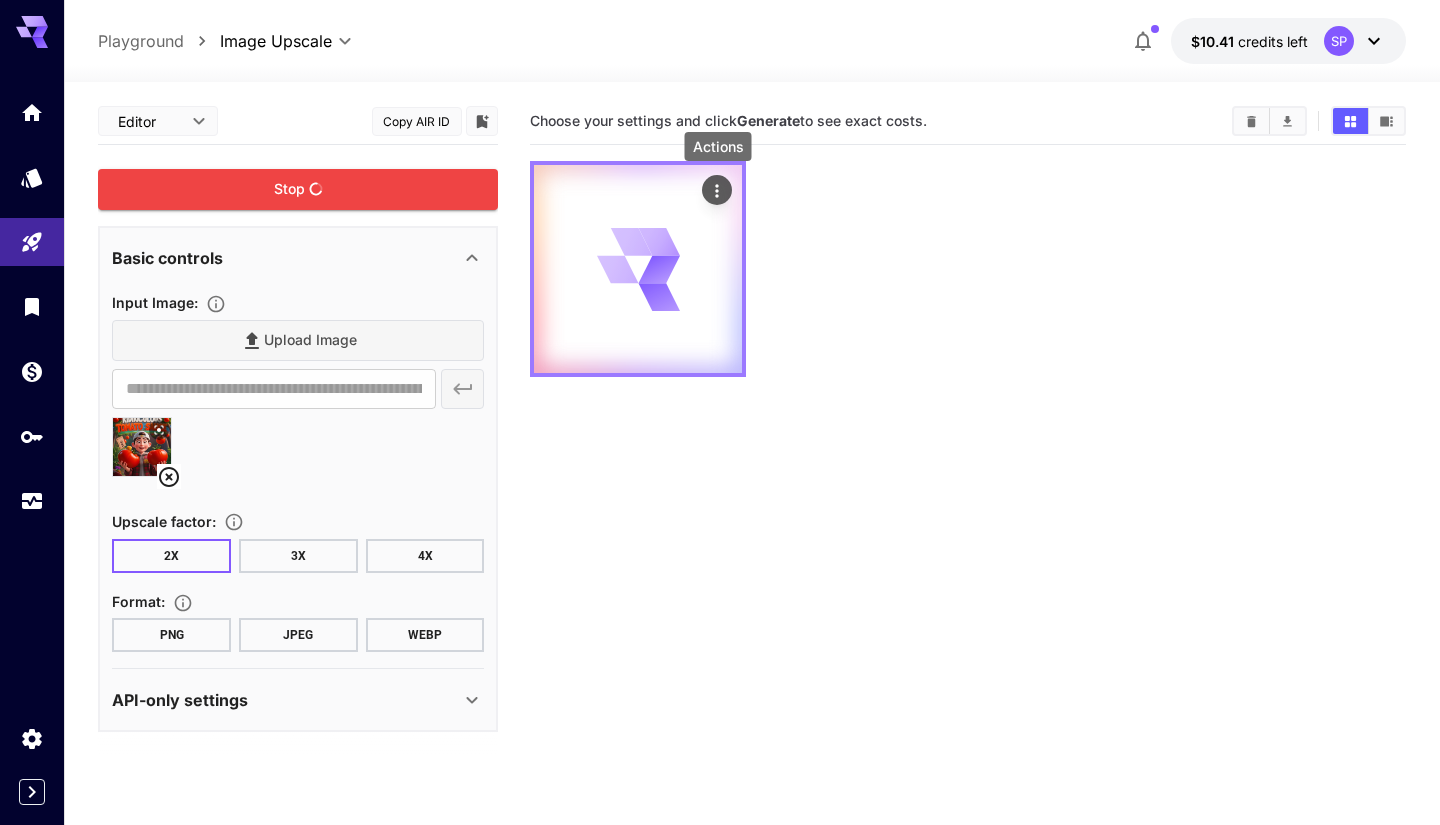 click 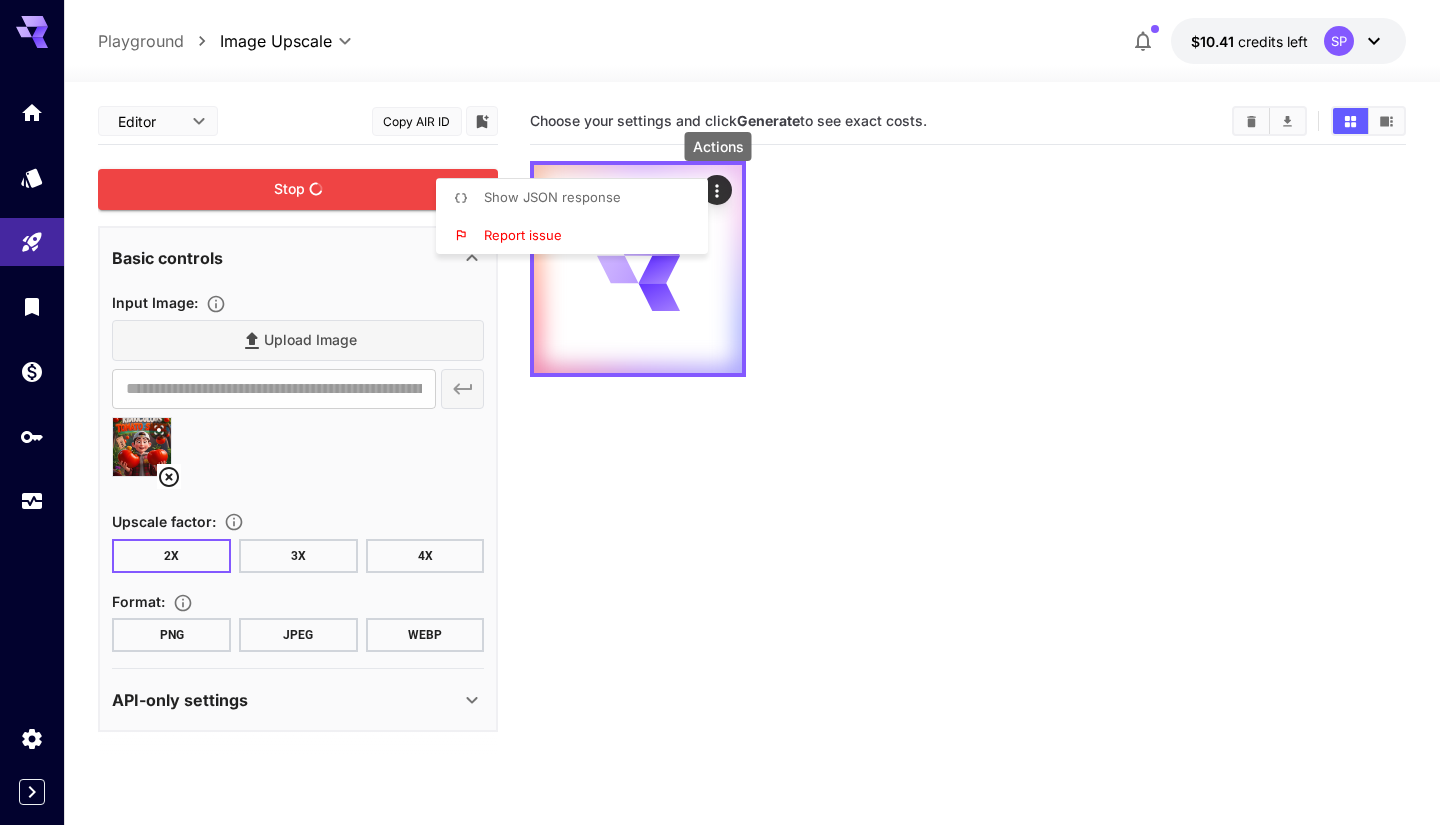 click at bounding box center [720, 412] 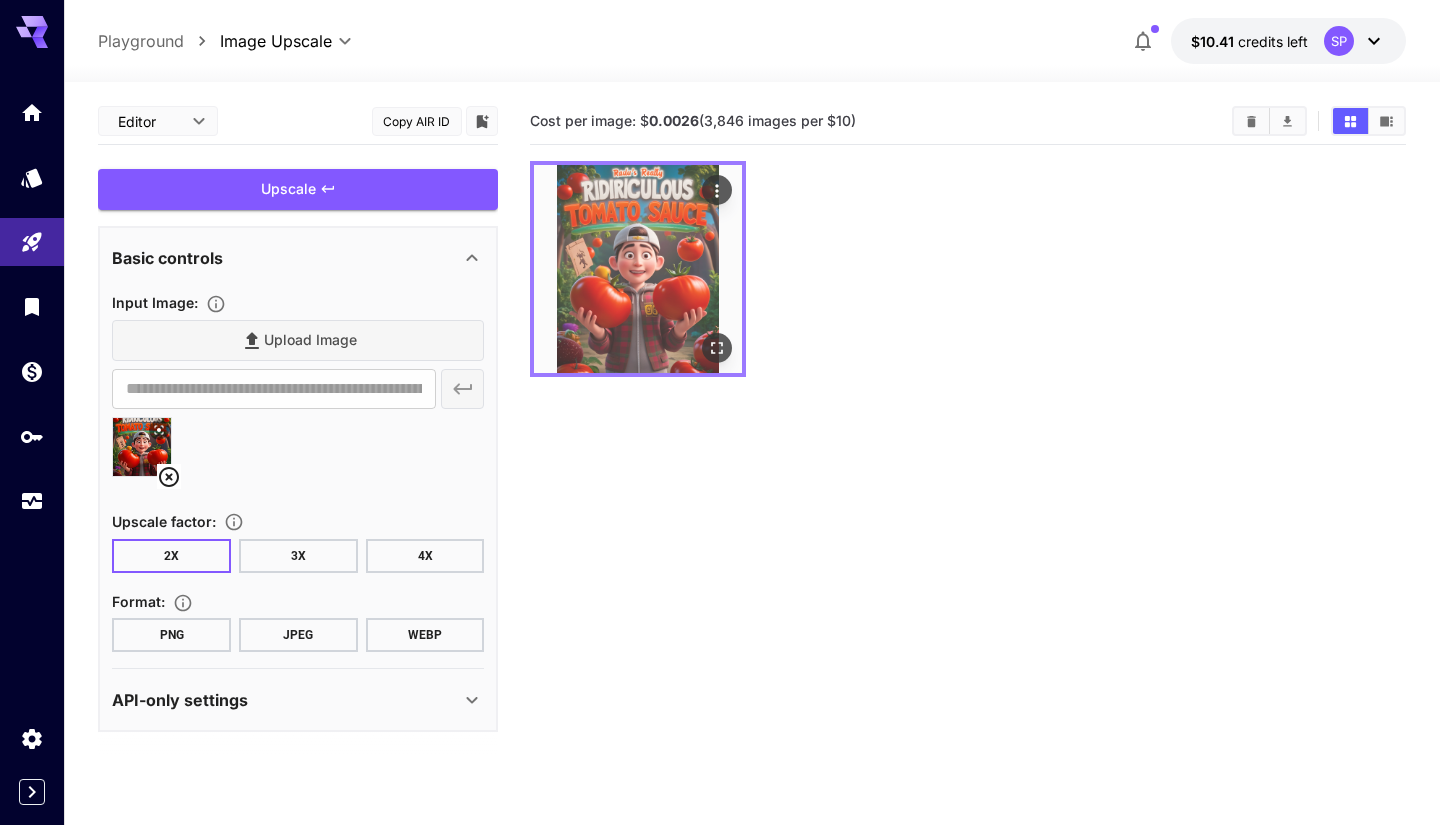 click at bounding box center [638, 269] 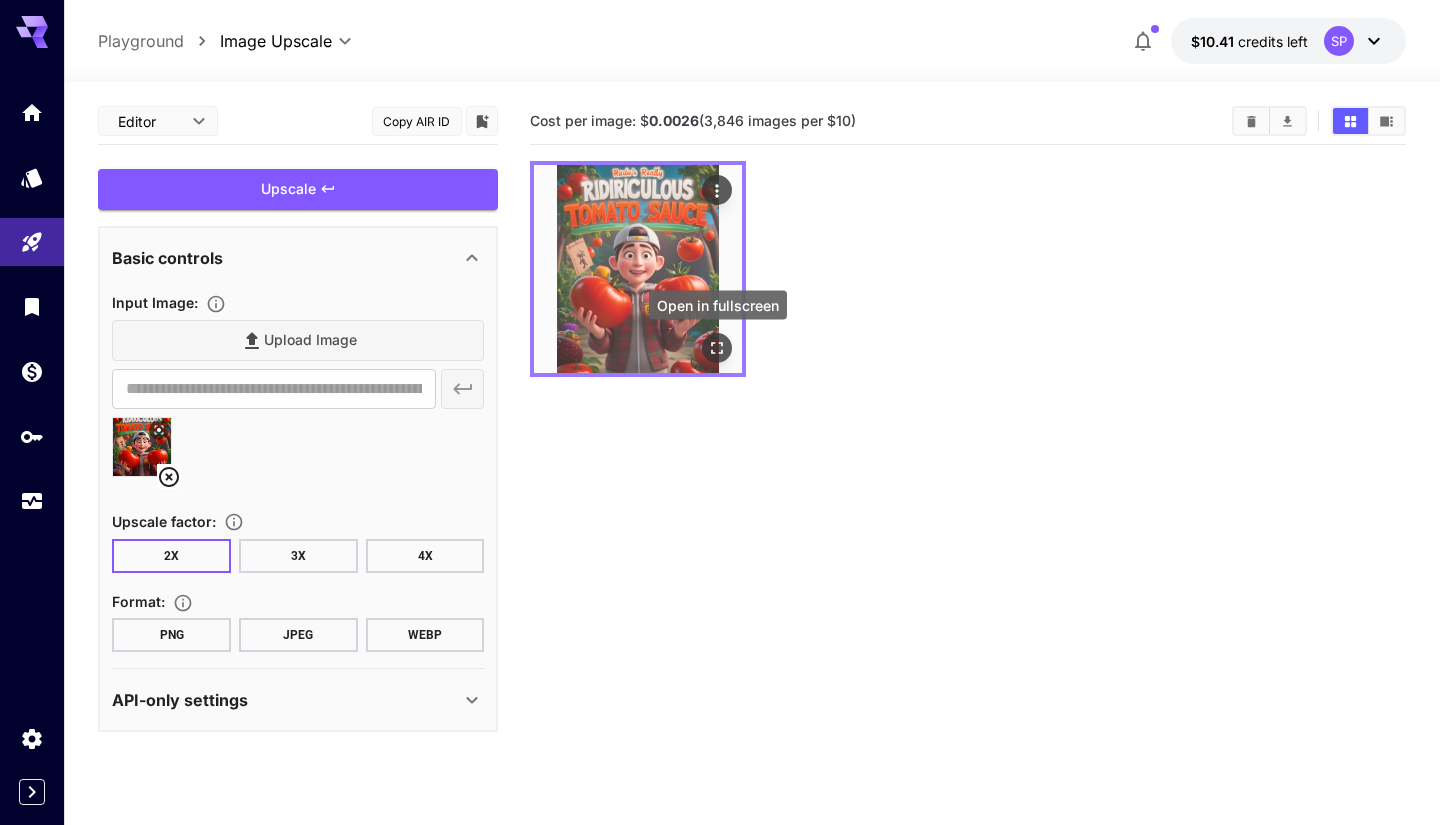 click 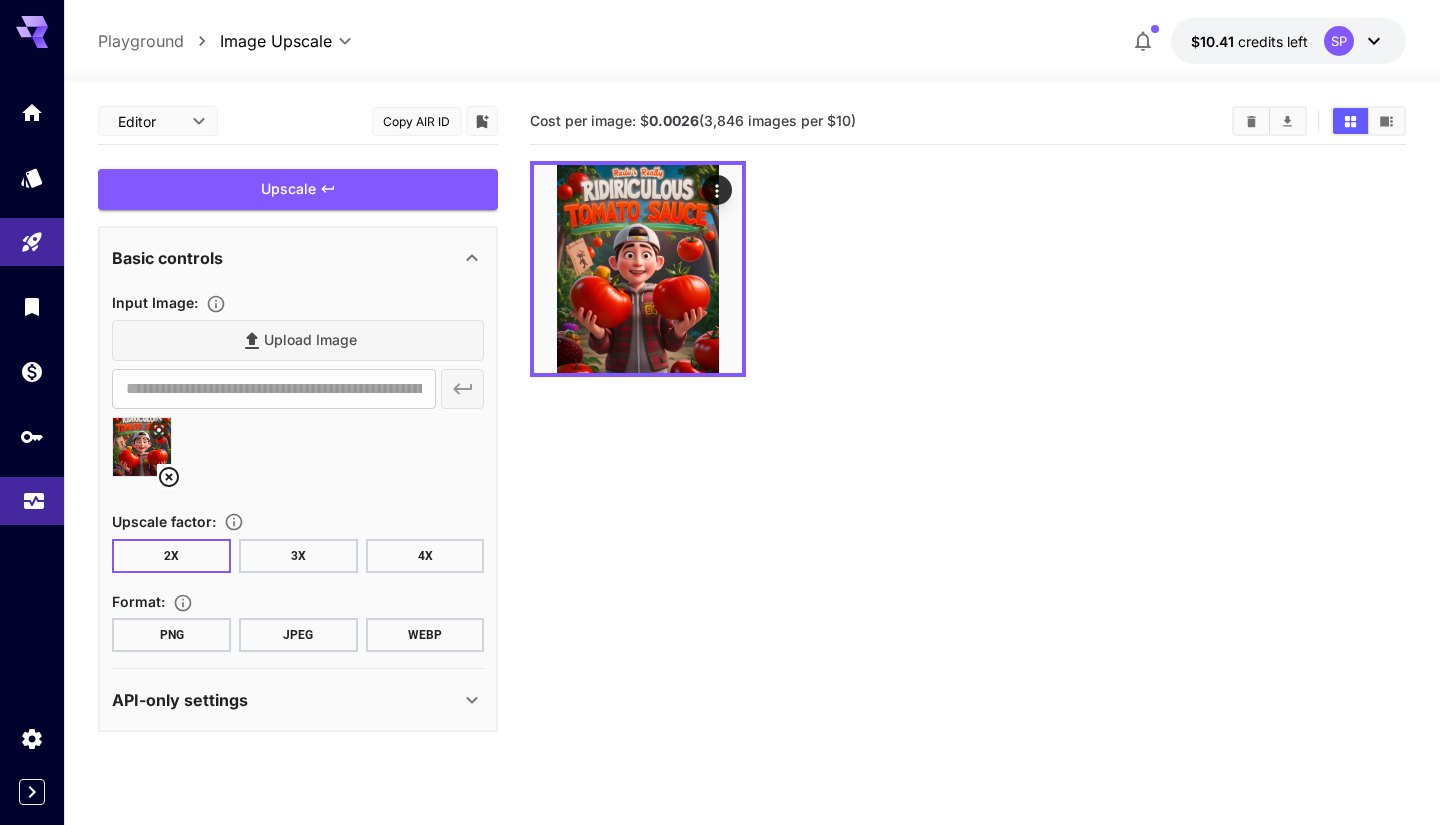 click at bounding box center (32, 501) 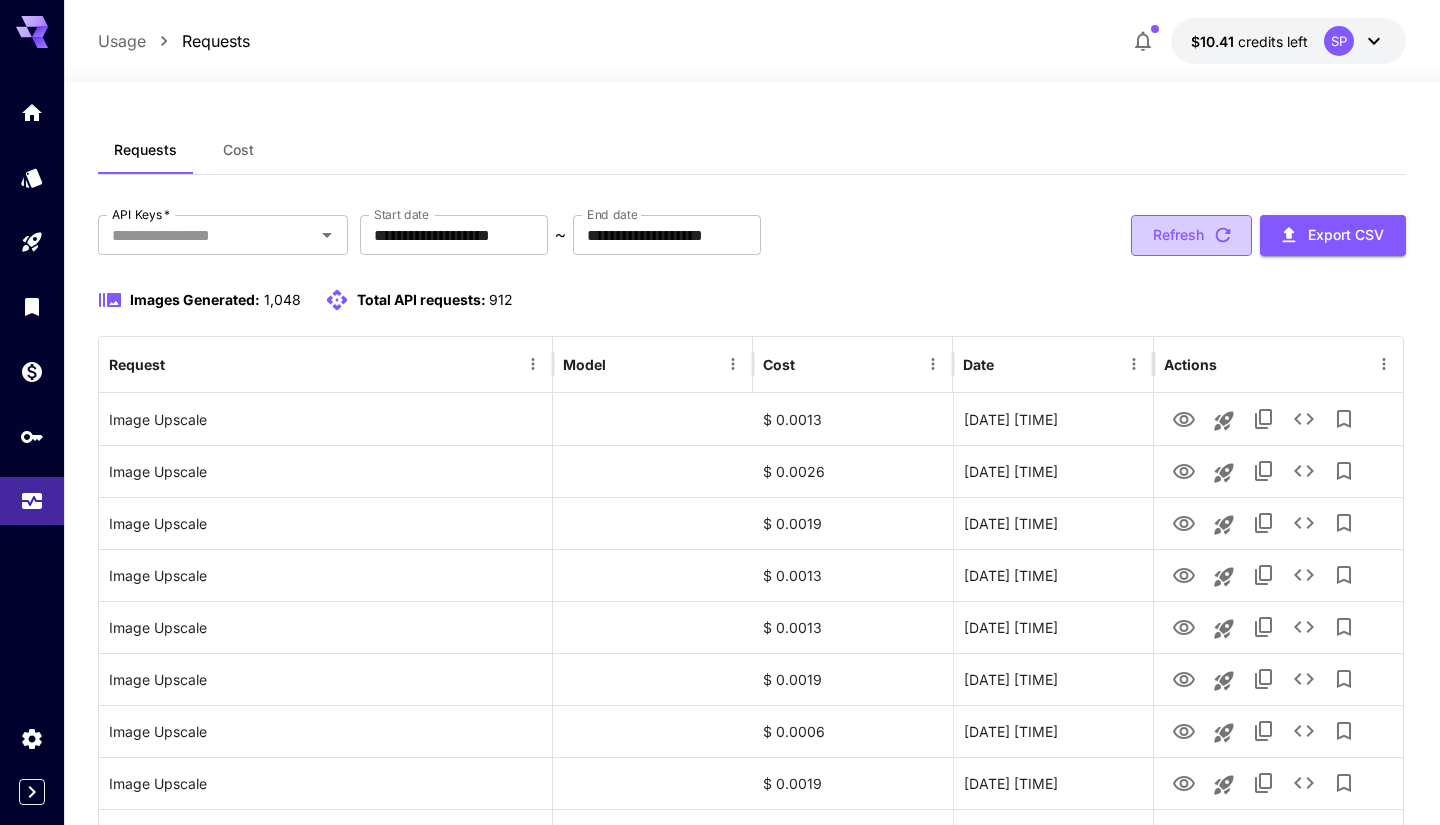 click on "Refresh" at bounding box center [1191, 235] 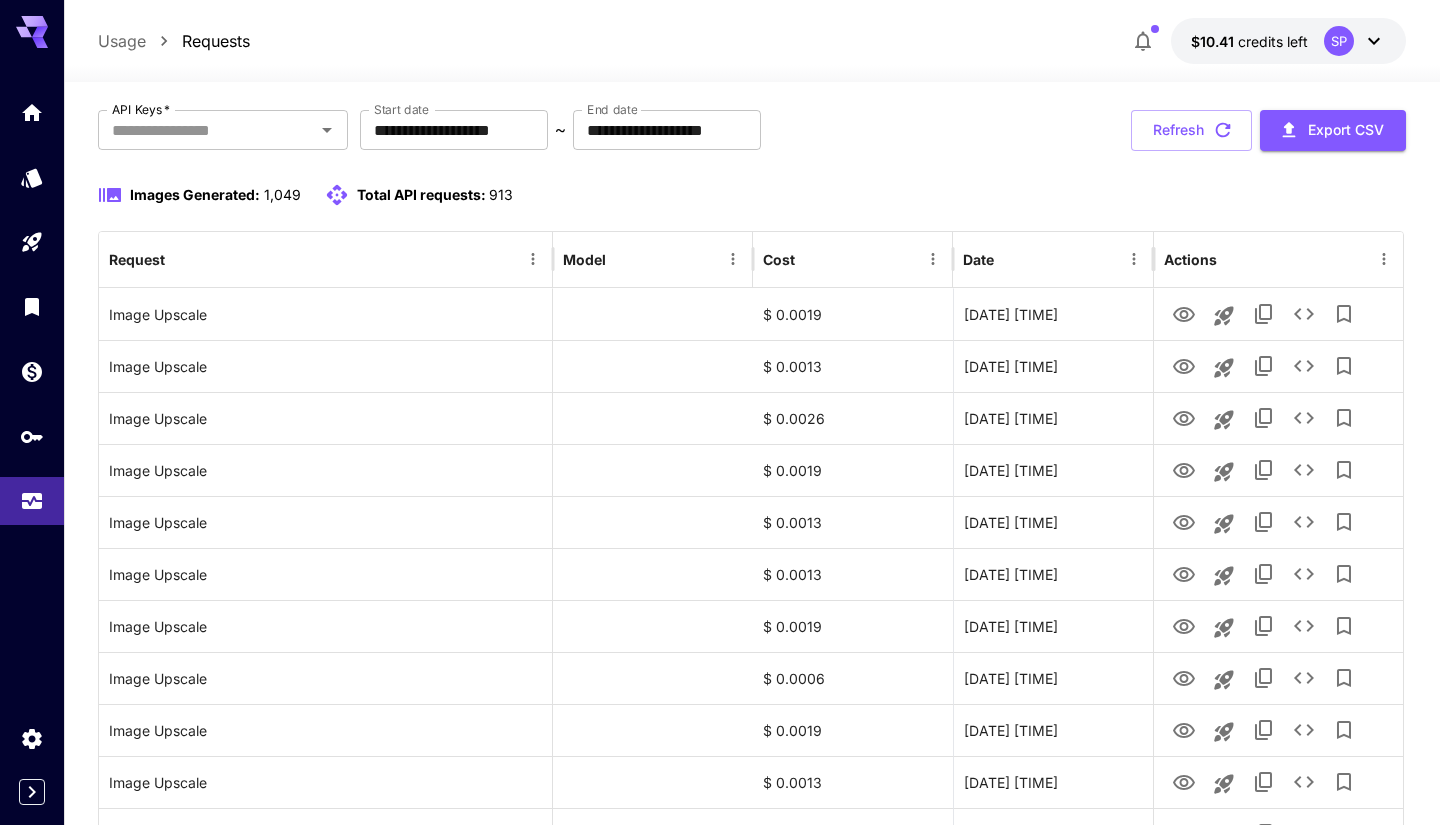 scroll, scrollTop: 0, scrollLeft: 0, axis: both 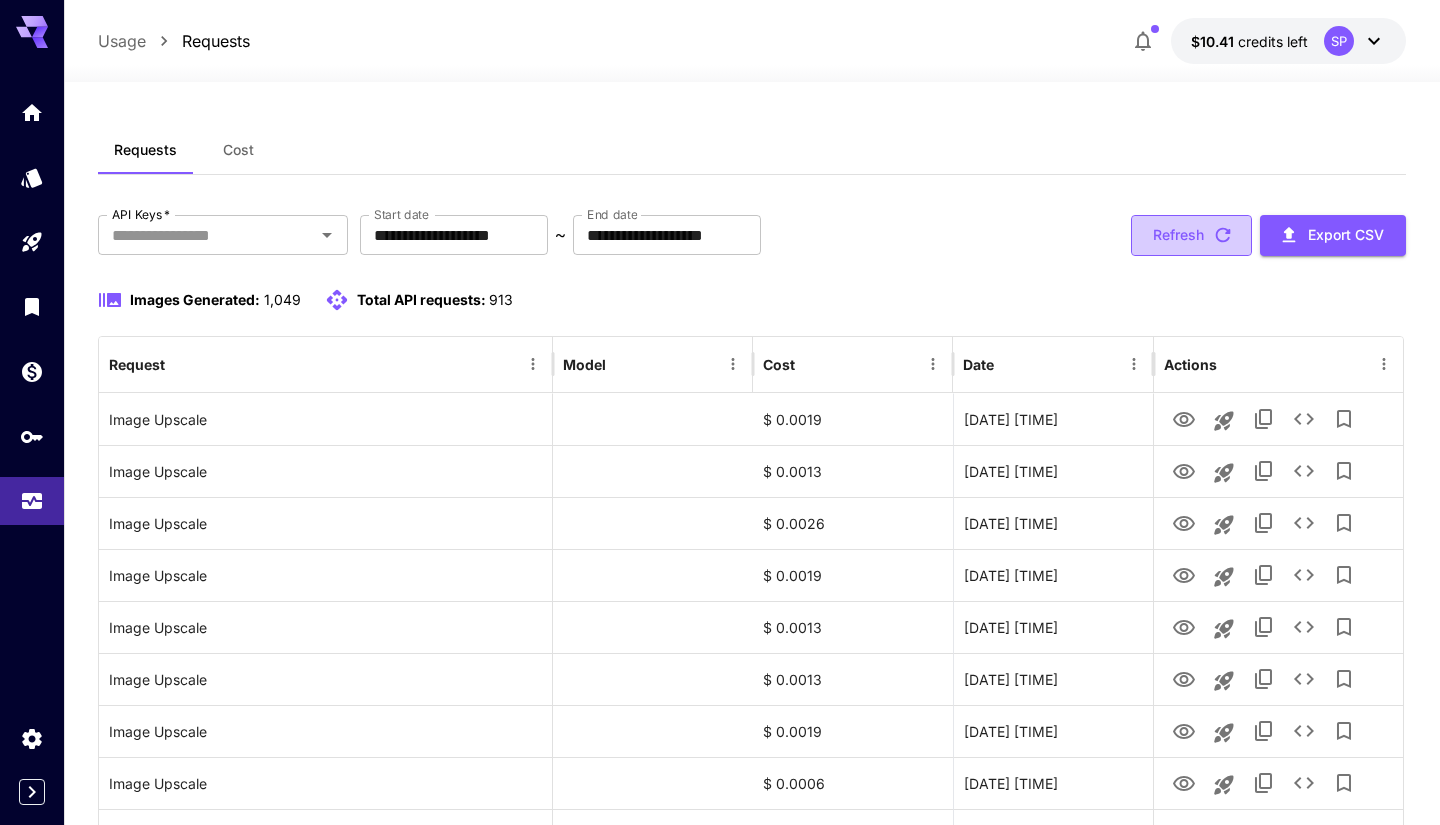 click on "Refresh" at bounding box center (1191, 235) 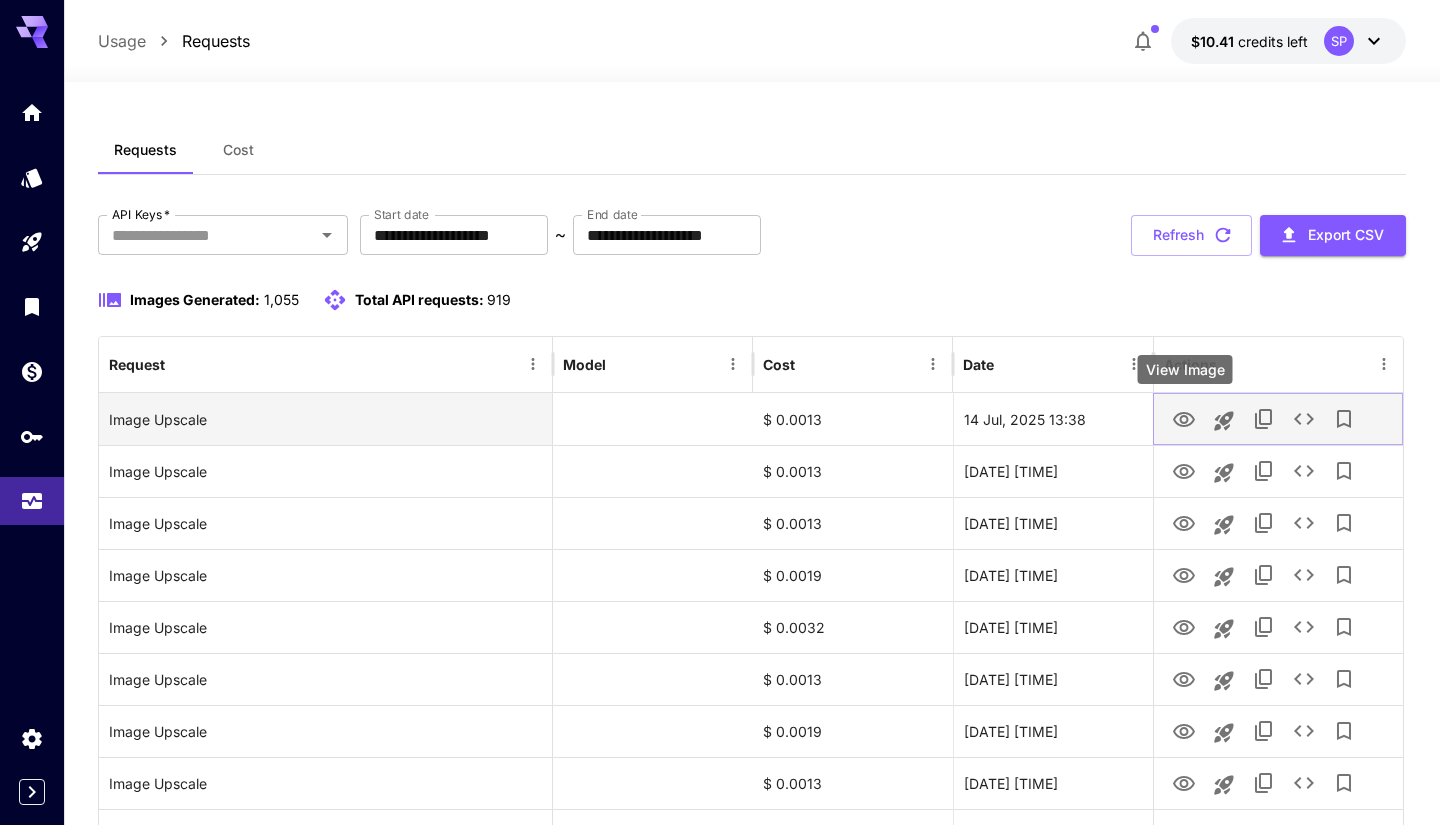 click 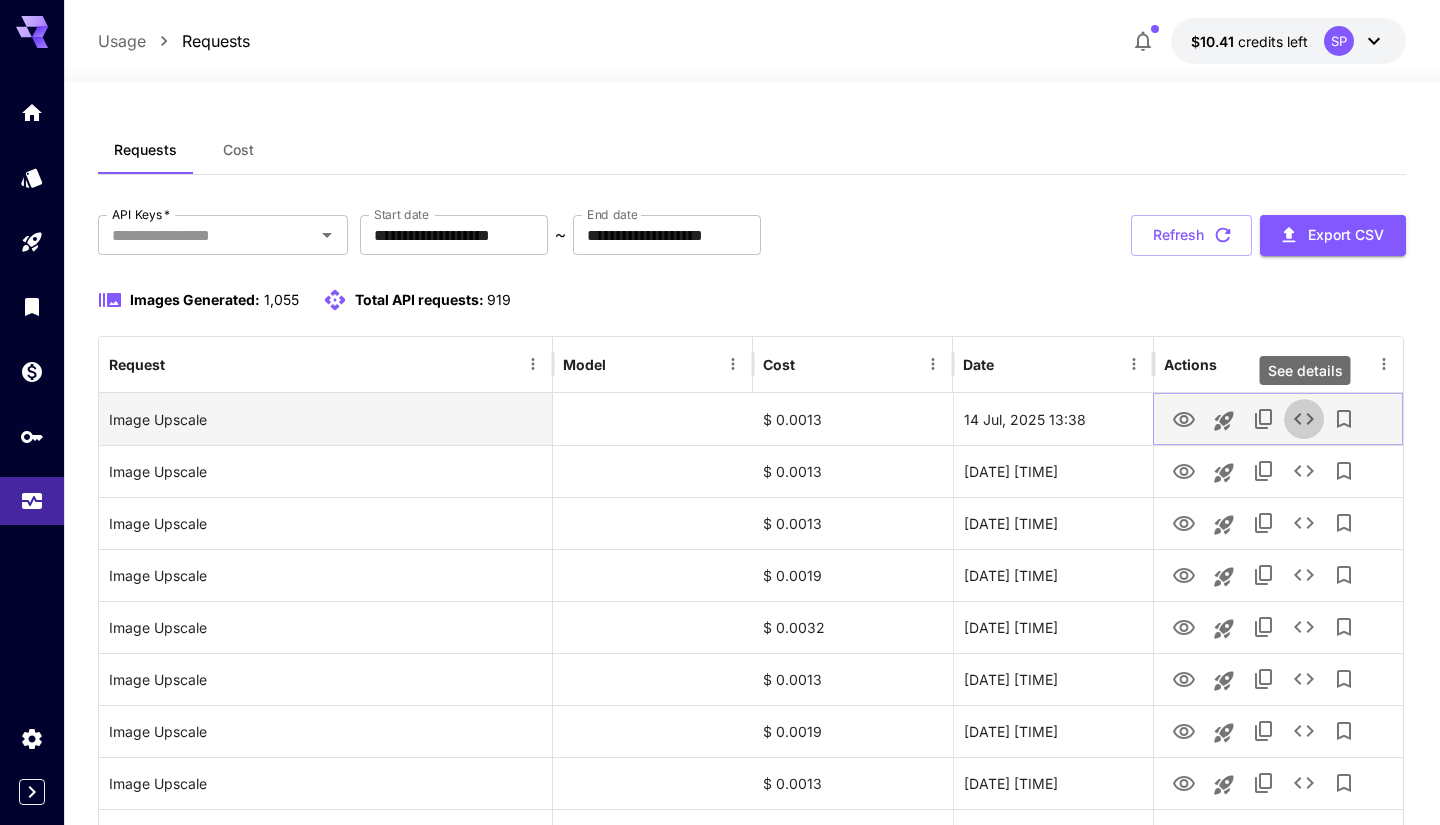 click 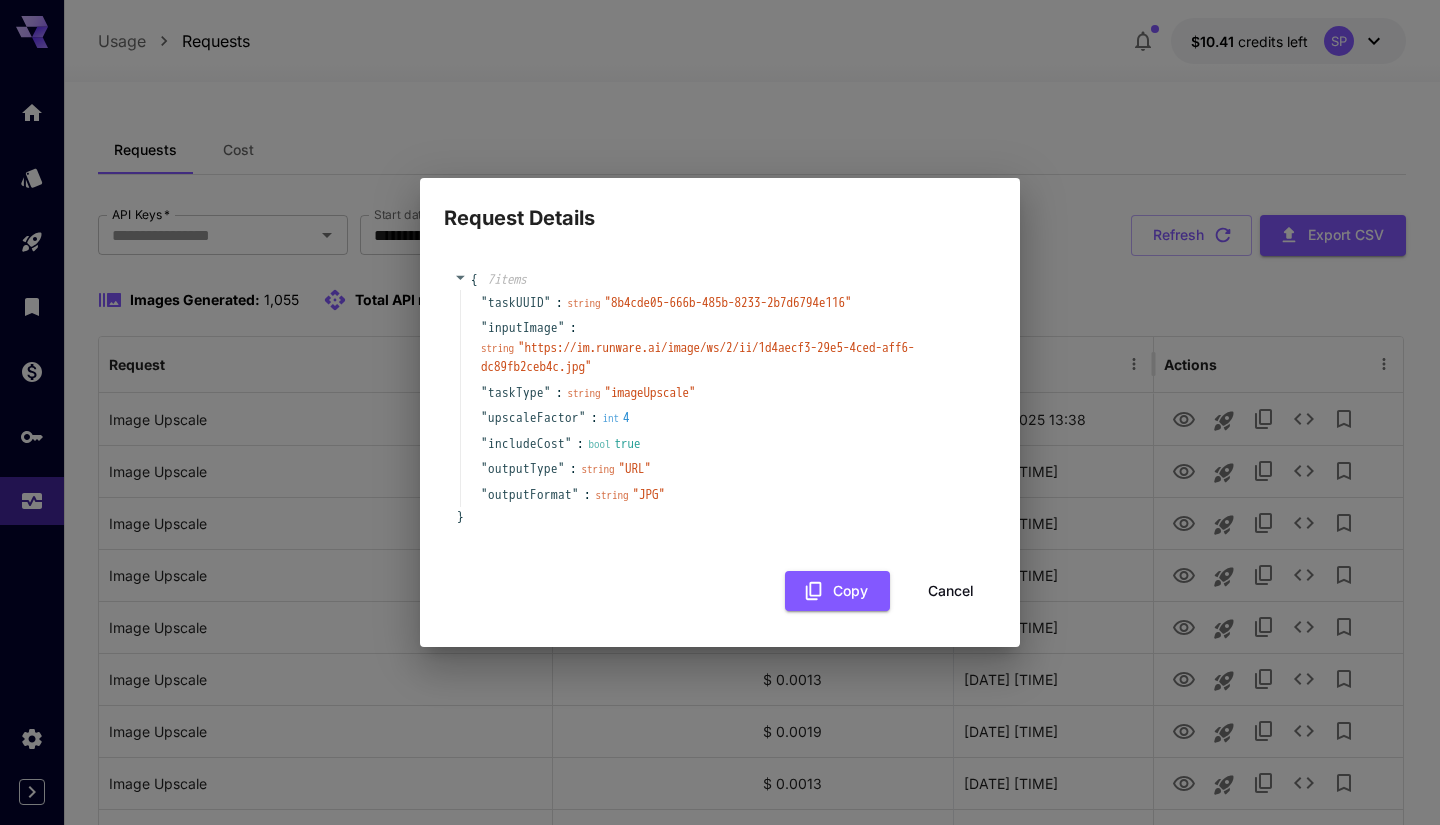 click on "" imageUpscale "" at bounding box center [650, 392] 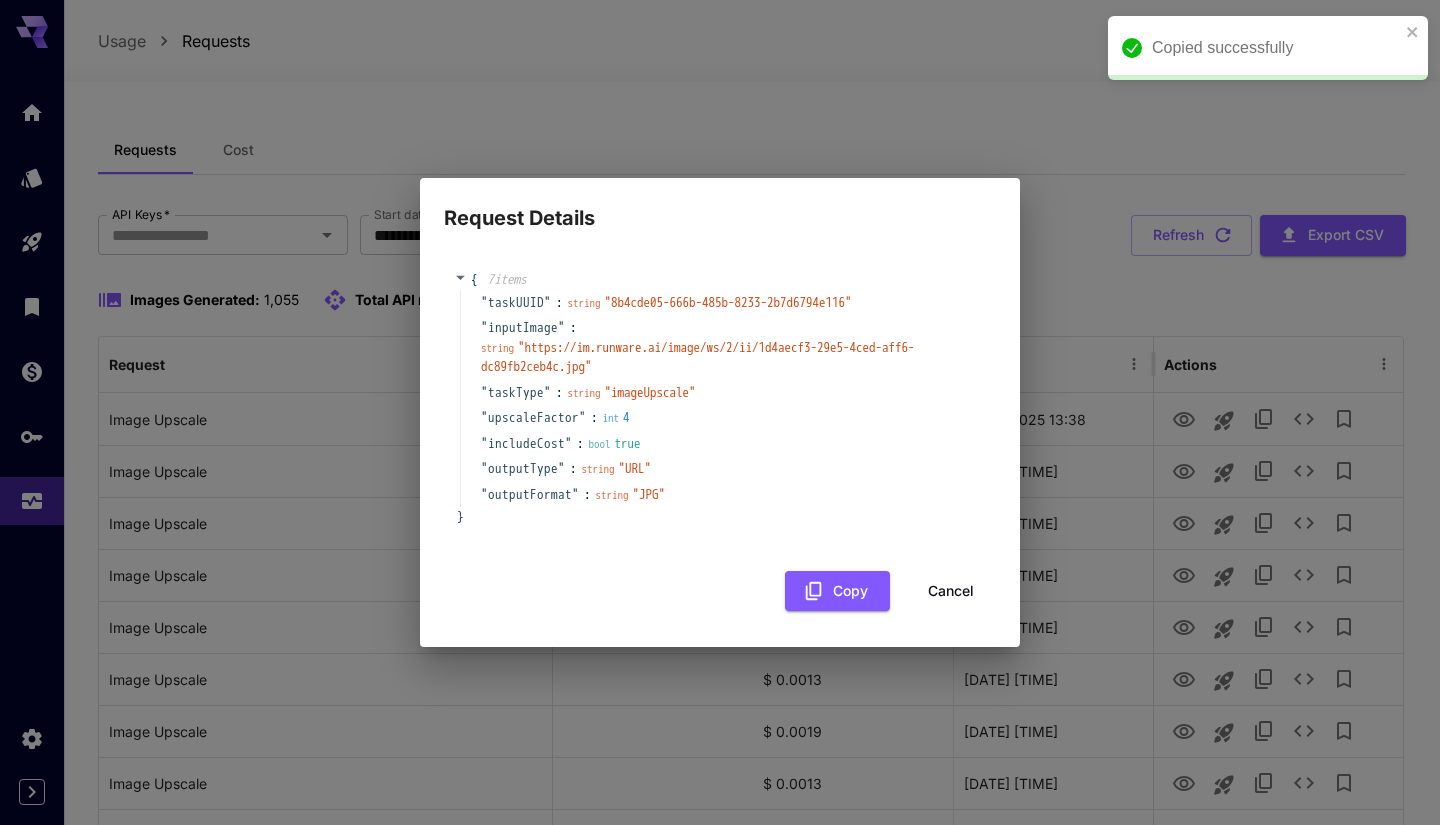 click on "" outputType " : string " URL "" at bounding box center (723, 469) 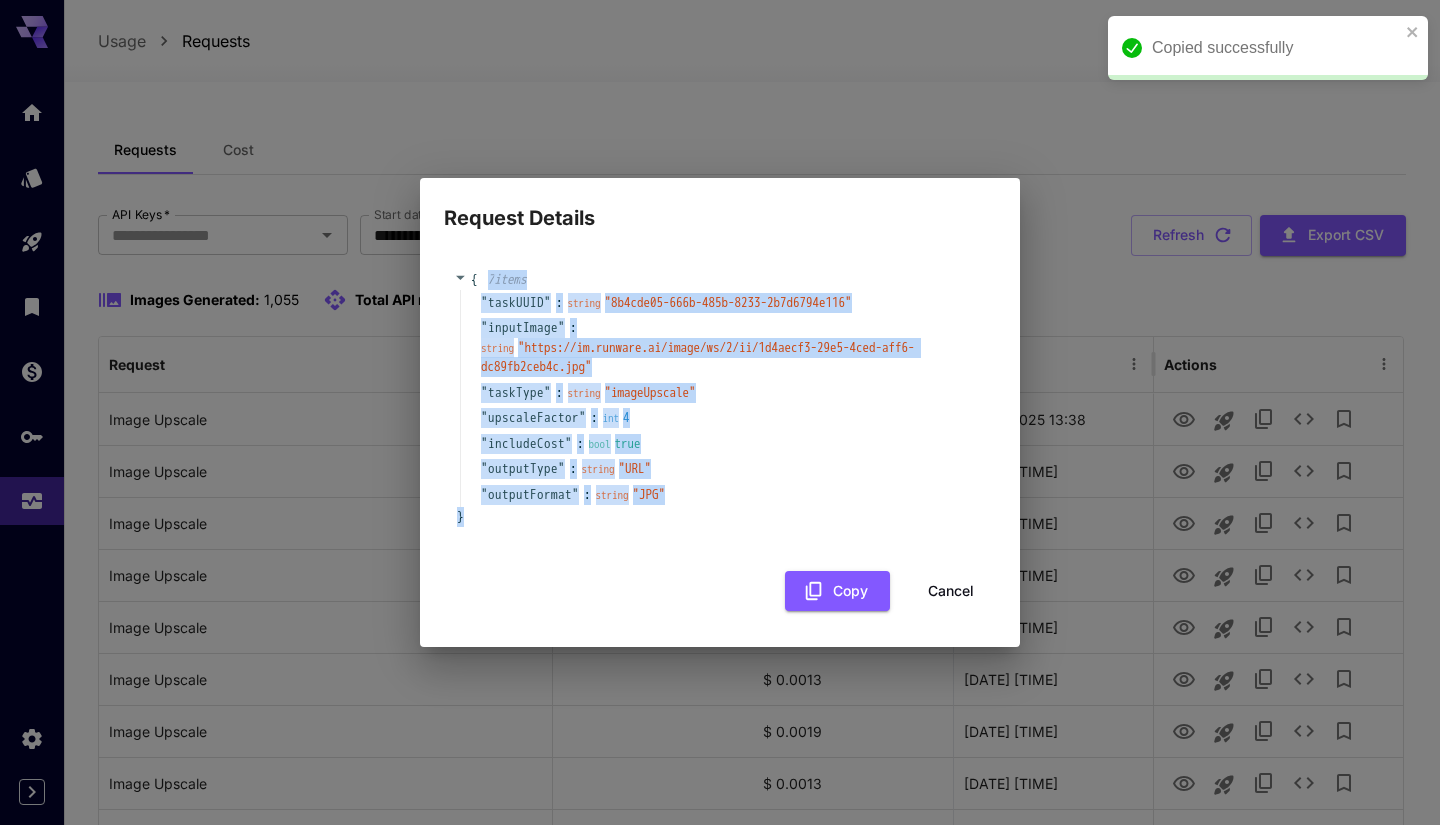 drag, startPoint x: 475, startPoint y: 279, endPoint x: 591, endPoint y: 523, distance: 270.17032 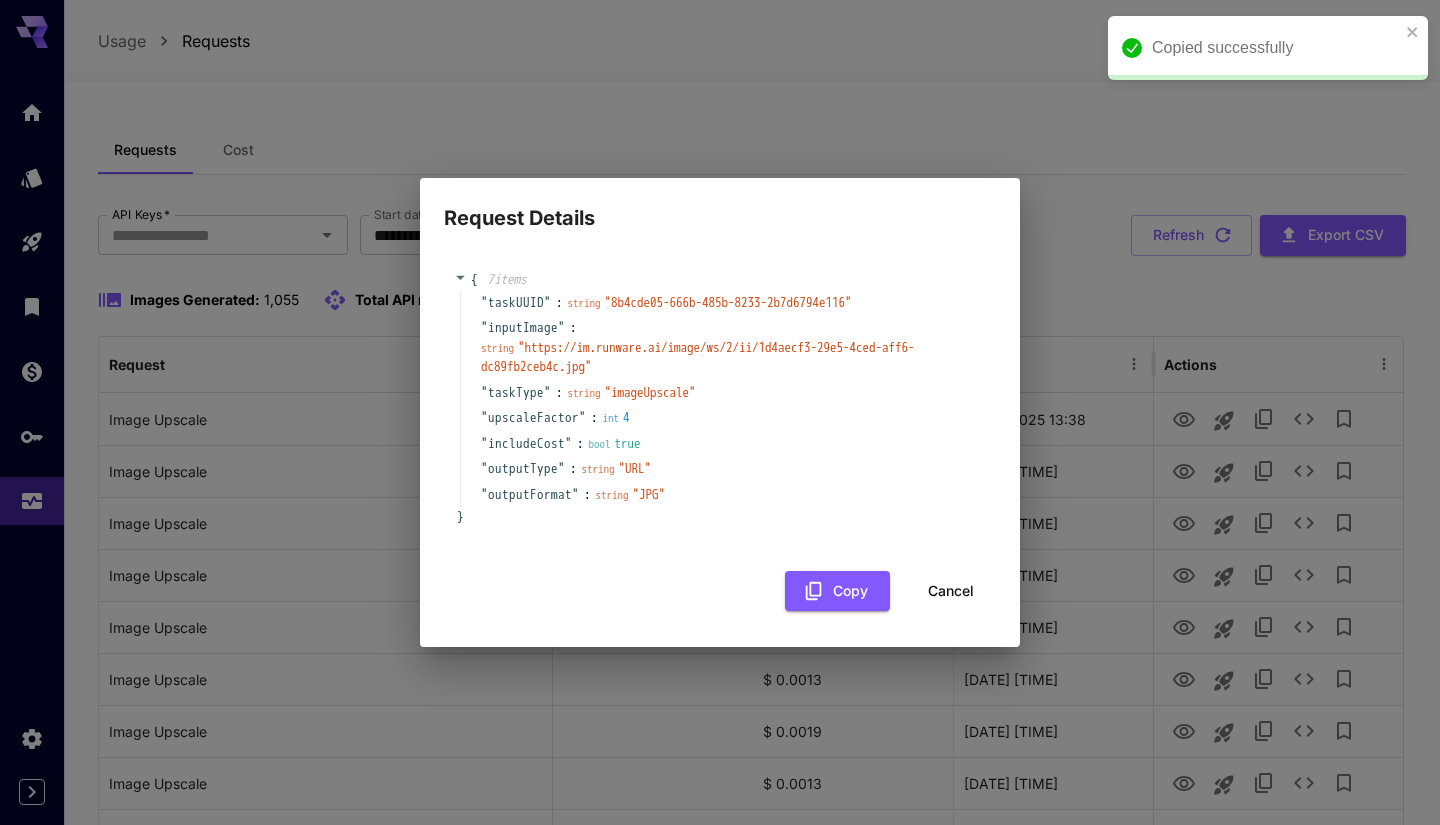 click on "" includeCost " : bool true" at bounding box center (723, 444) 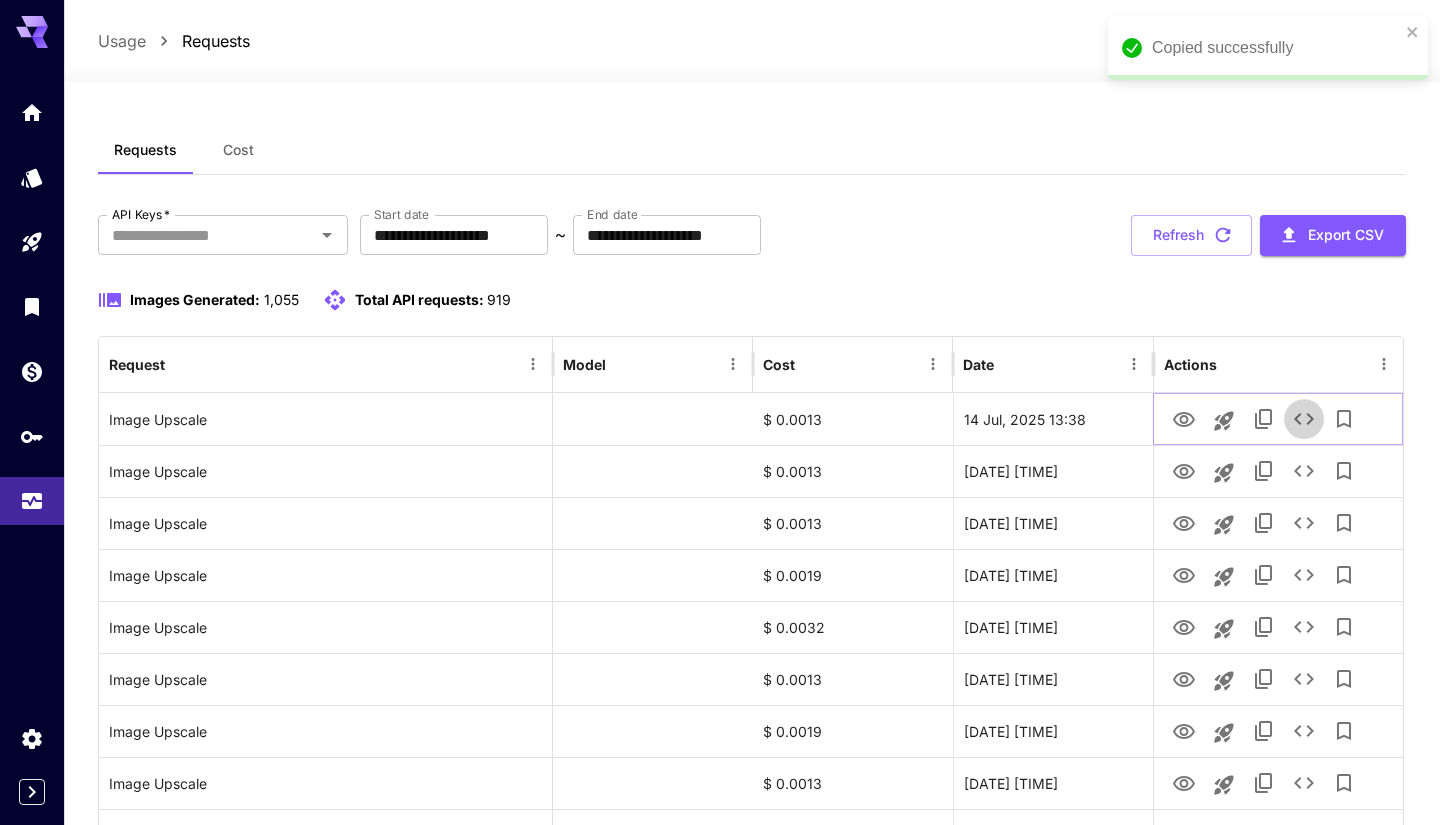 type 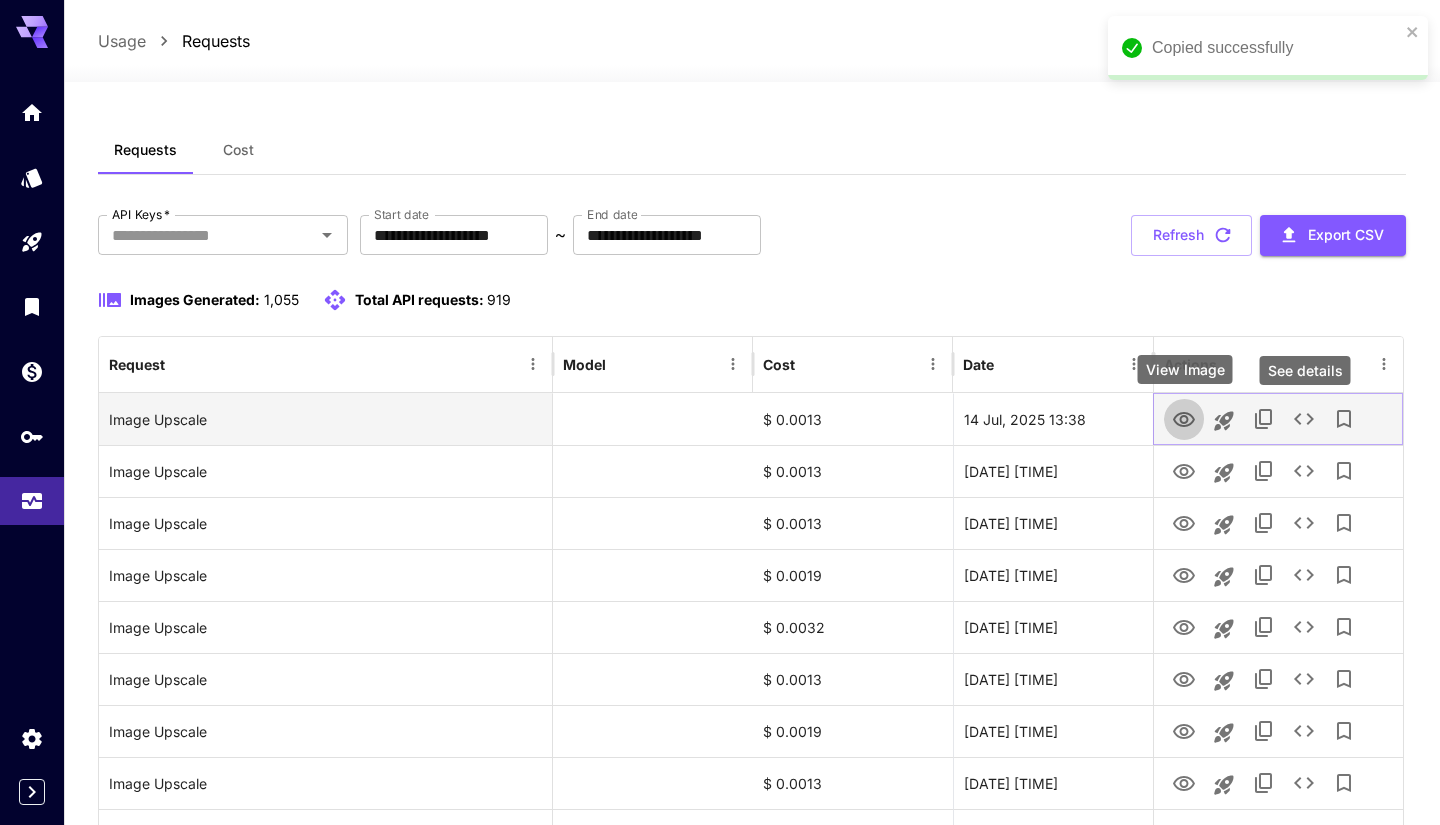 click 